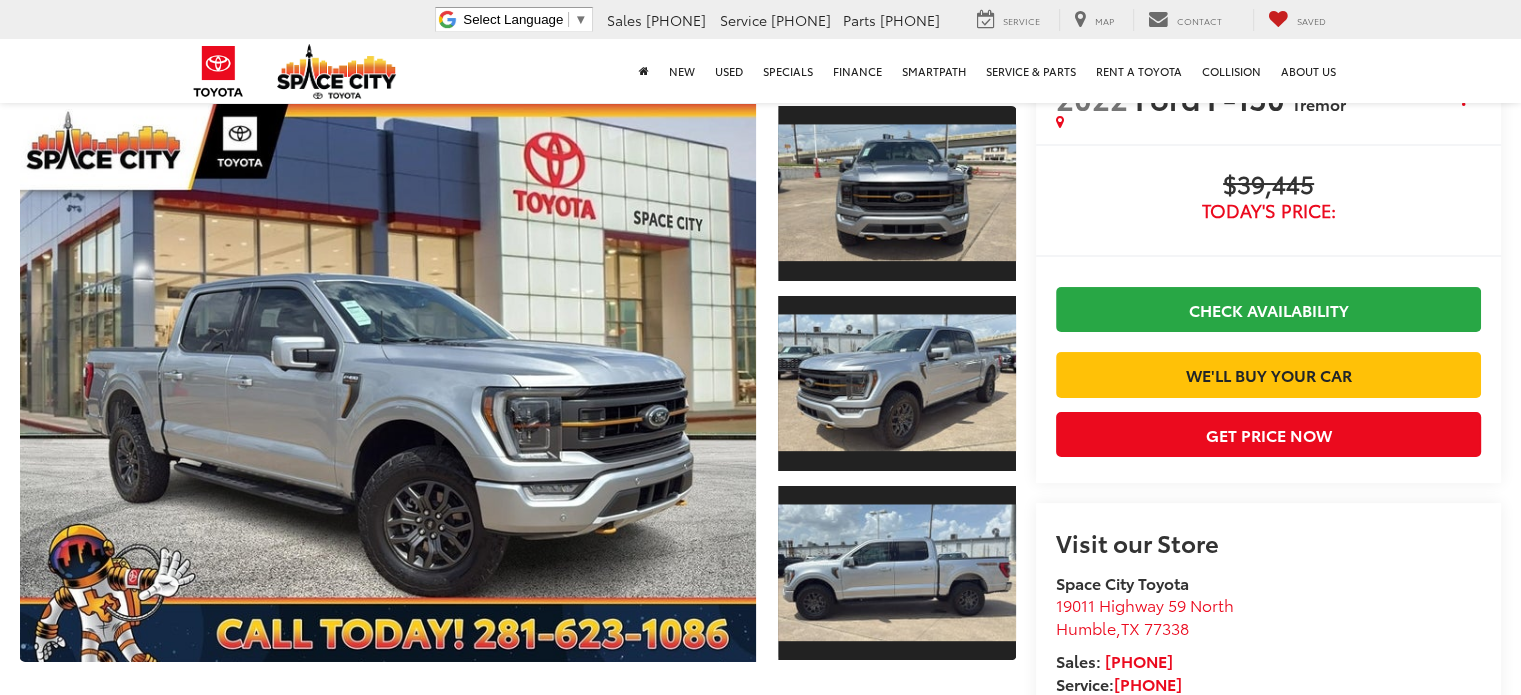 scroll, scrollTop: 0, scrollLeft: 0, axis: both 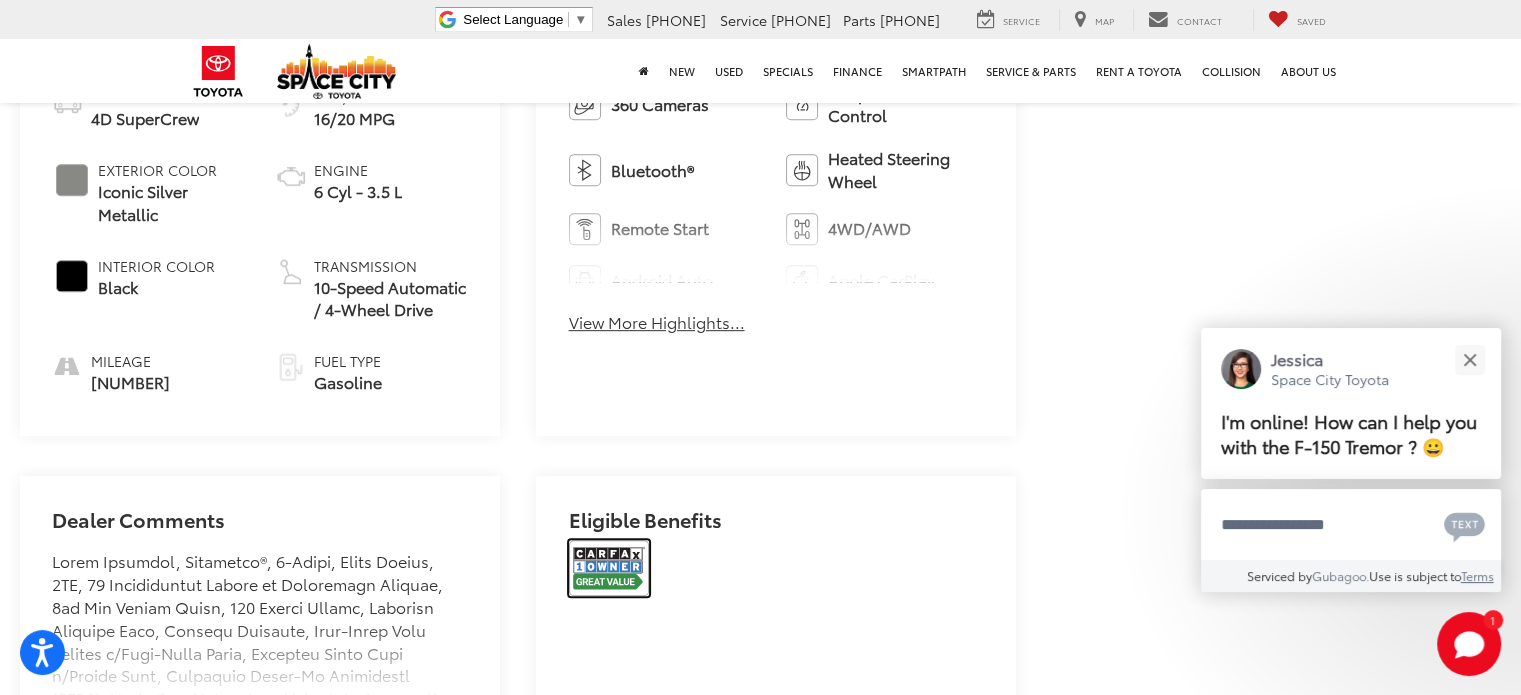 click at bounding box center (609, 568) 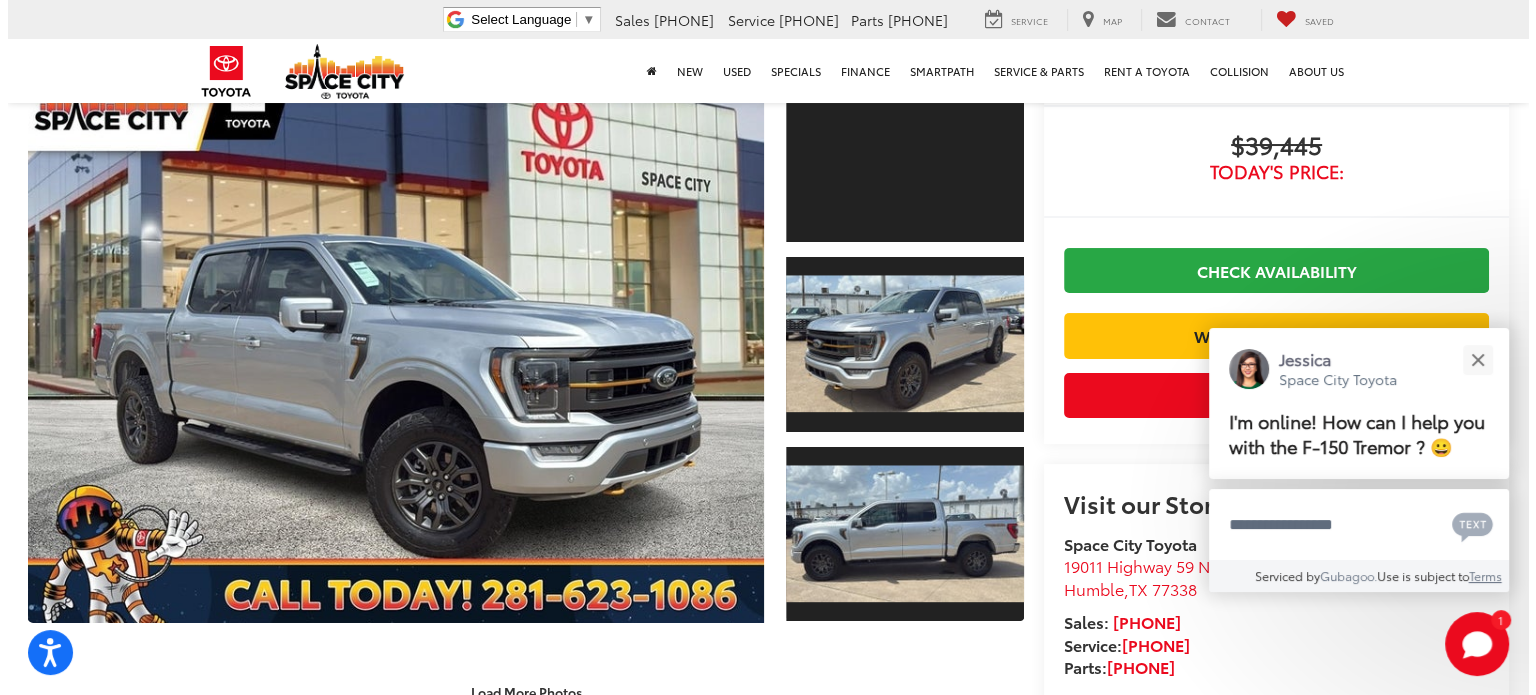 scroll, scrollTop: 118, scrollLeft: 0, axis: vertical 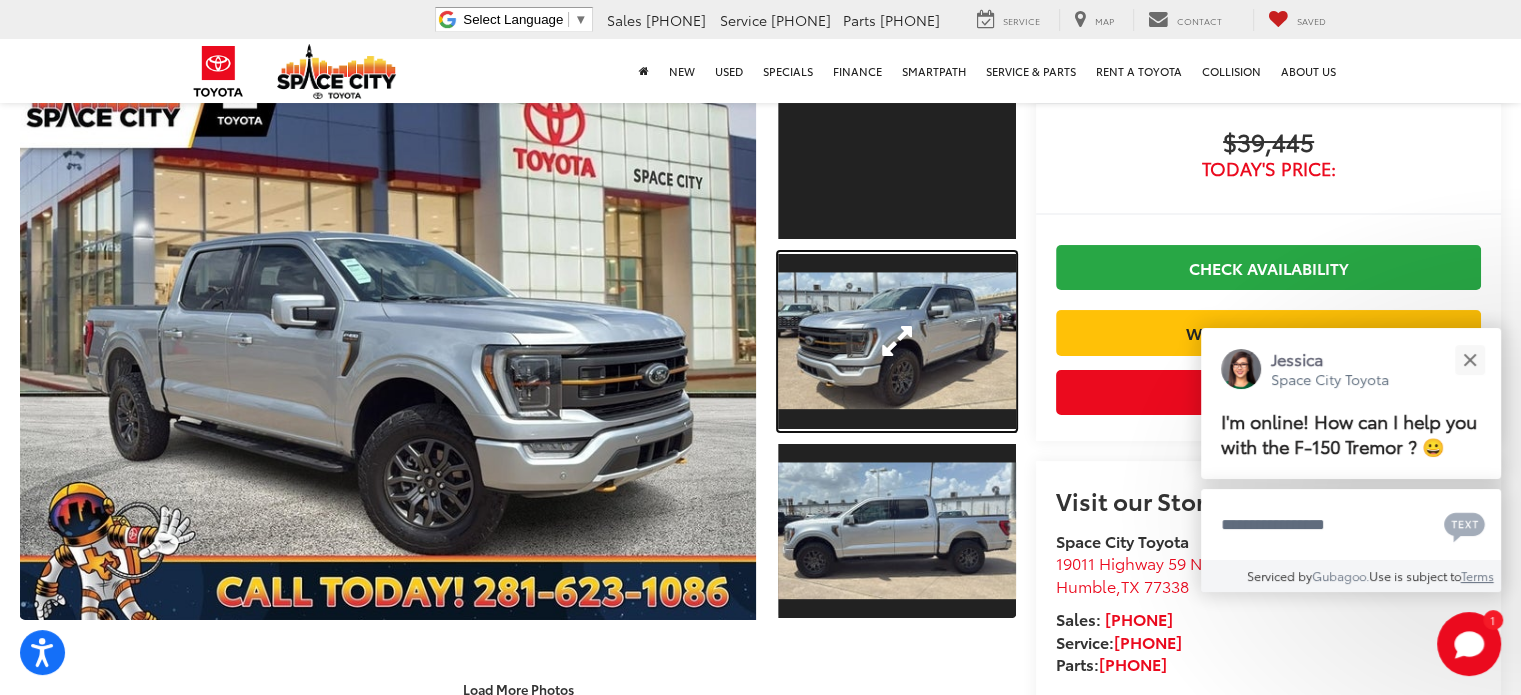 click at bounding box center (897, 341) 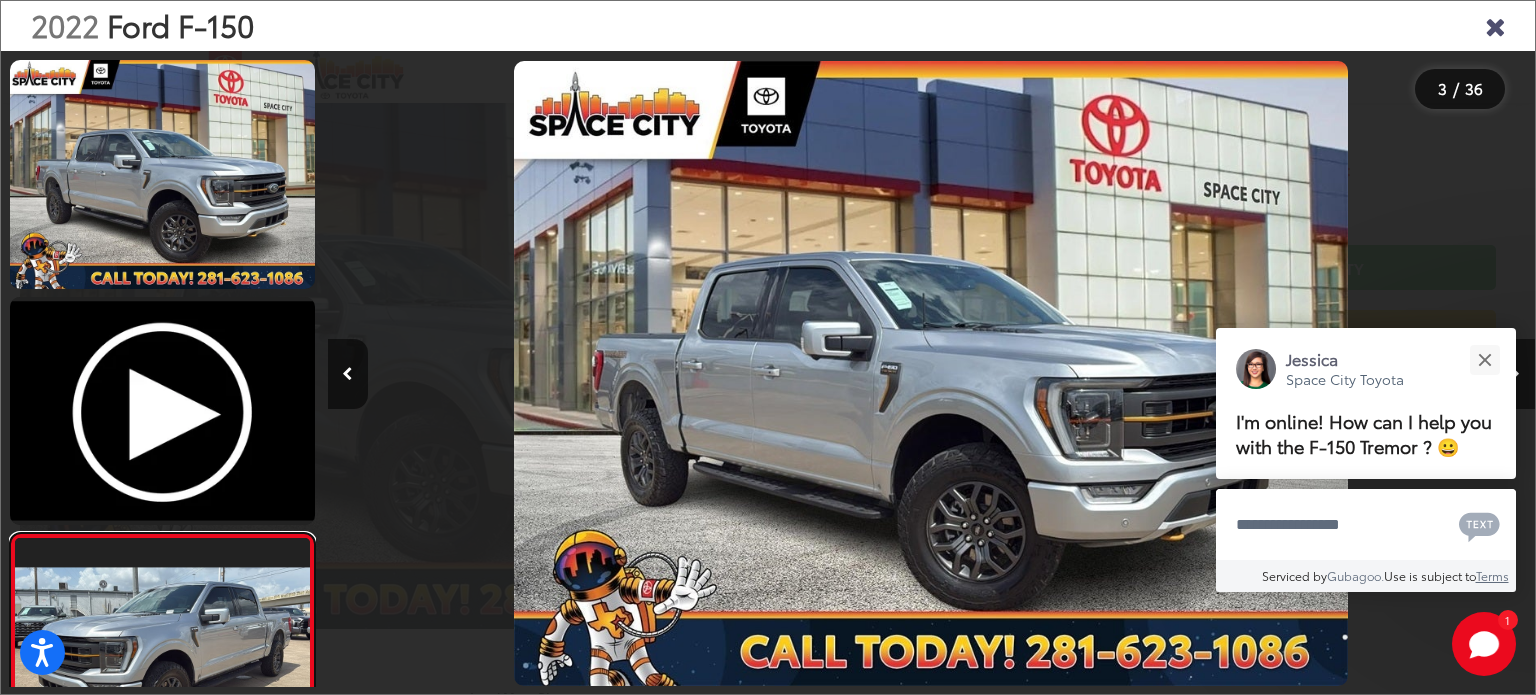 scroll, scrollTop: 134, scrollLeft: 0, axis: vertical 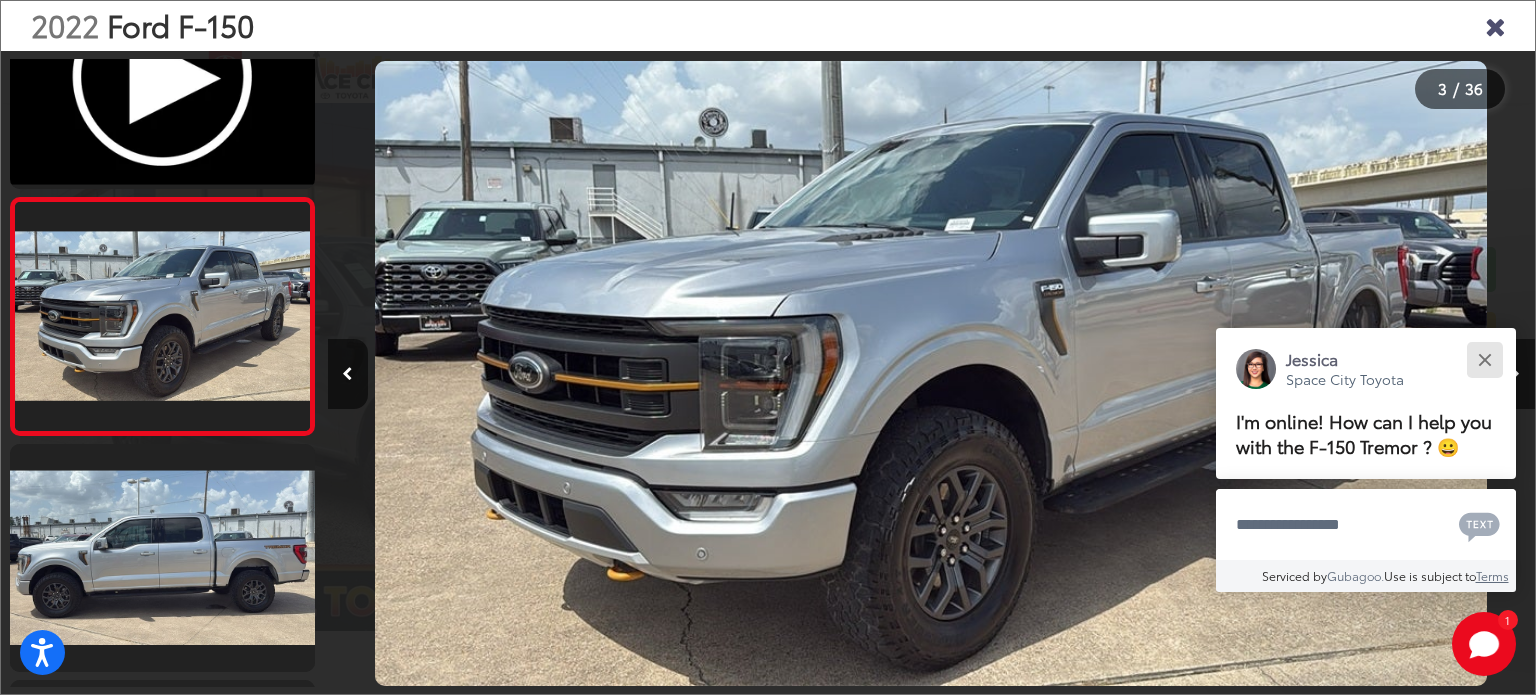 click at bounding box center [1484, 359] 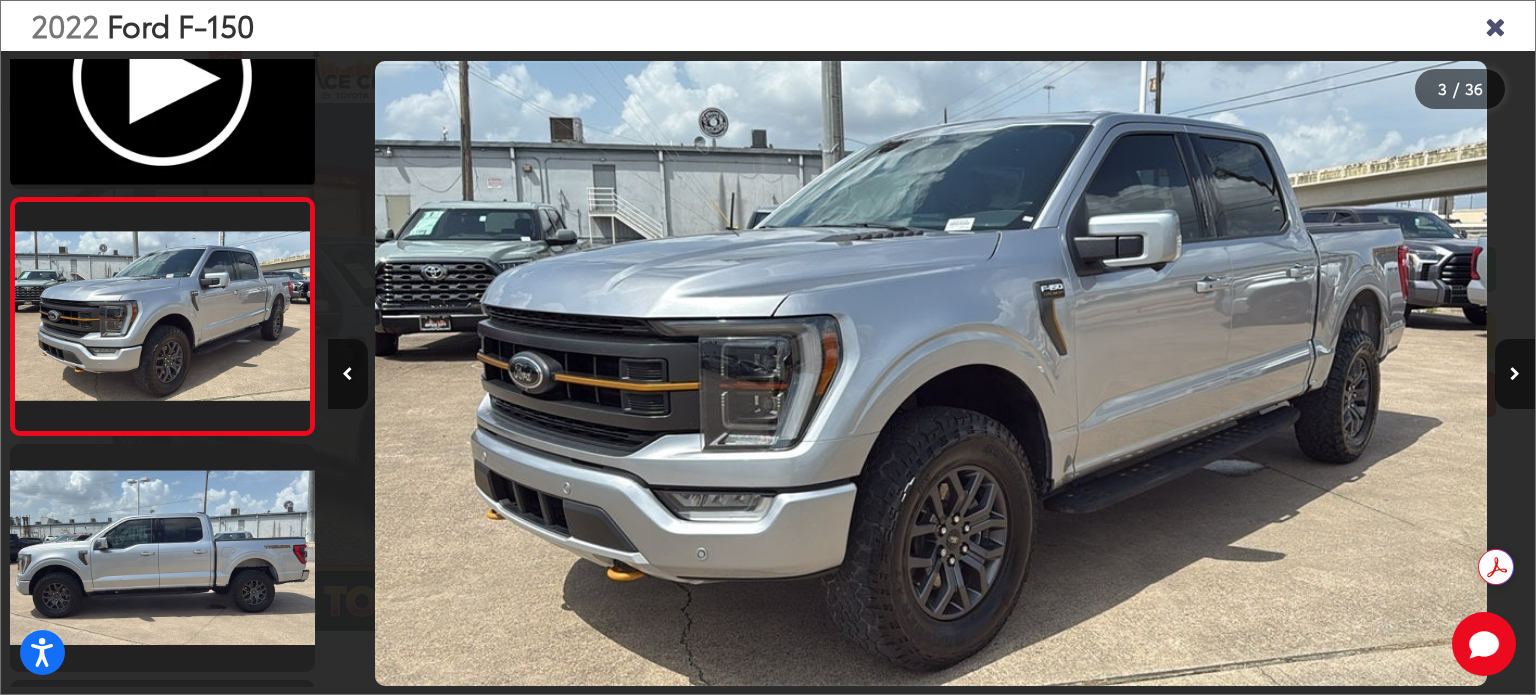 click at bounding box center (1515, 374) 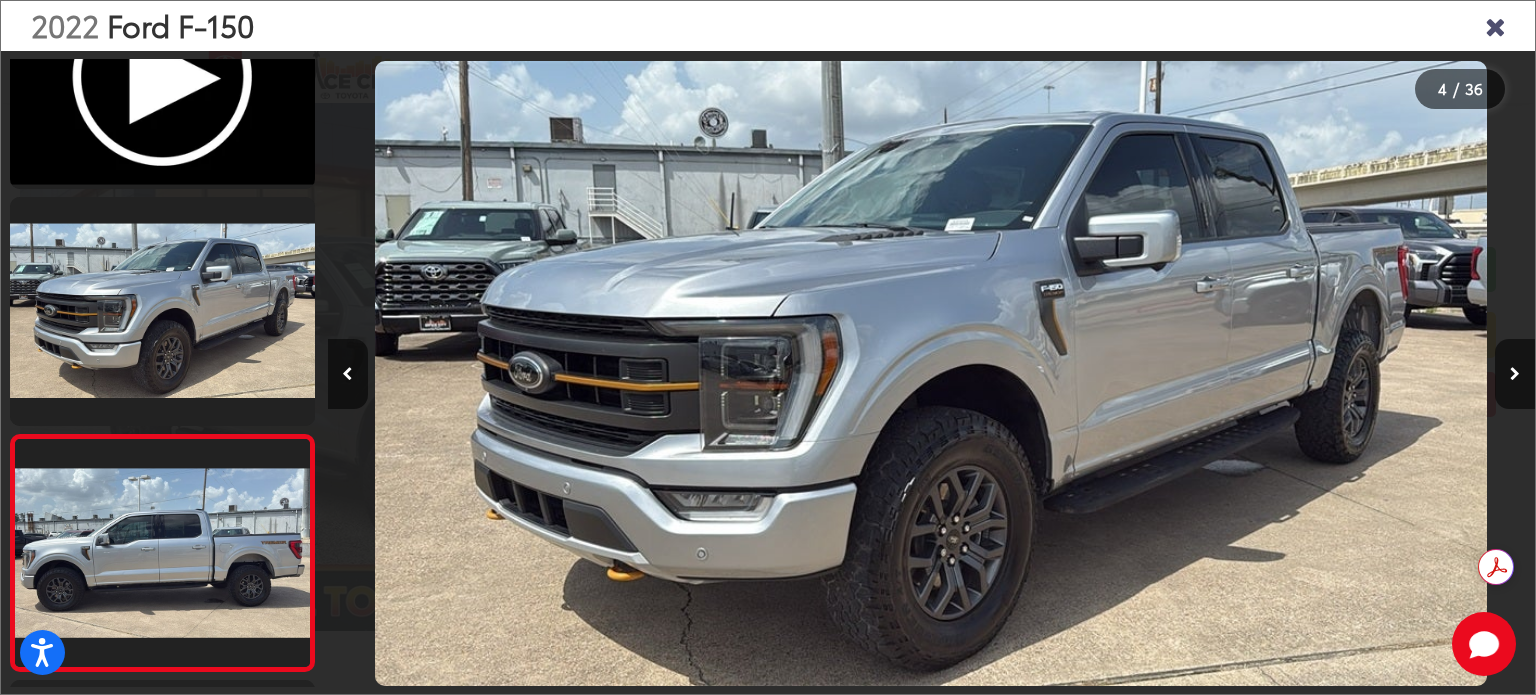 scroll, scrollTop: 0, scrollLeft: 2741, axis: horizontal 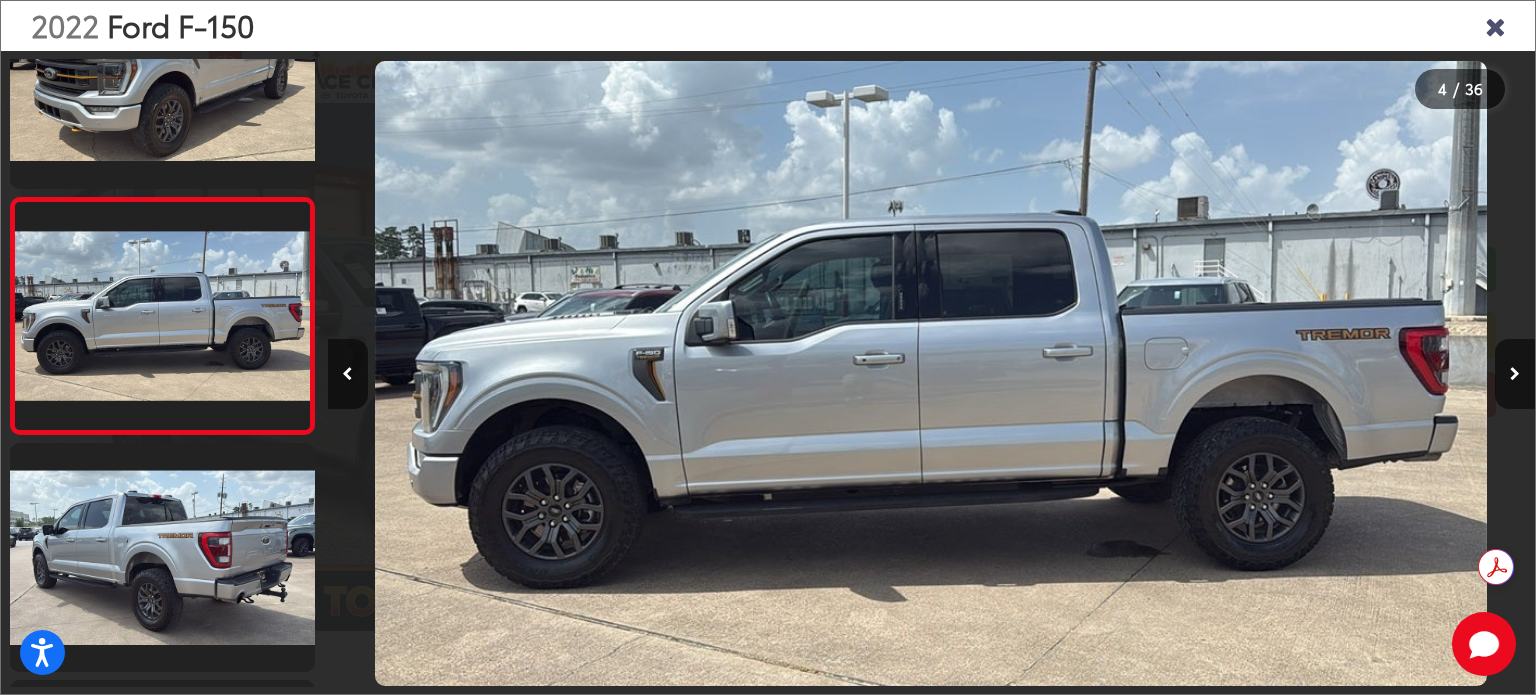 click at bounding box center [1515, 374] 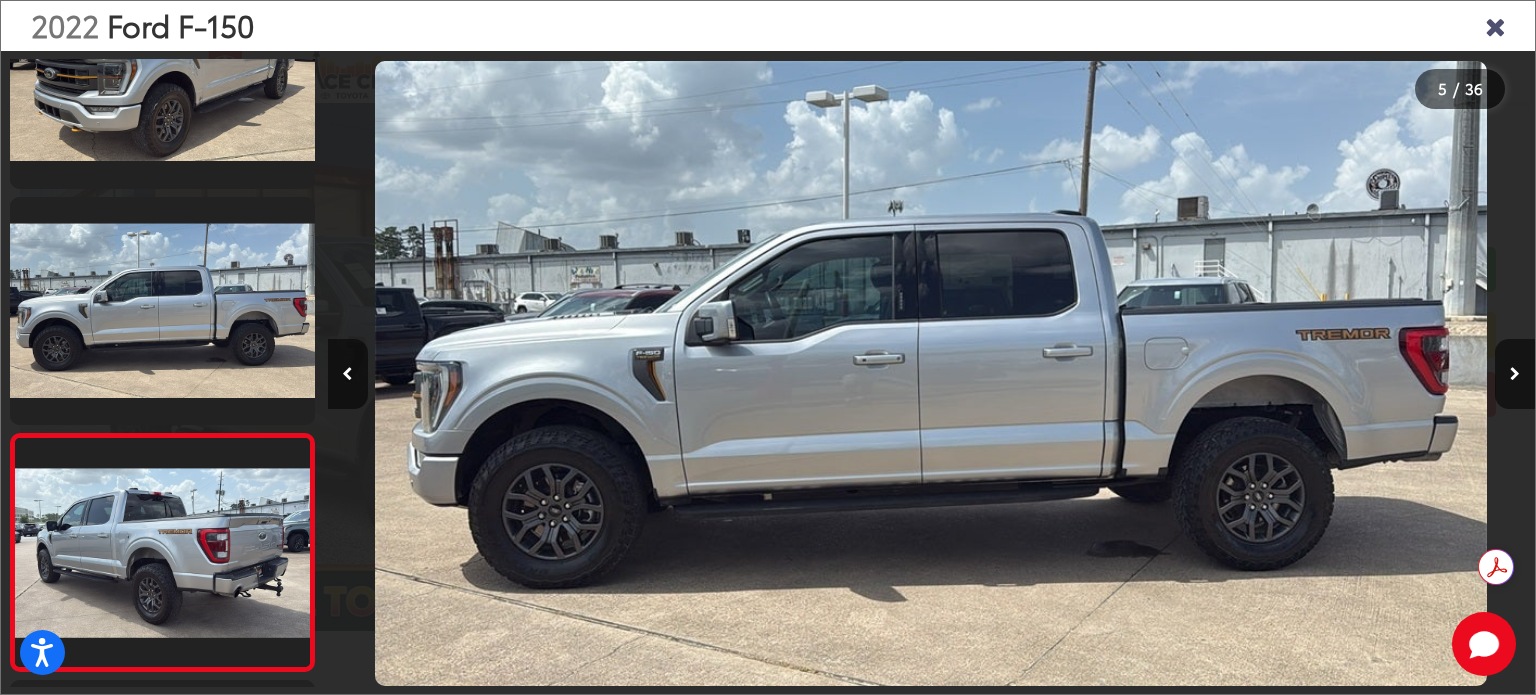 scroll, scrollTop: 0, scrollLeft: 3727, axis: horizontal 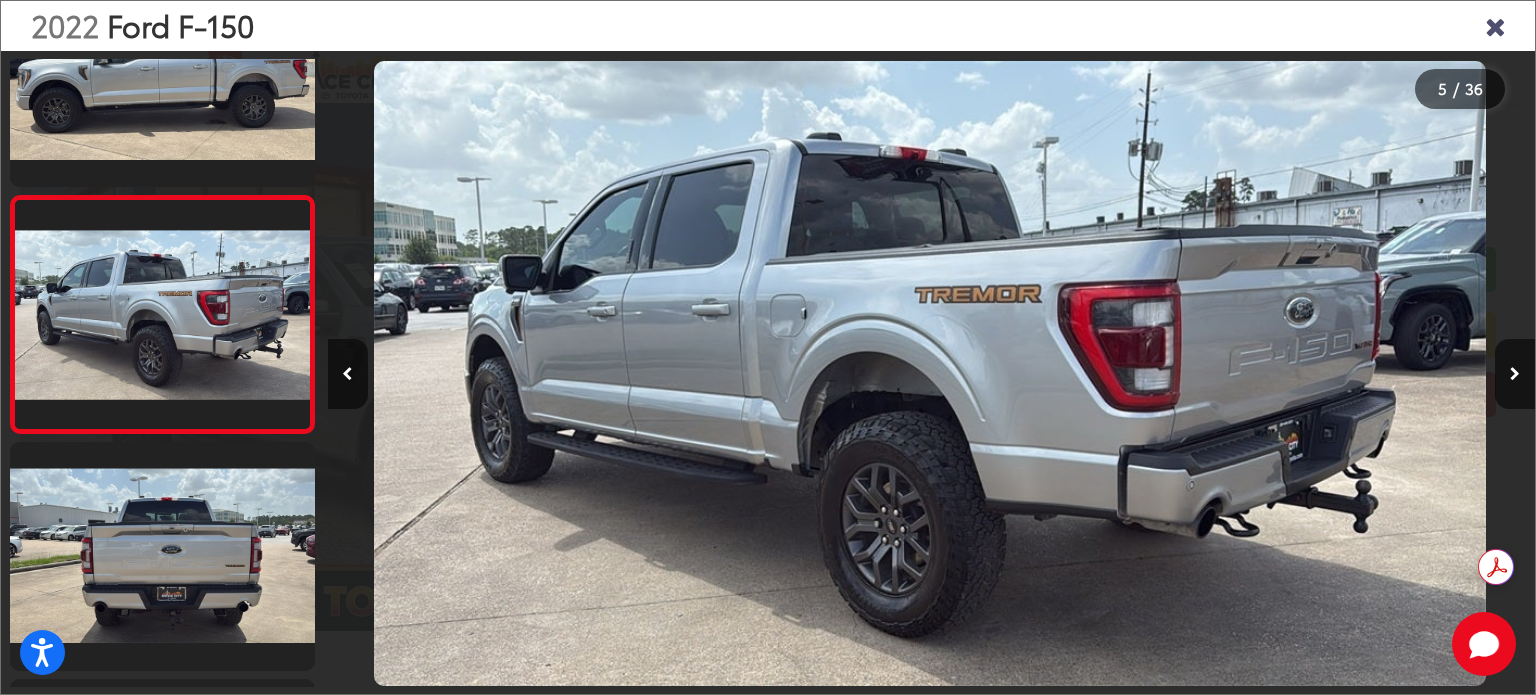 click at bounding box center (1515, 374) 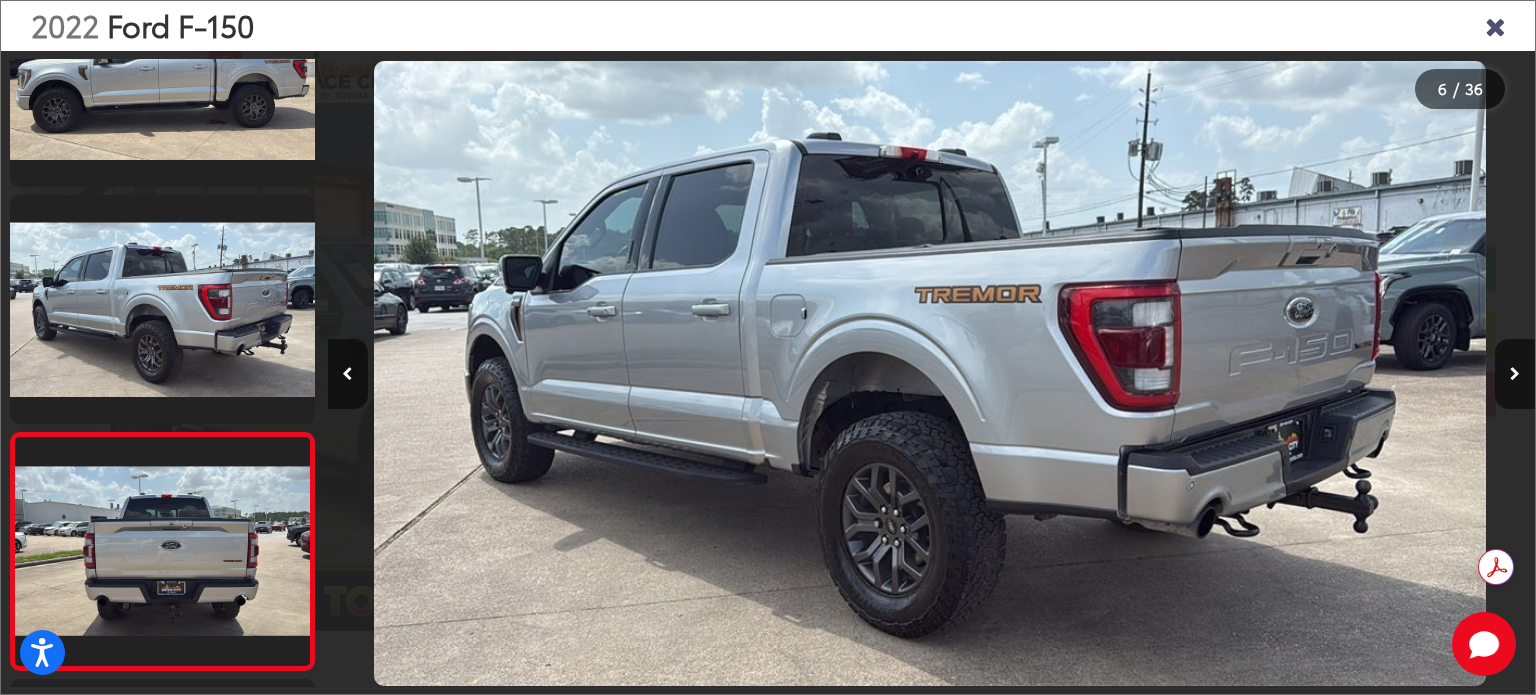 scroll, scrollTop: 0, scrollLeft: 5112, axis: horizontal 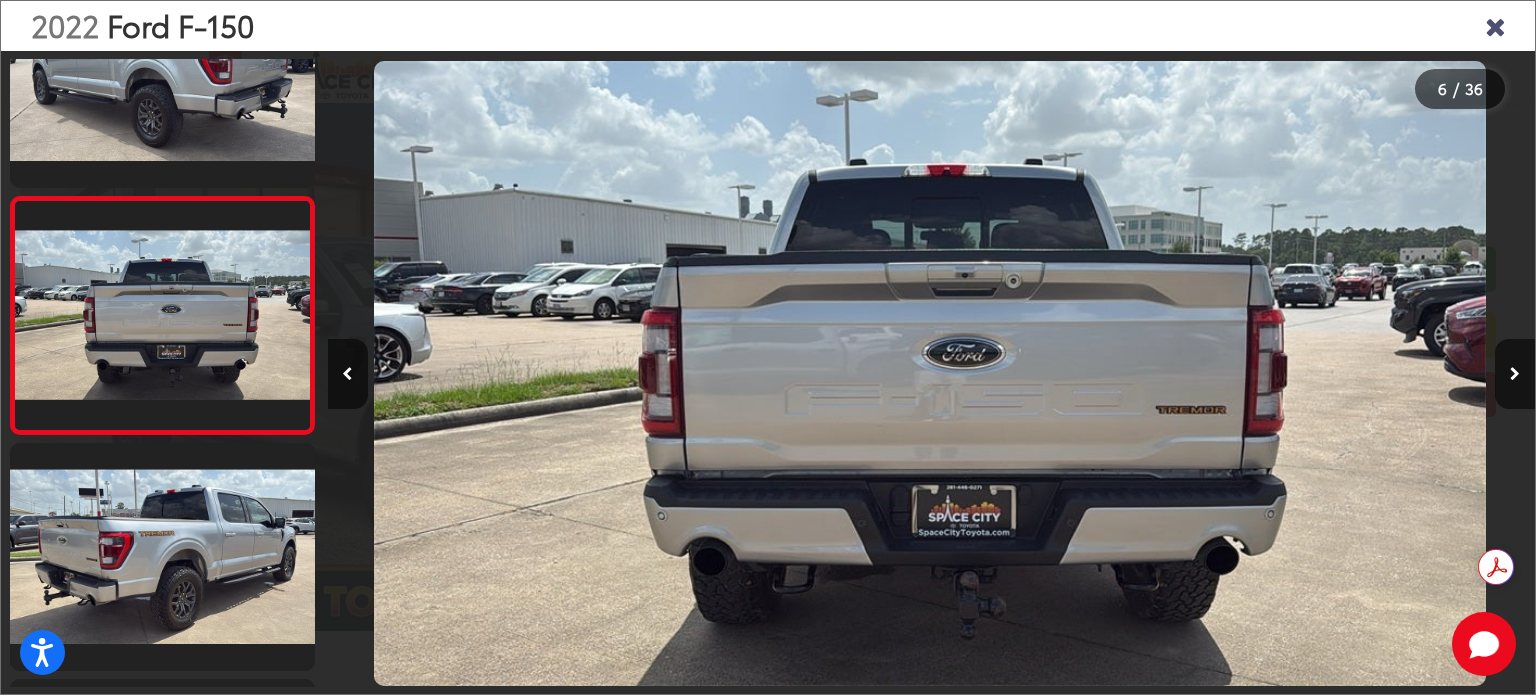 click at bounding box center (1515, 374) 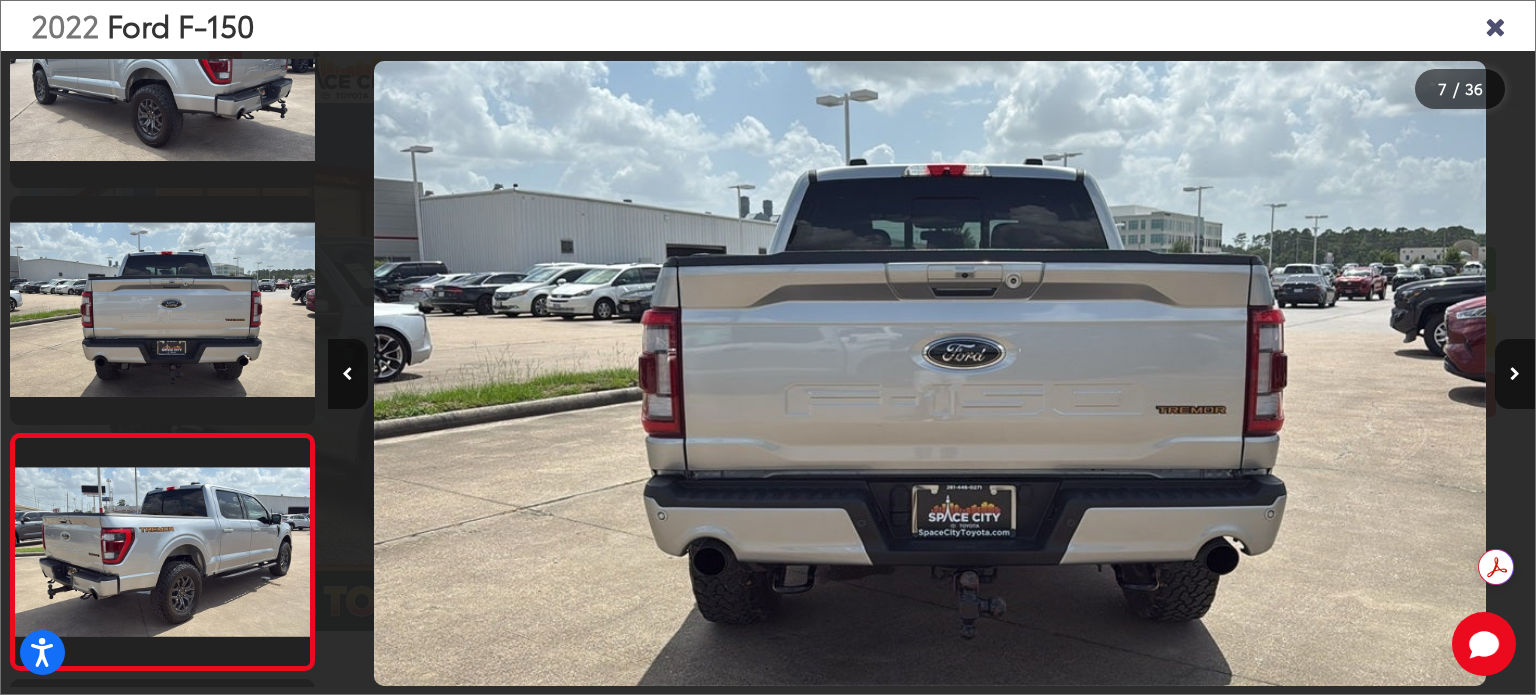 scroll, scrollTop: 0, scrollLeft: 6276, axis: horizontal 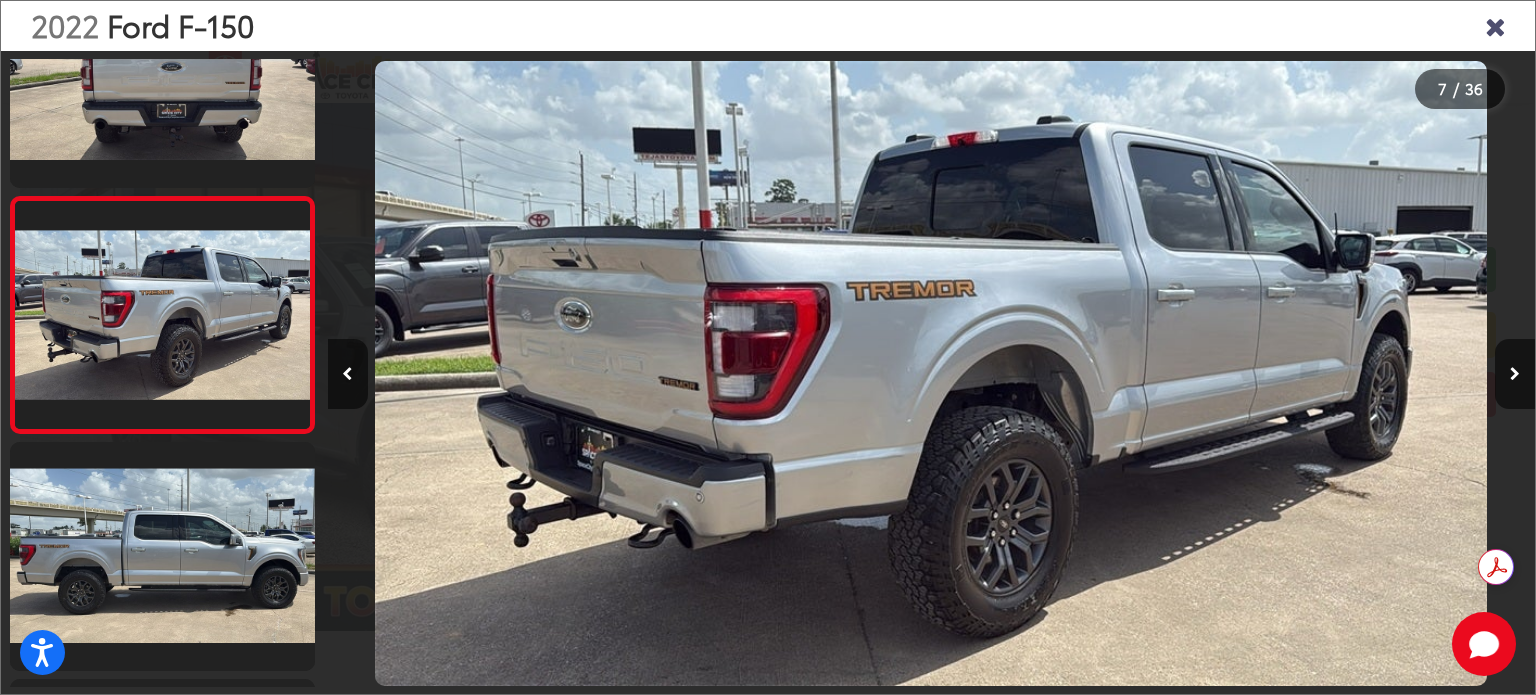 click at bounding box center [1515, 374] 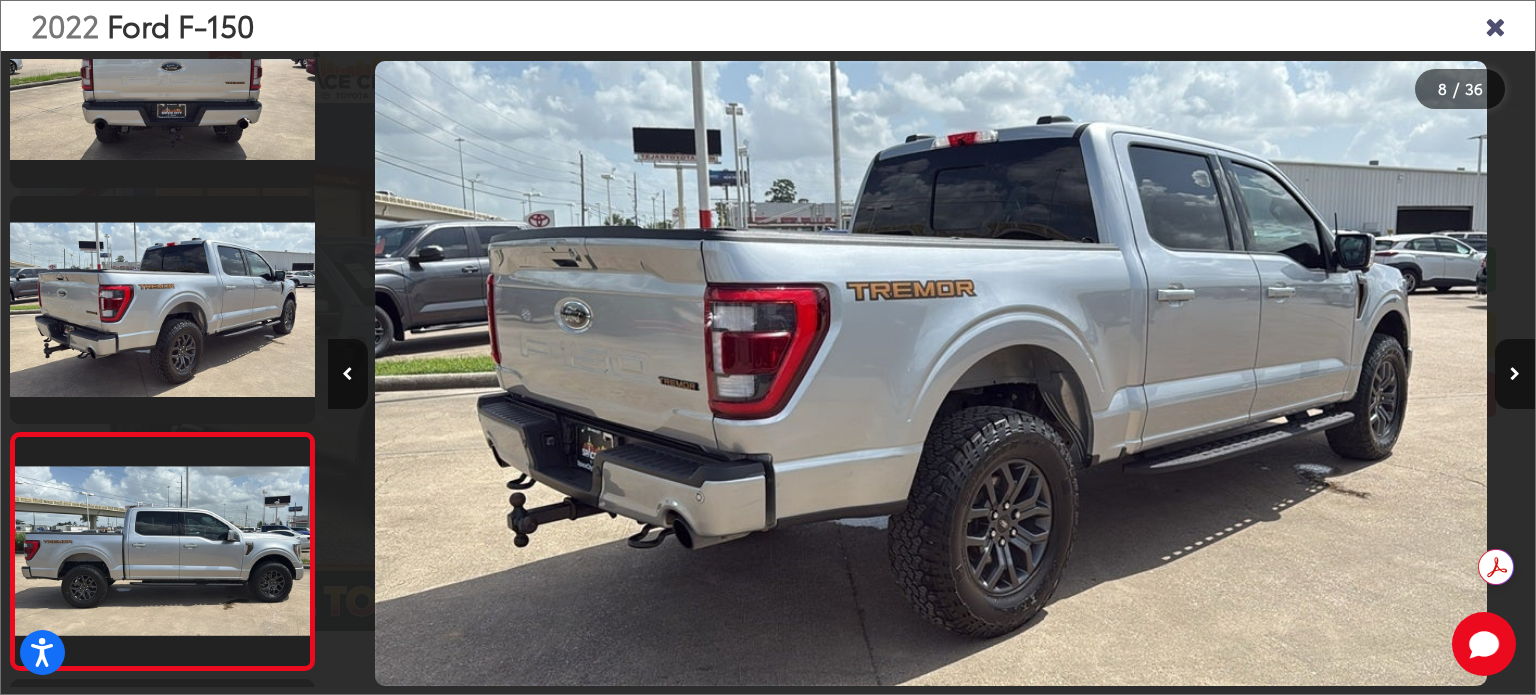 scroll, scrollTop: 0, scrollLeft: 7618, axis: horizontal 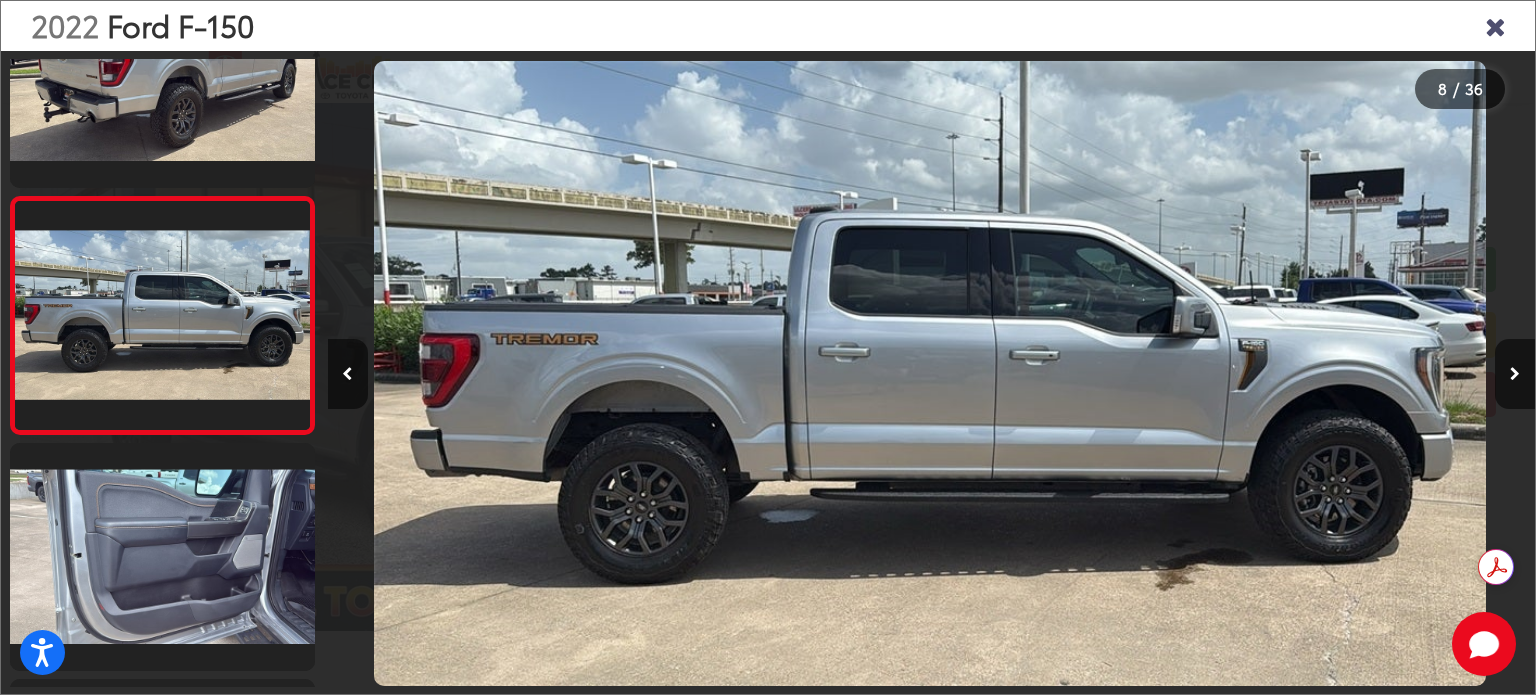 click at bounding box center (1515, 374) 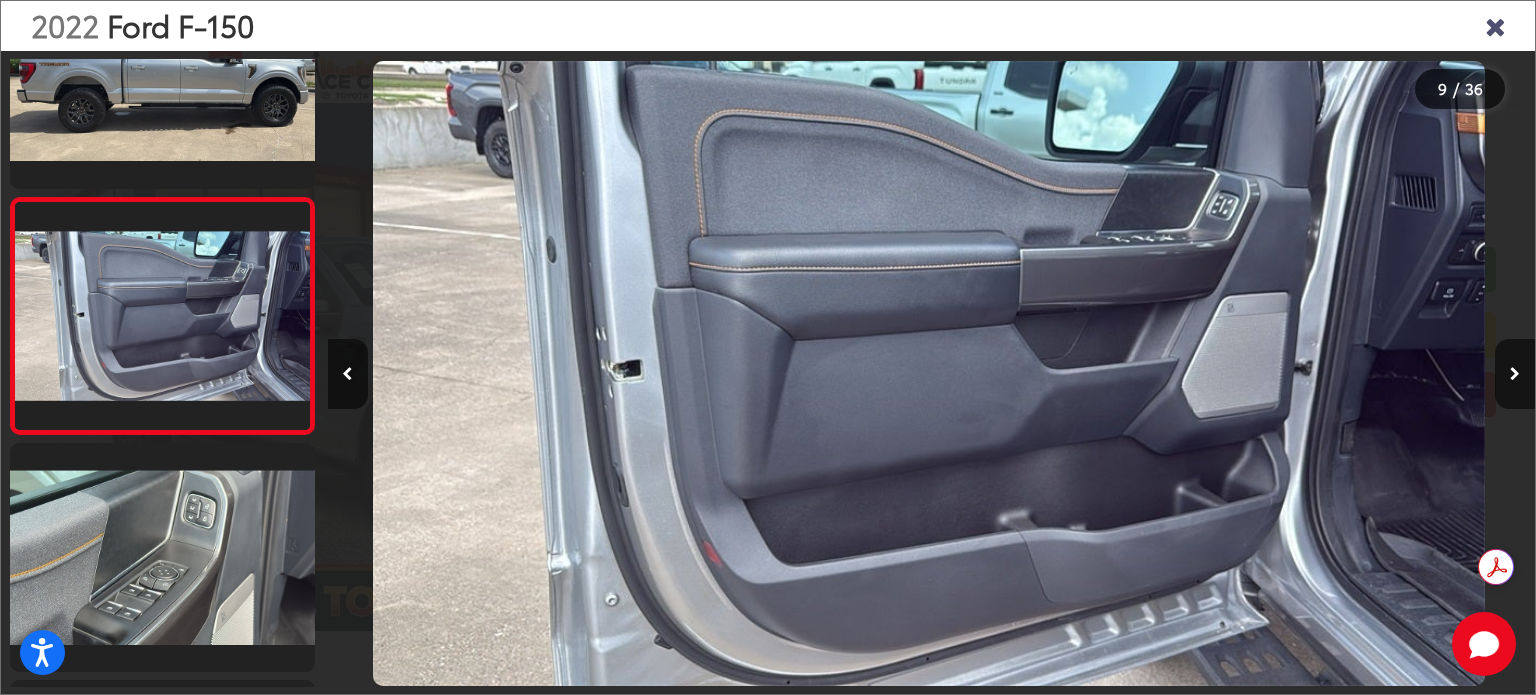 click at bounding box center (1515, 374) 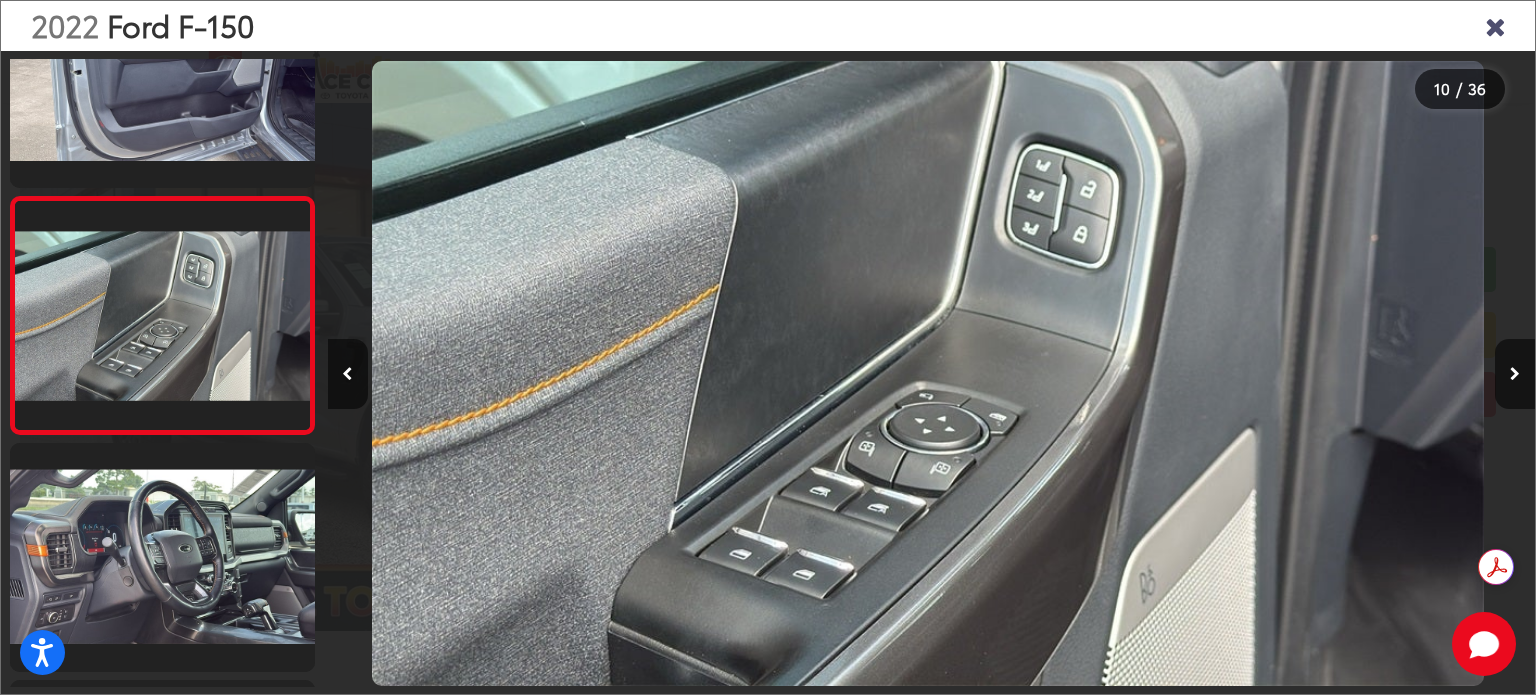 click at bounding box center [1515, 374] 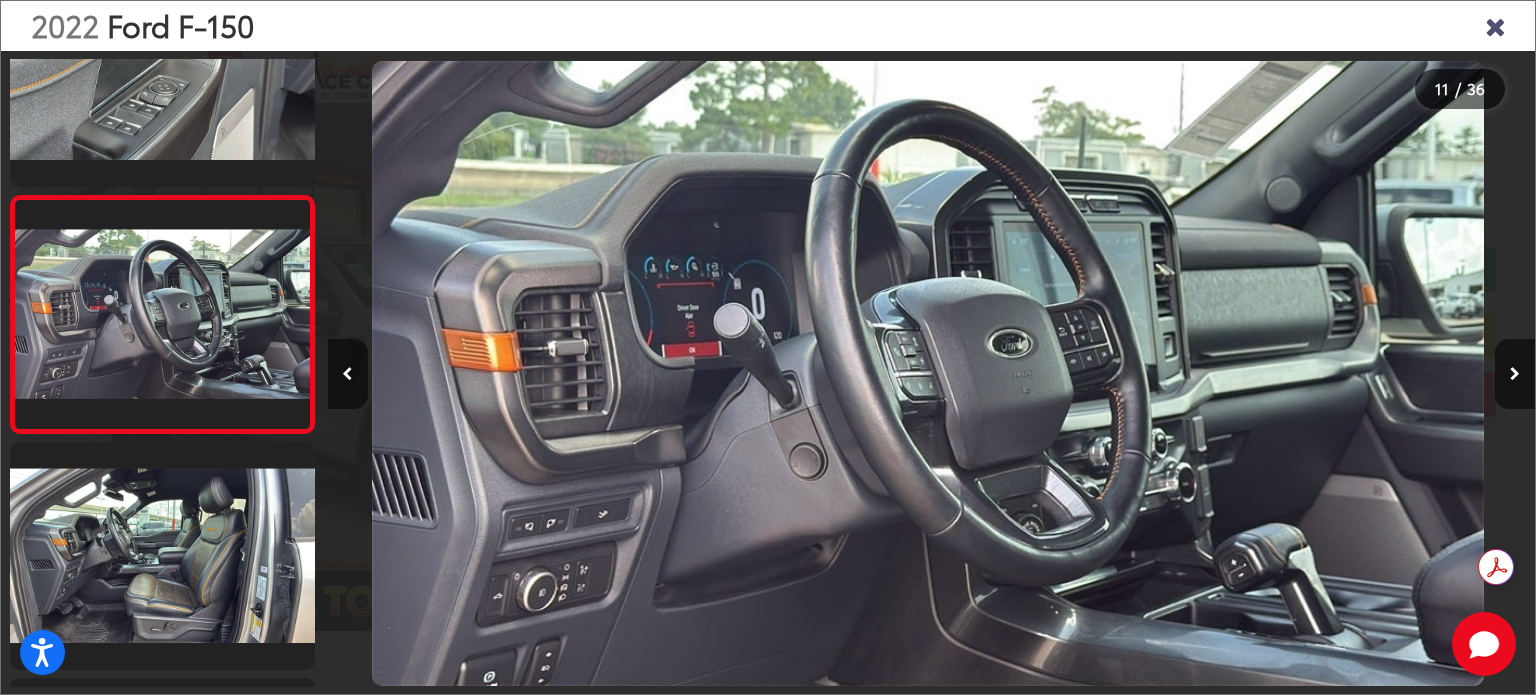 click at bounding box center (1515, 374) 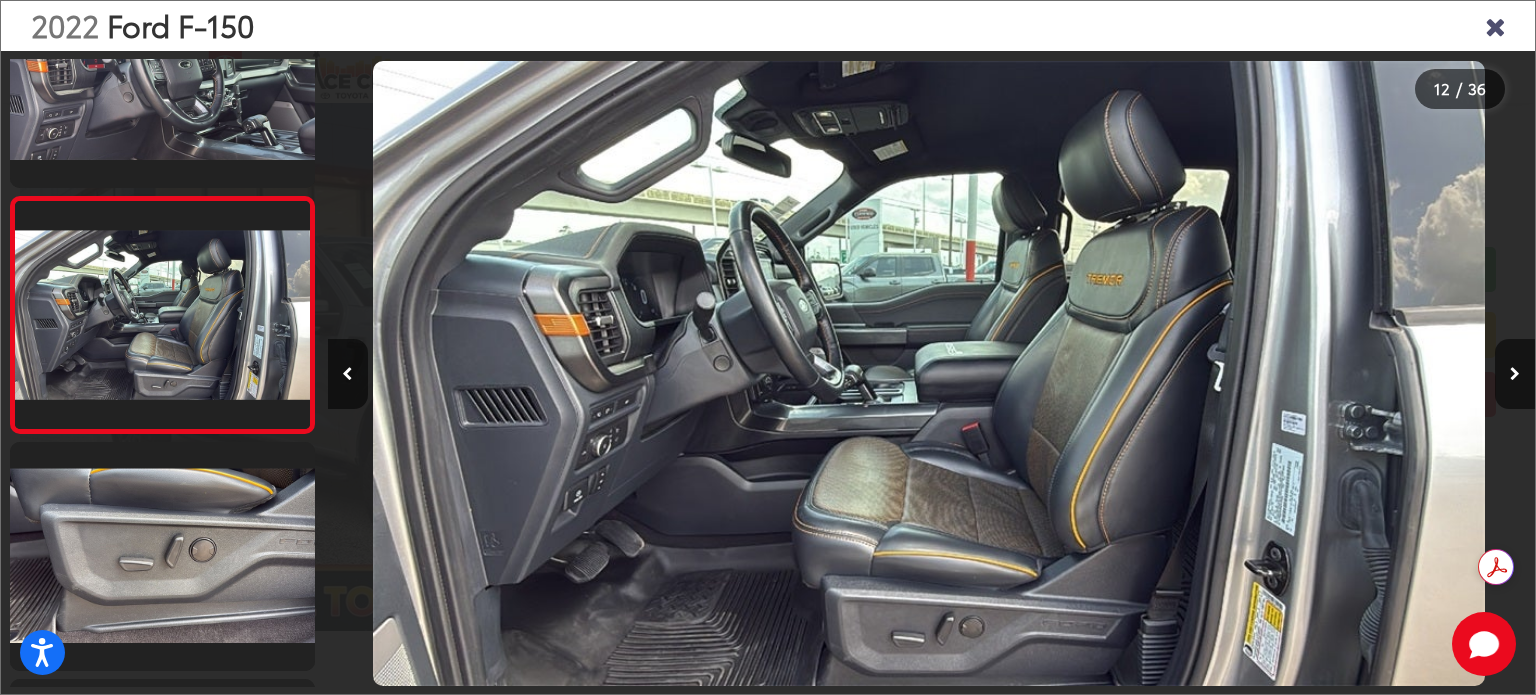 click at bounding box center (1515, 374) 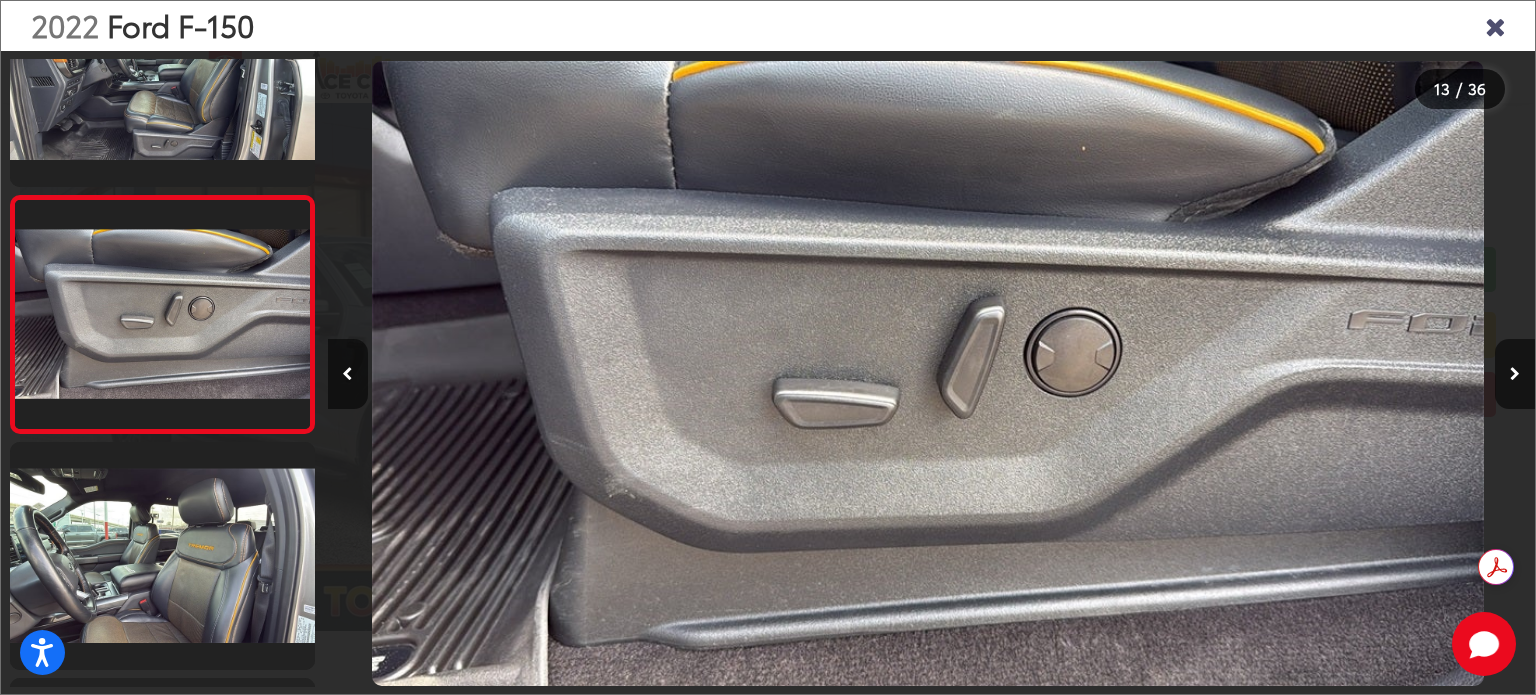 click at bounding box center [1515, 374] 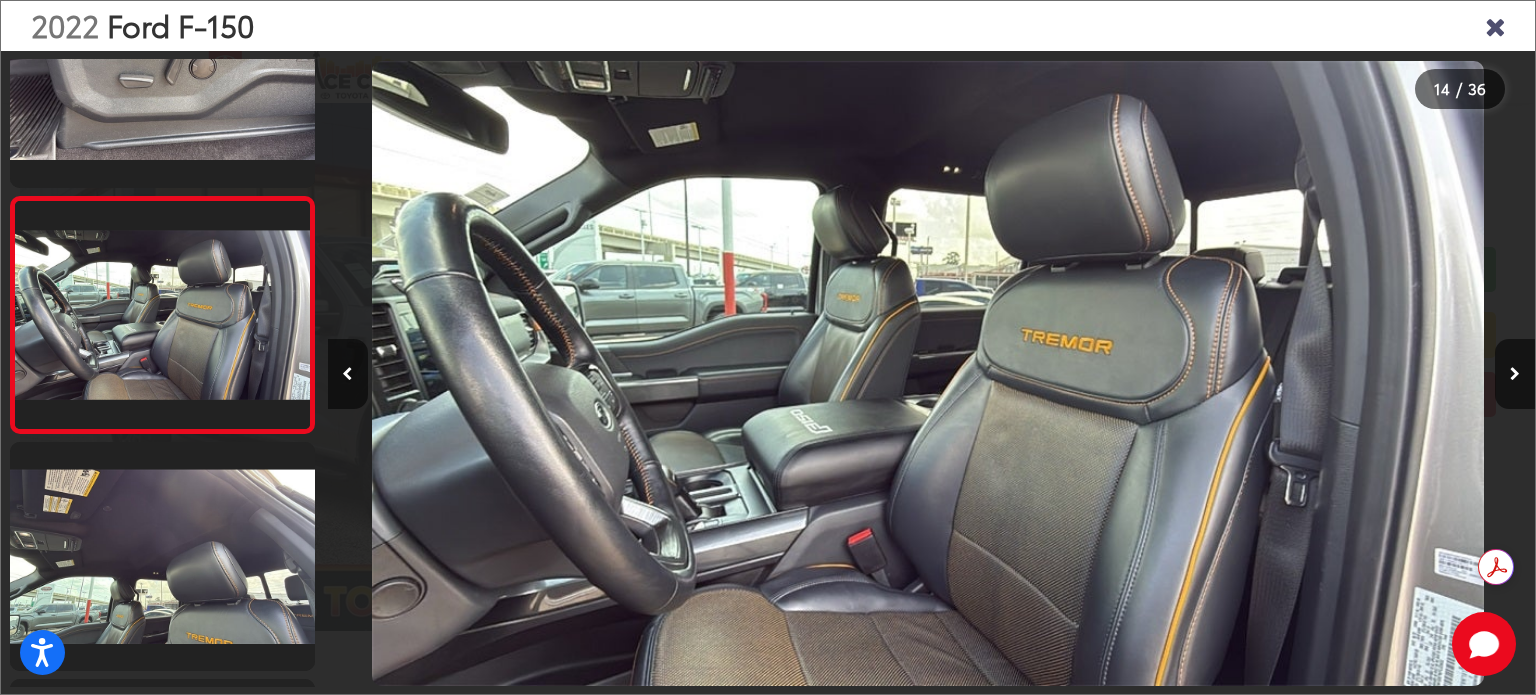 click at bounding box center (1515, 374) 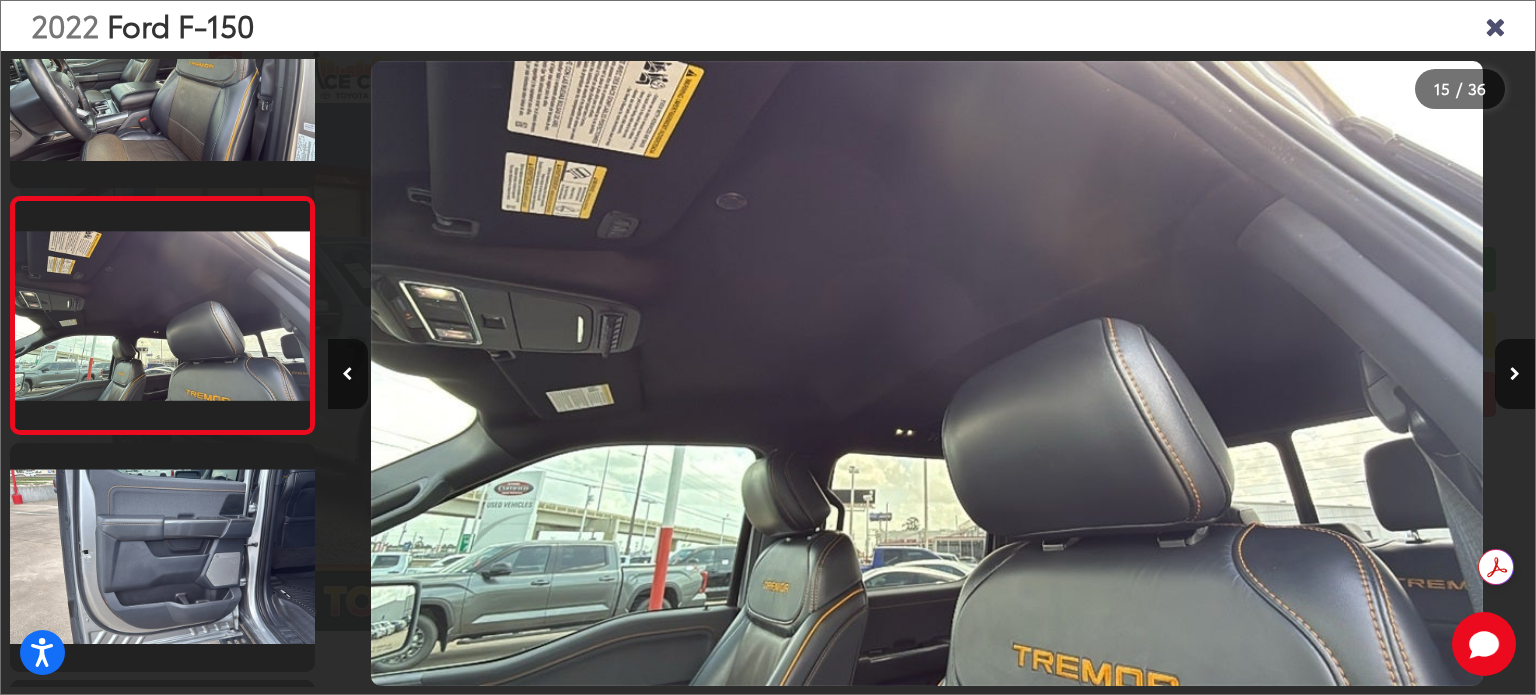 click at bounding box center [1515, 374] 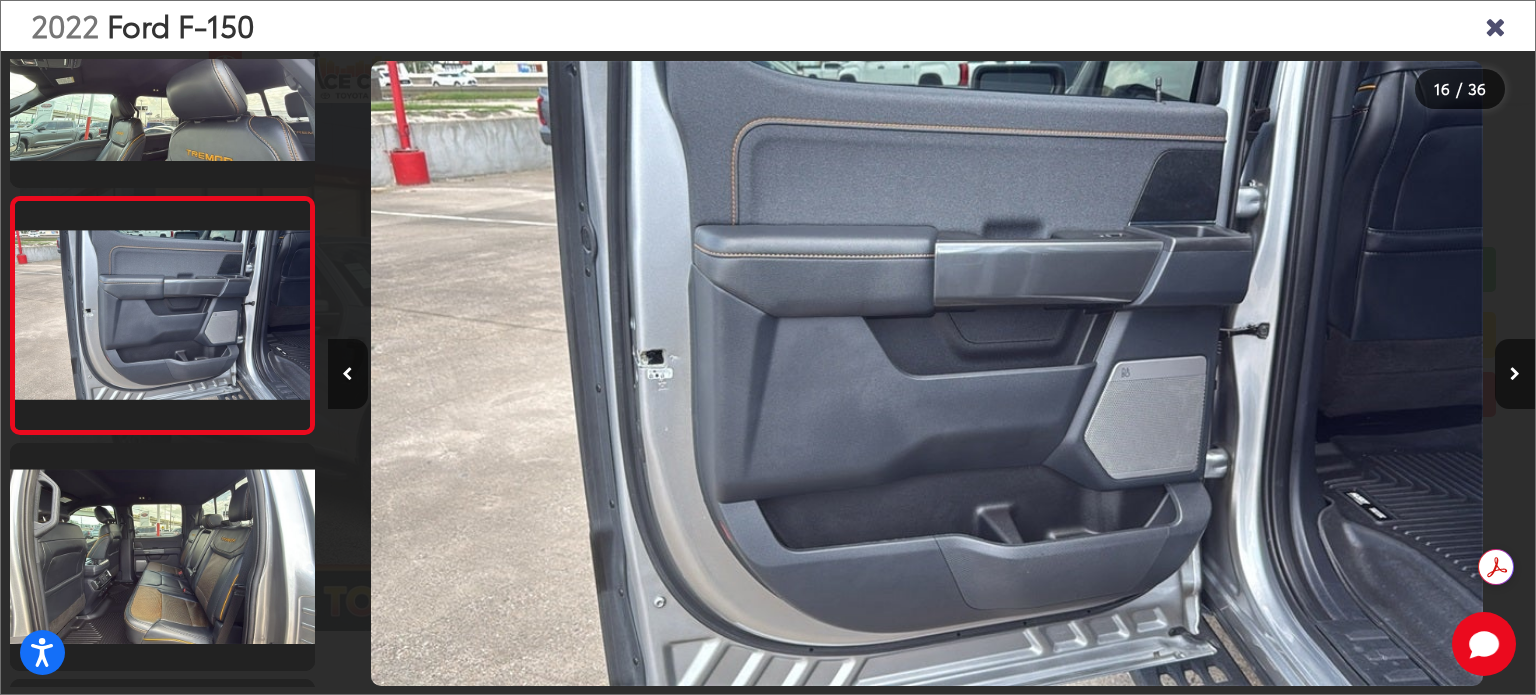 click at bounding box center [1515, 374] 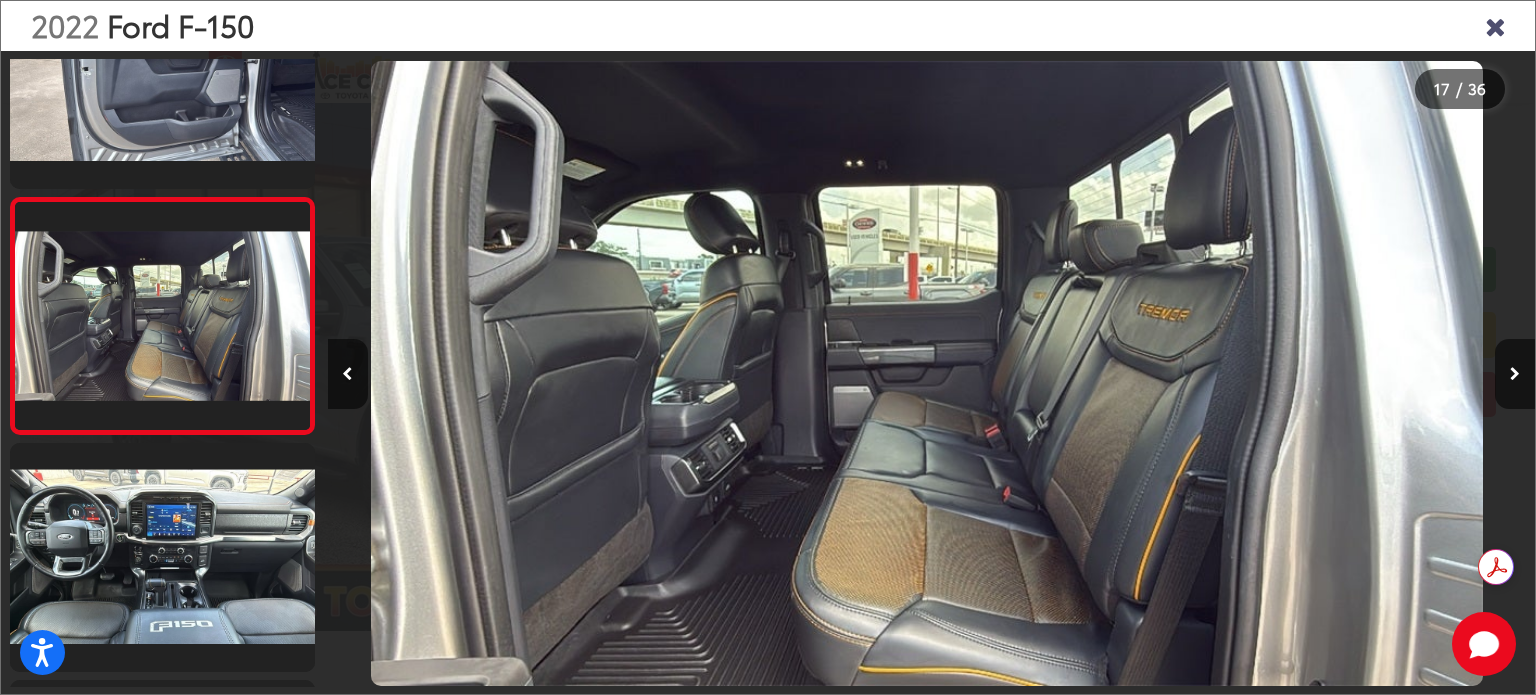 click at bounding box center (1515, 374) 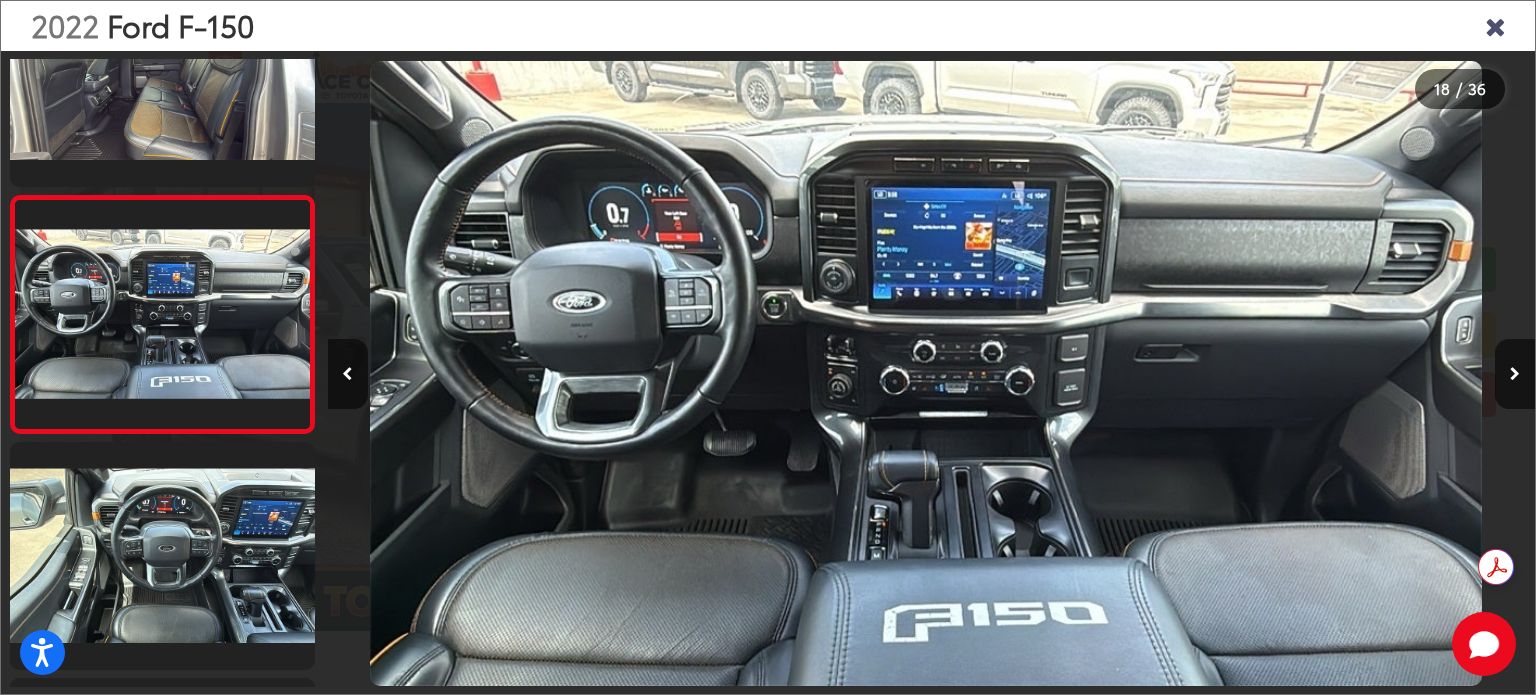 click at bounding box center (1515, 374) 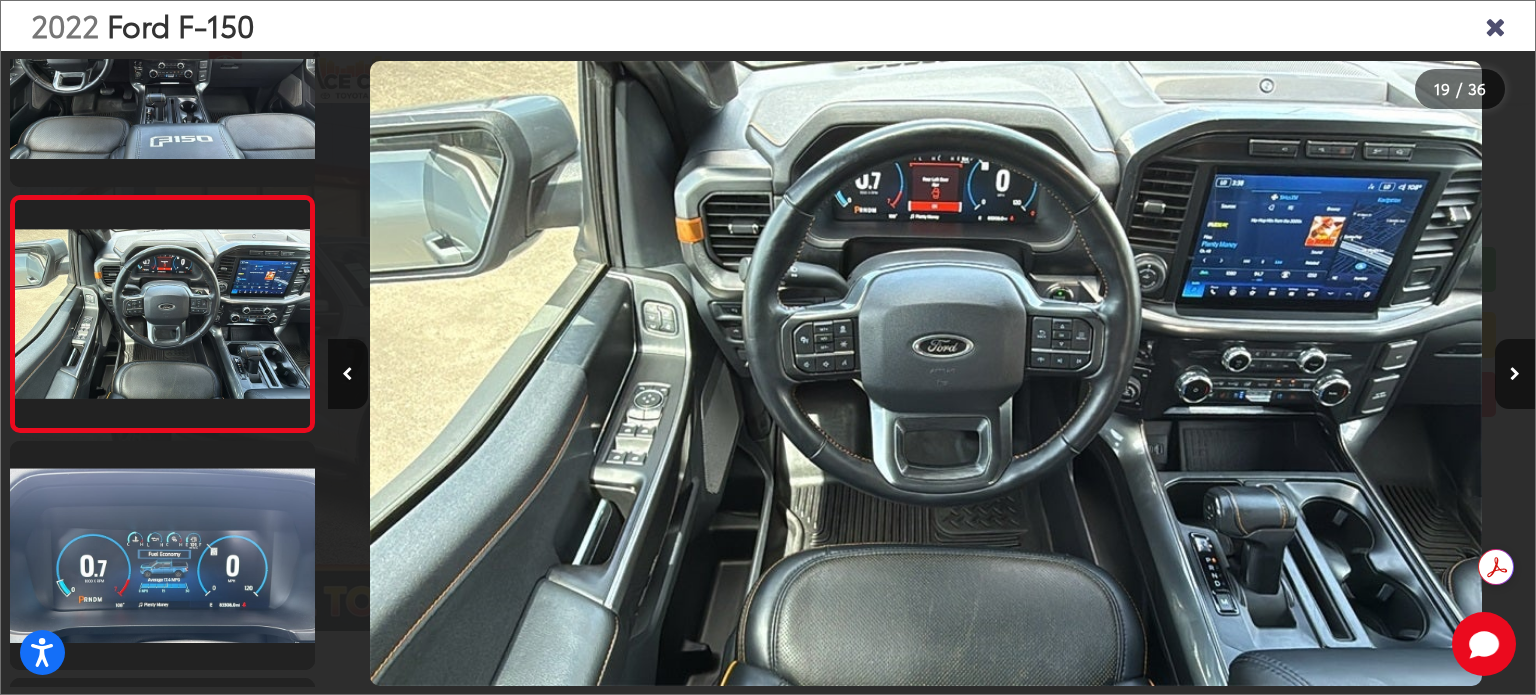 click at bounding box center (1515, 374) 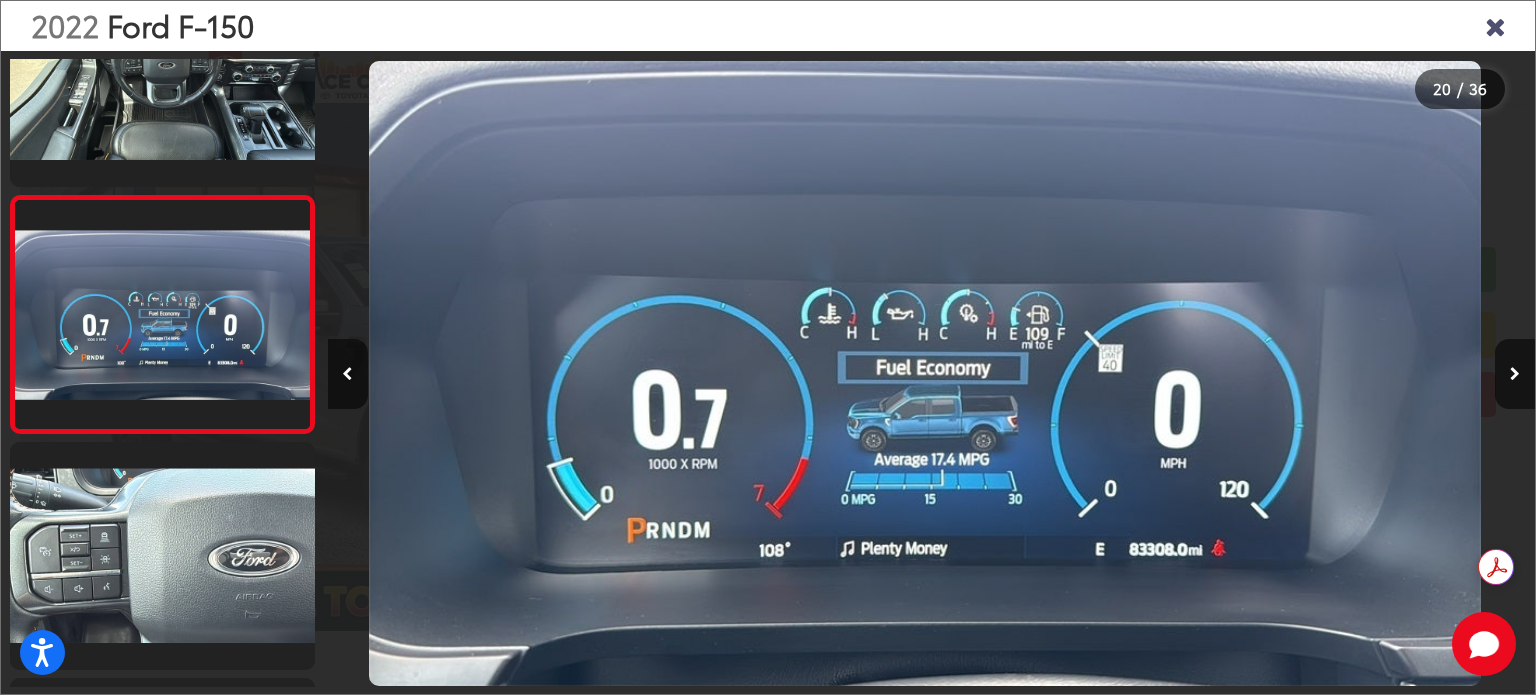 click at bounding box center [1515, 374] 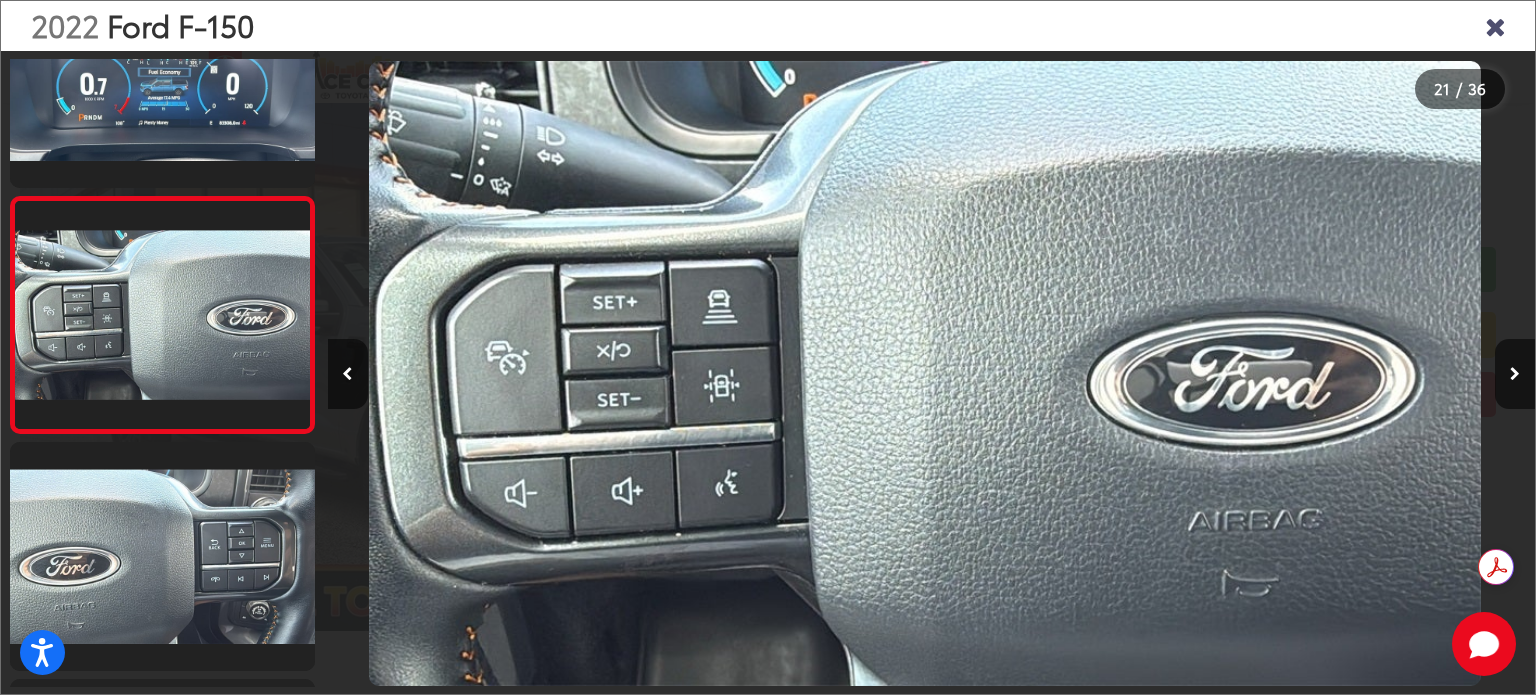 click at bounding box center (1515, 374) 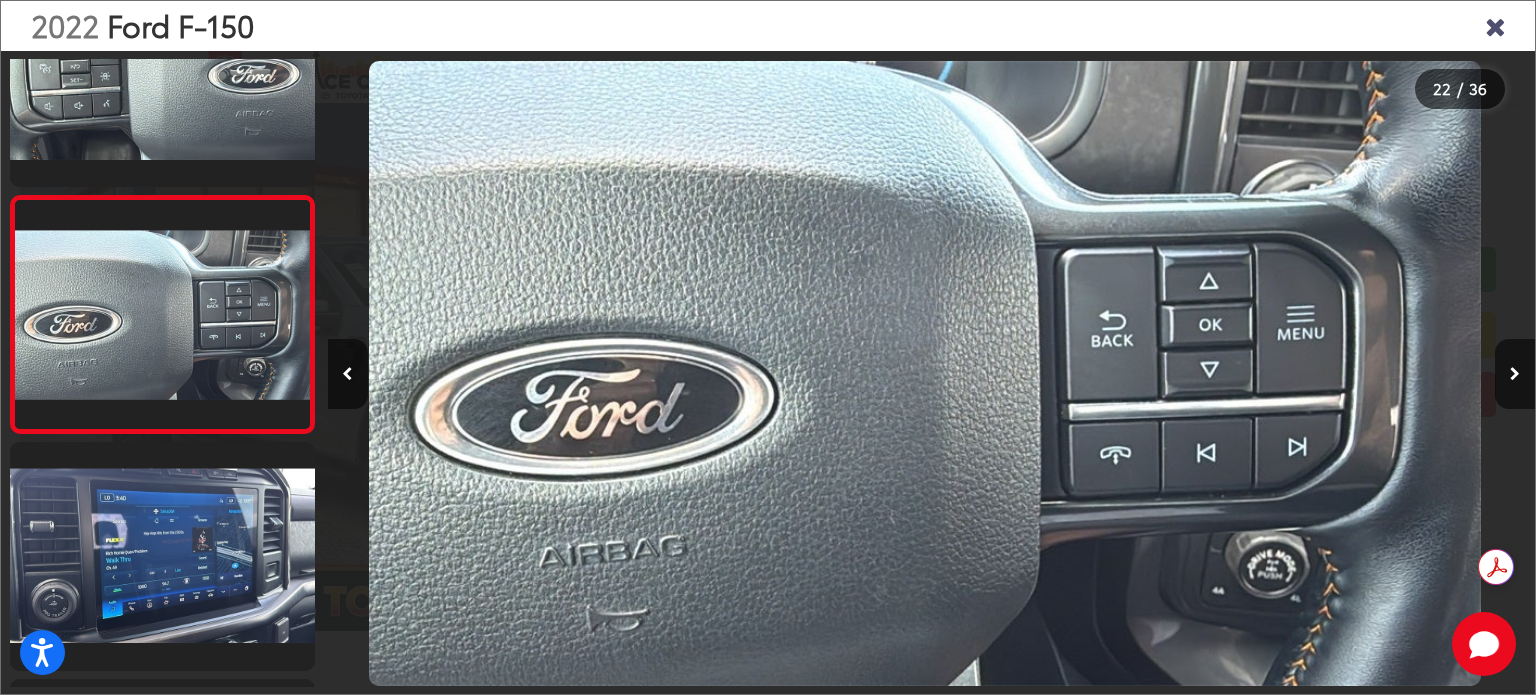 click at bounding box center (1515, 374) 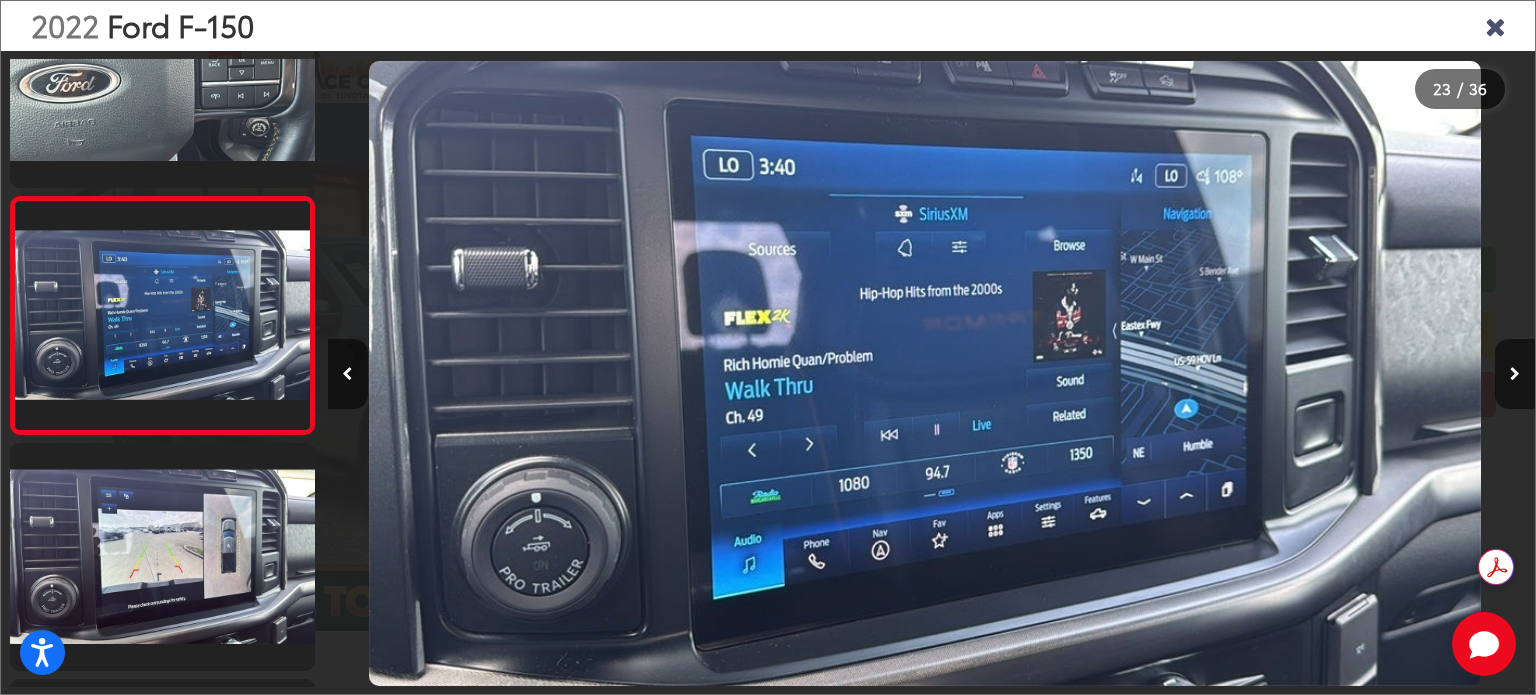 click at bounding box center (1515, 374) 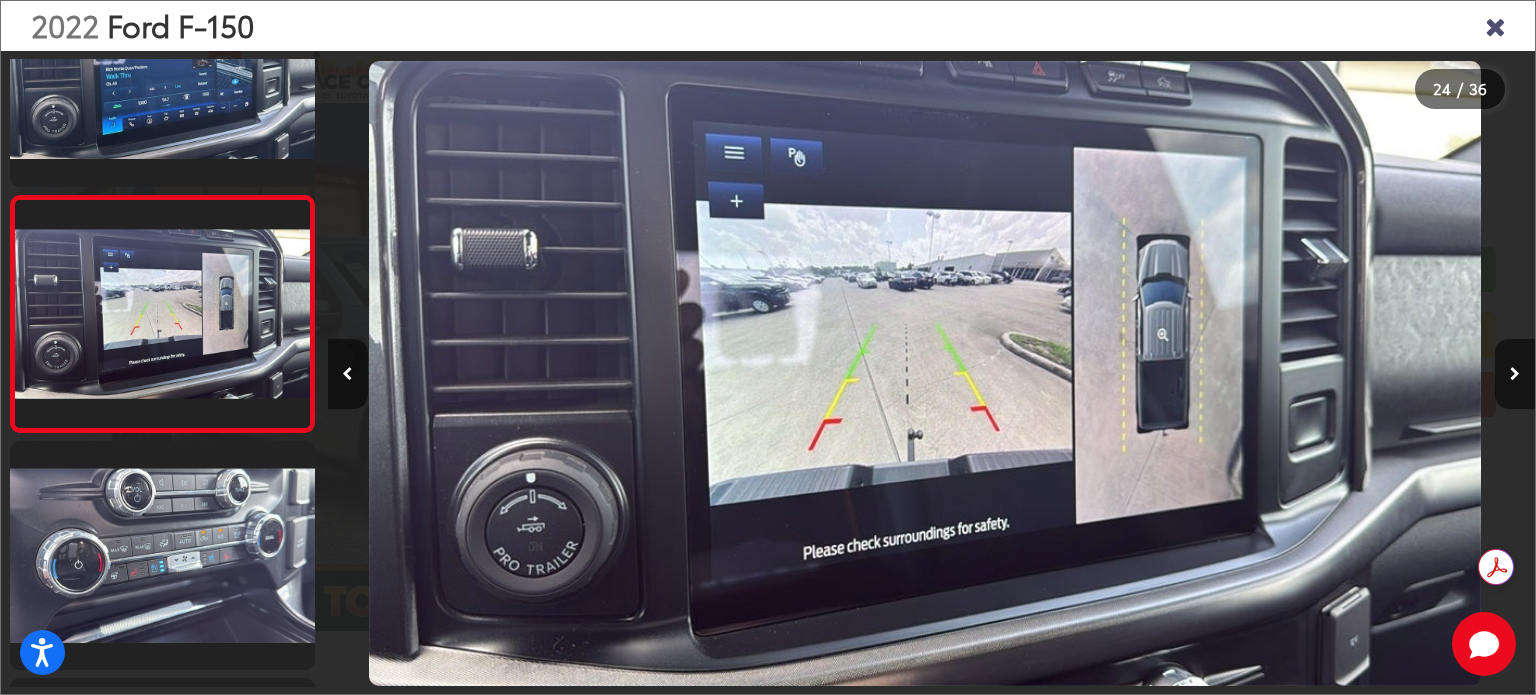 click at bounding box center (1515, 374) 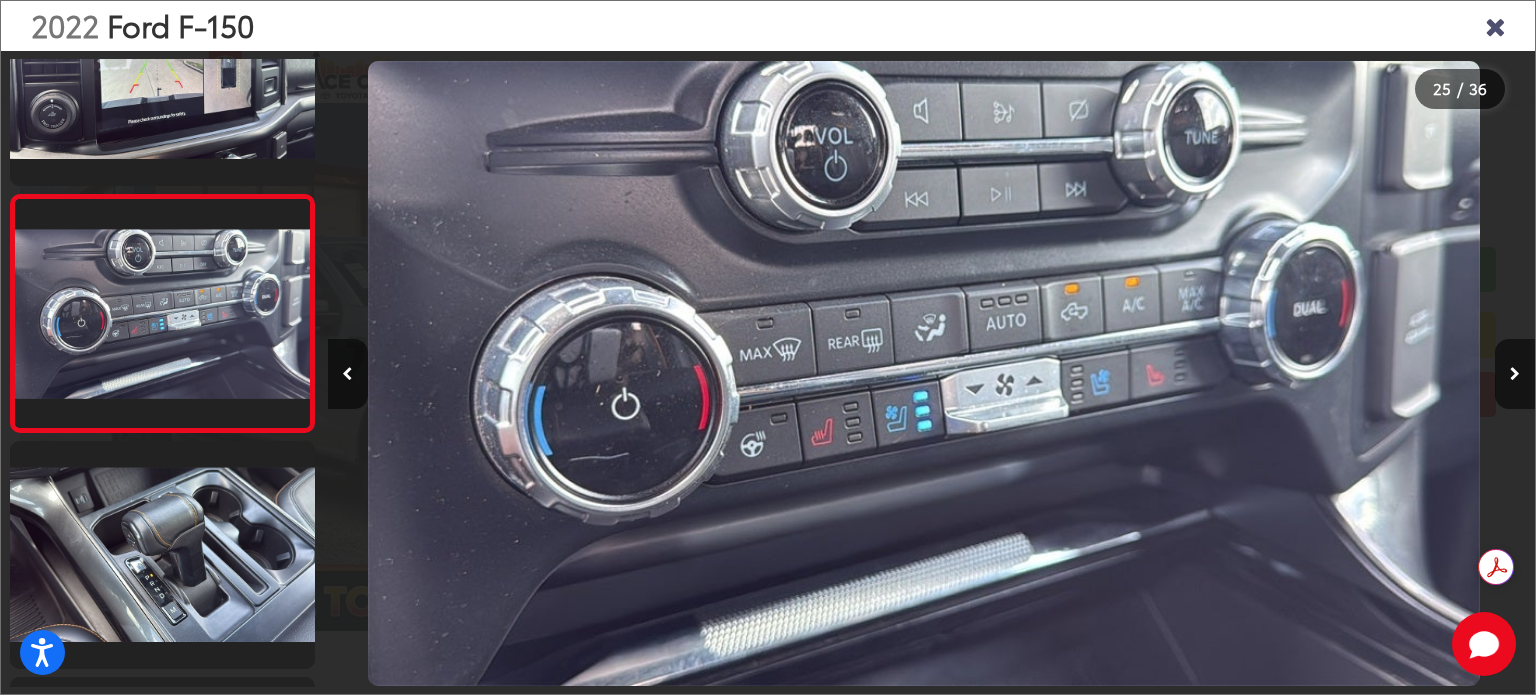 click at bounding box center (1515, 374) 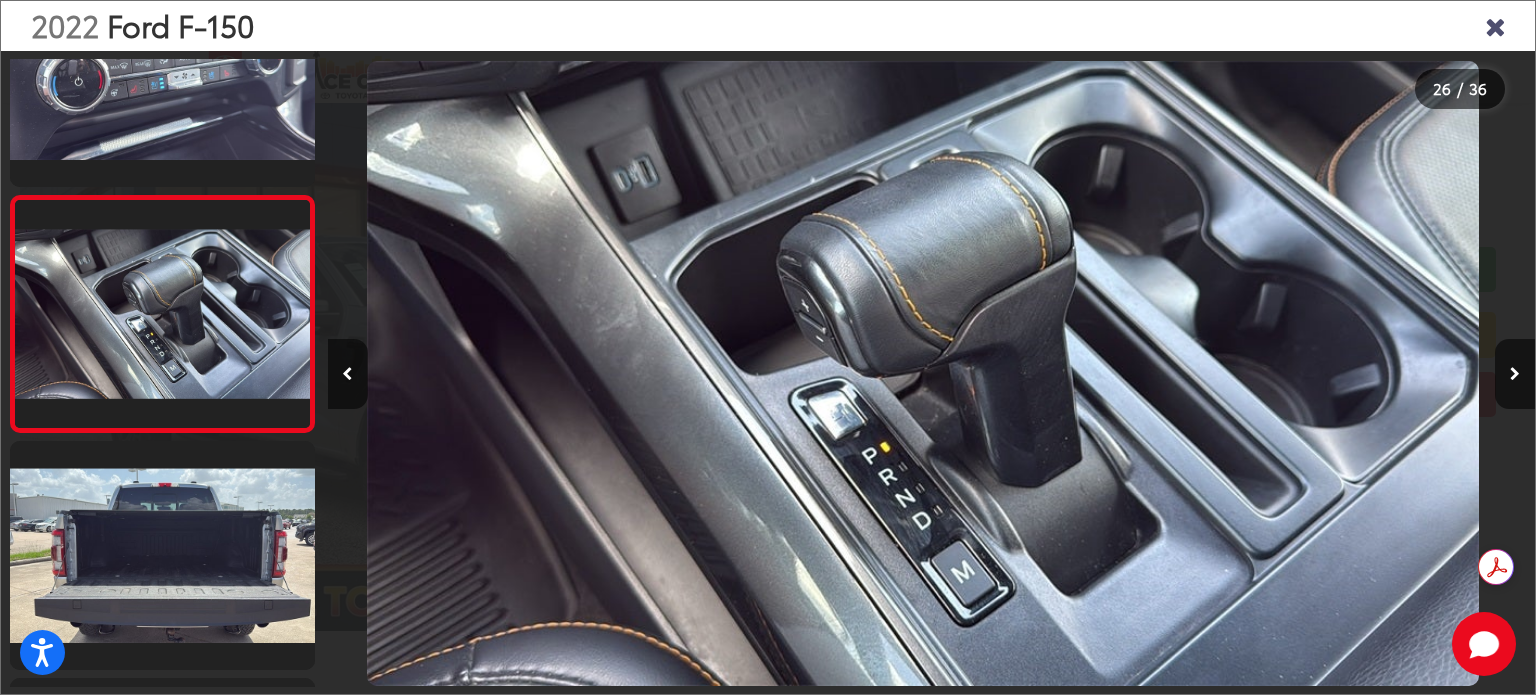 click at bounding box center (1515, 374) 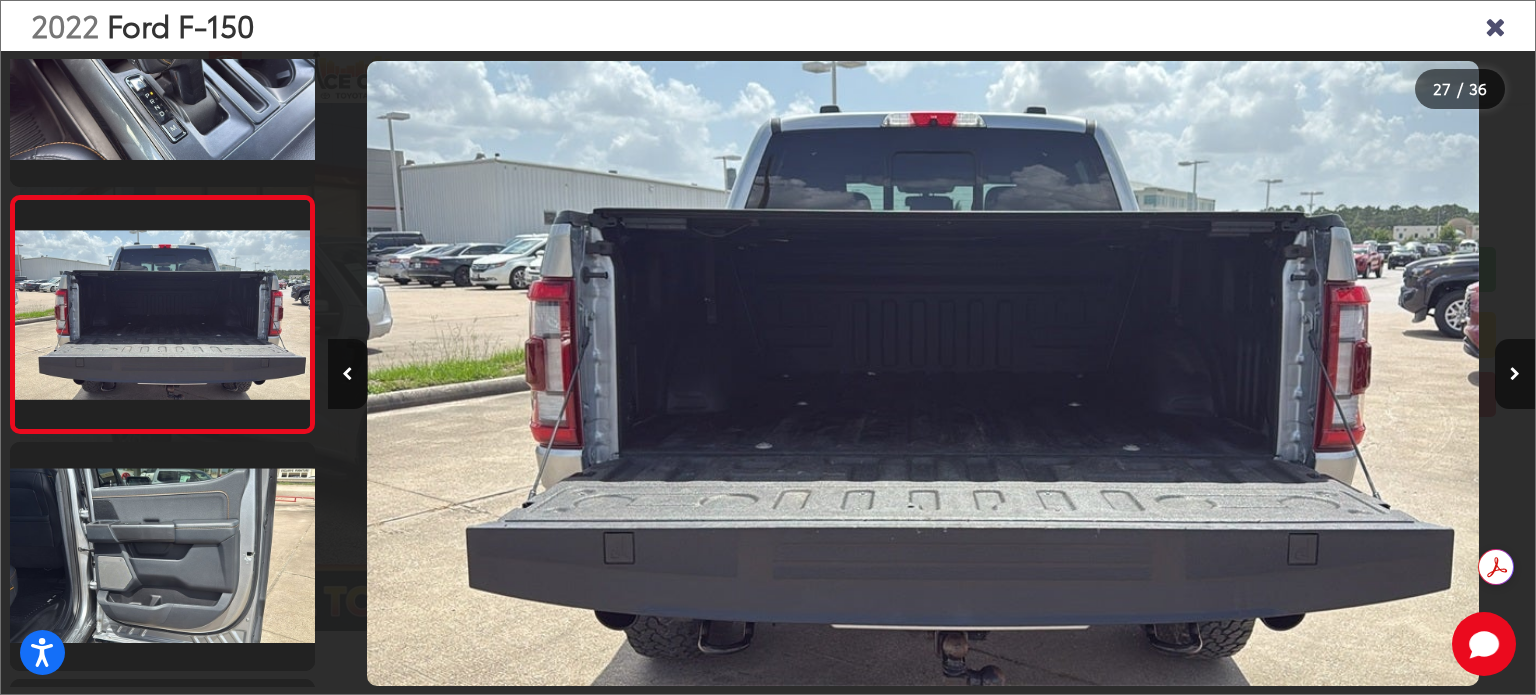 click at bounding box center (1515, 374) 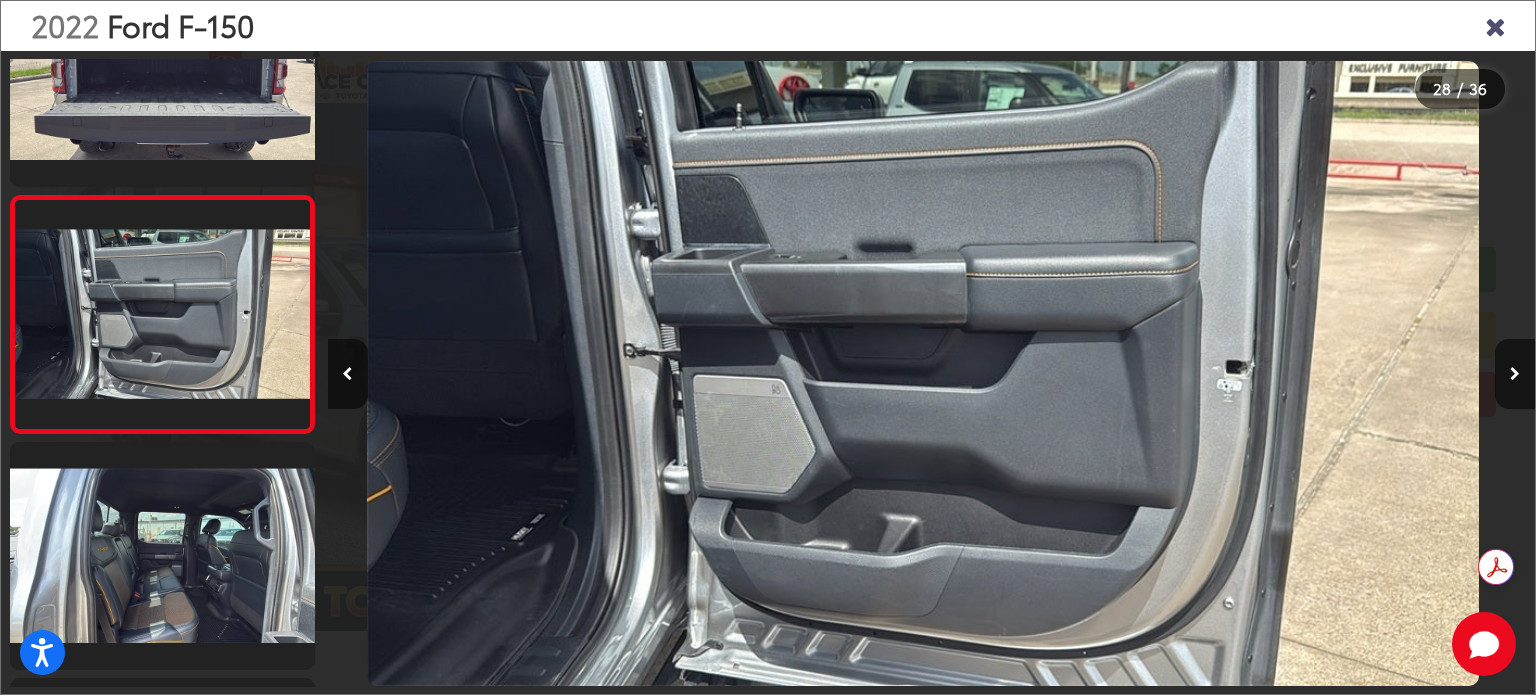 click at bounding box center (1515, 374) 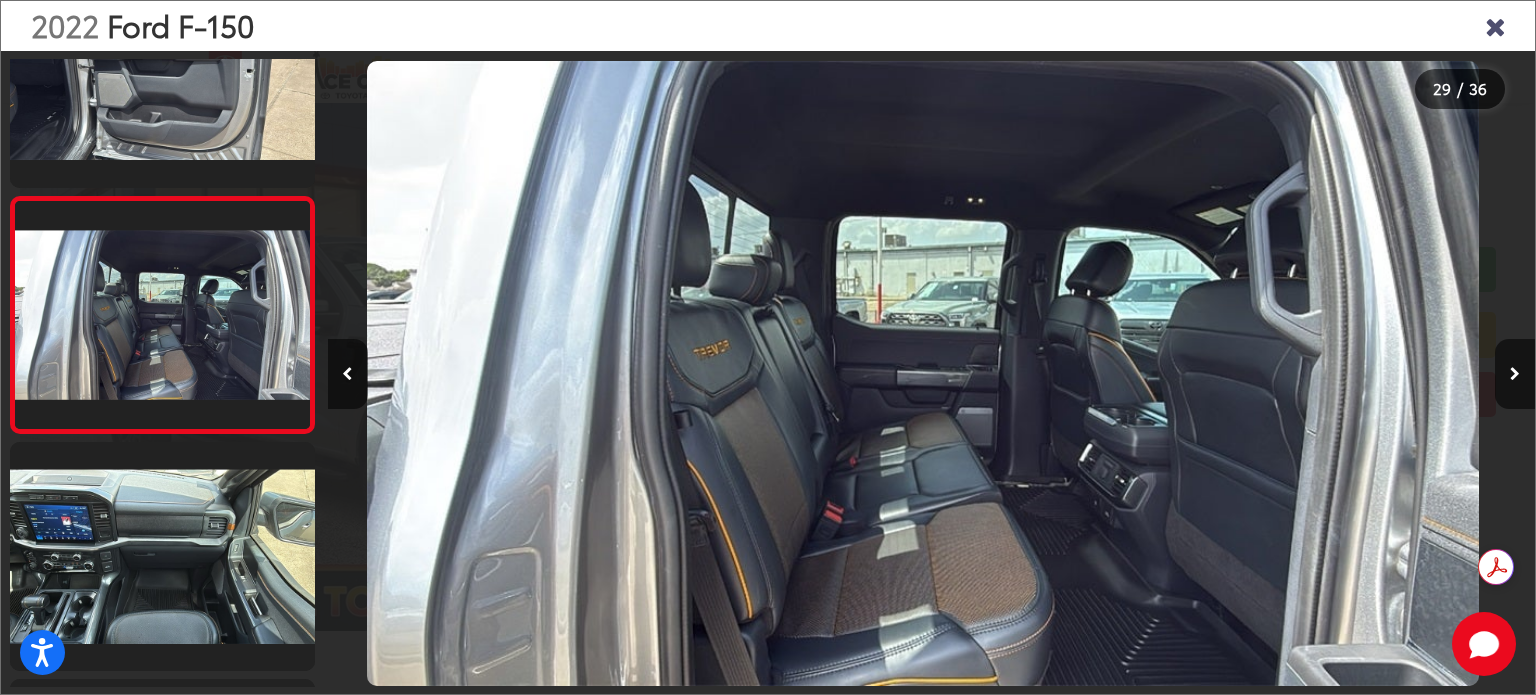 click at bounding box center [1515, 374] 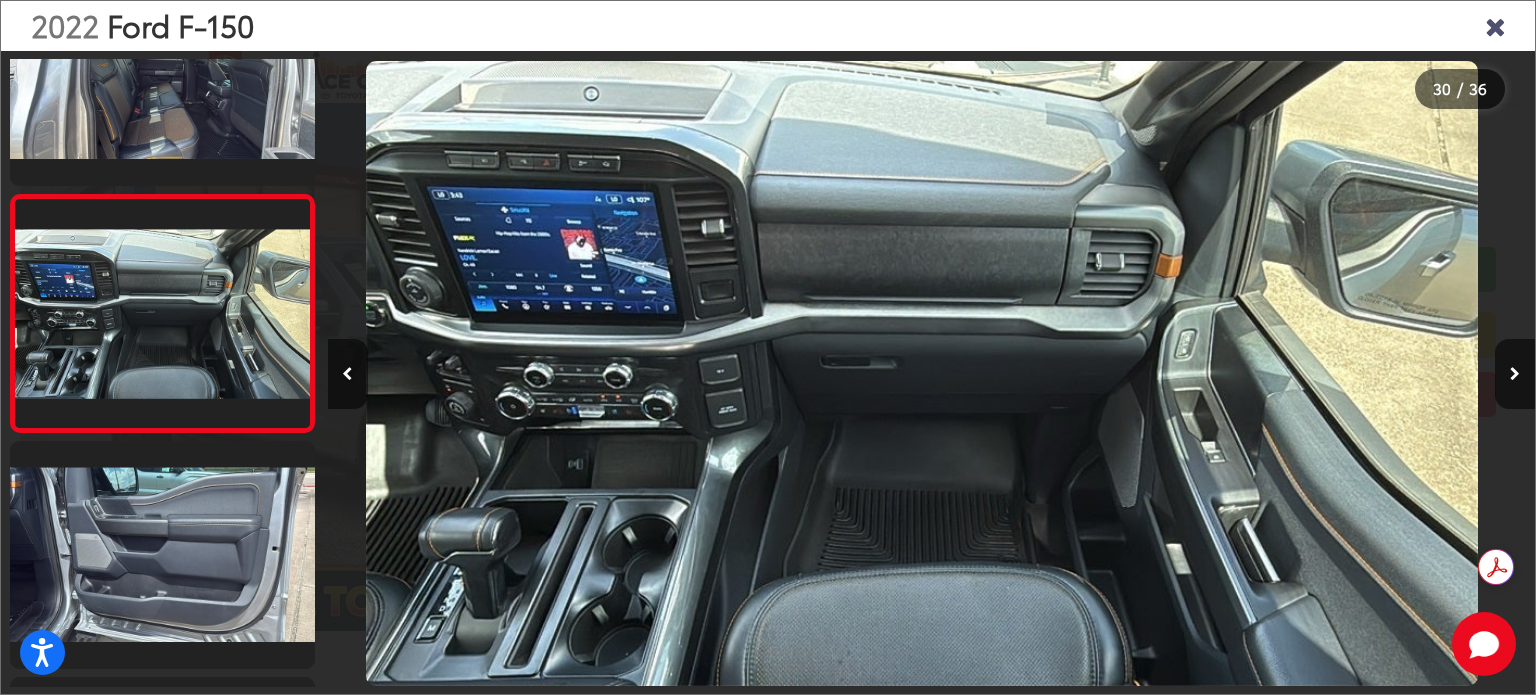 click at bounding box center [1515, 374] 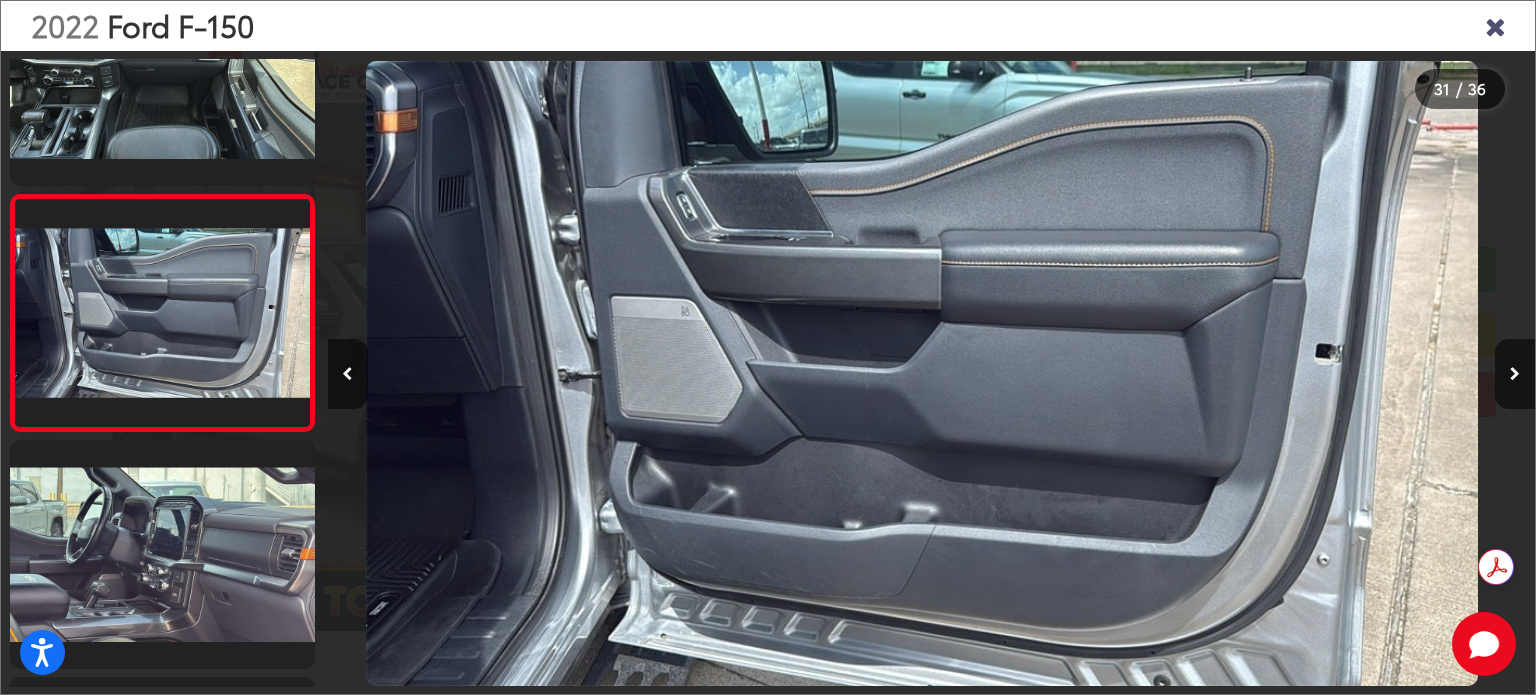 click at bounding box center [1515, 374] 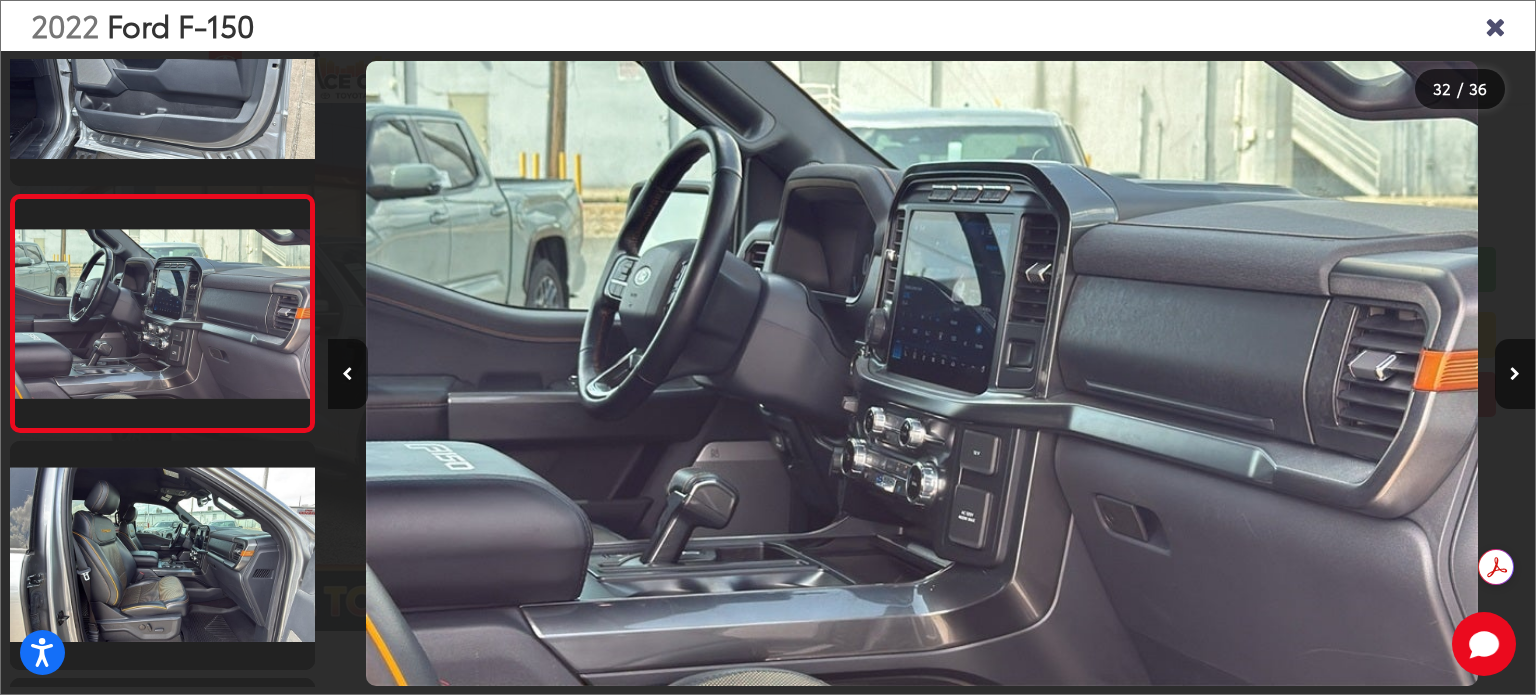 click at bounding box center (1515, 374) 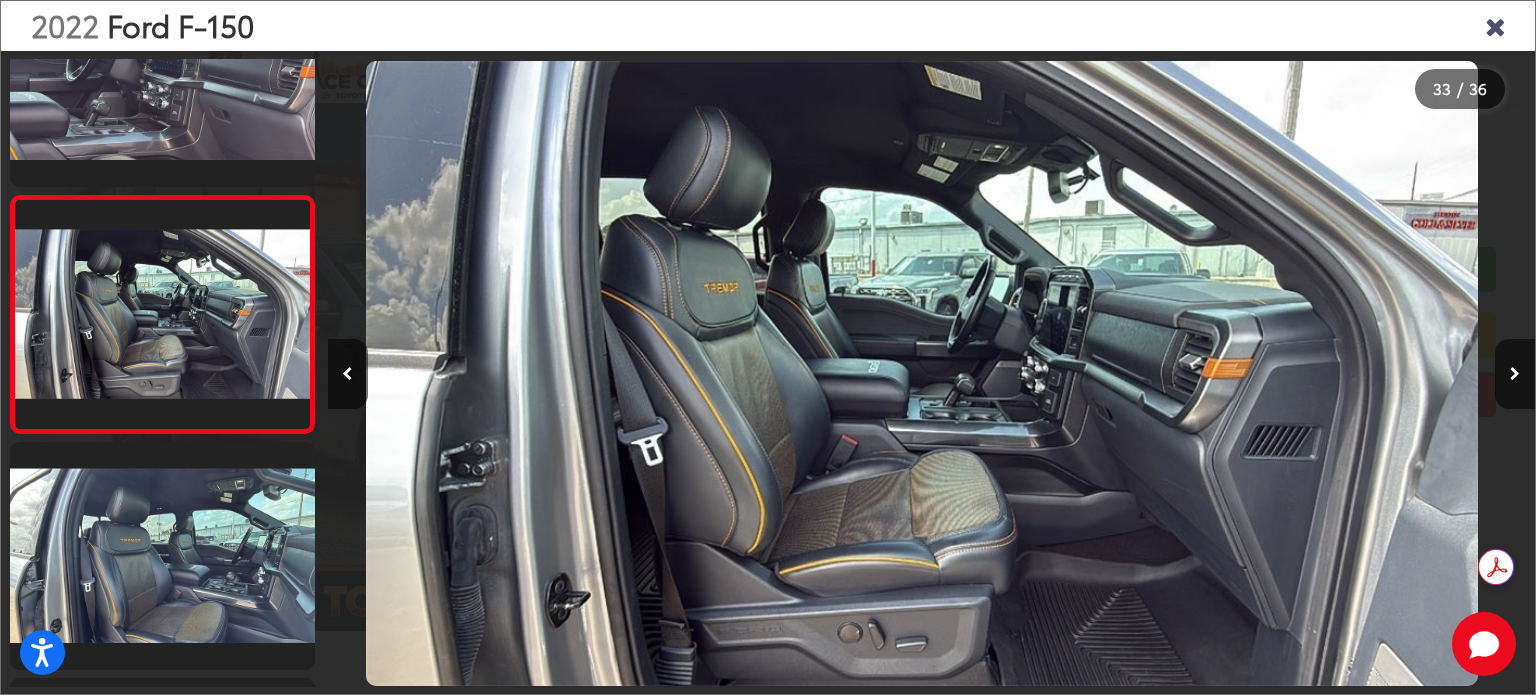 click at bounding box center [1515, 374] 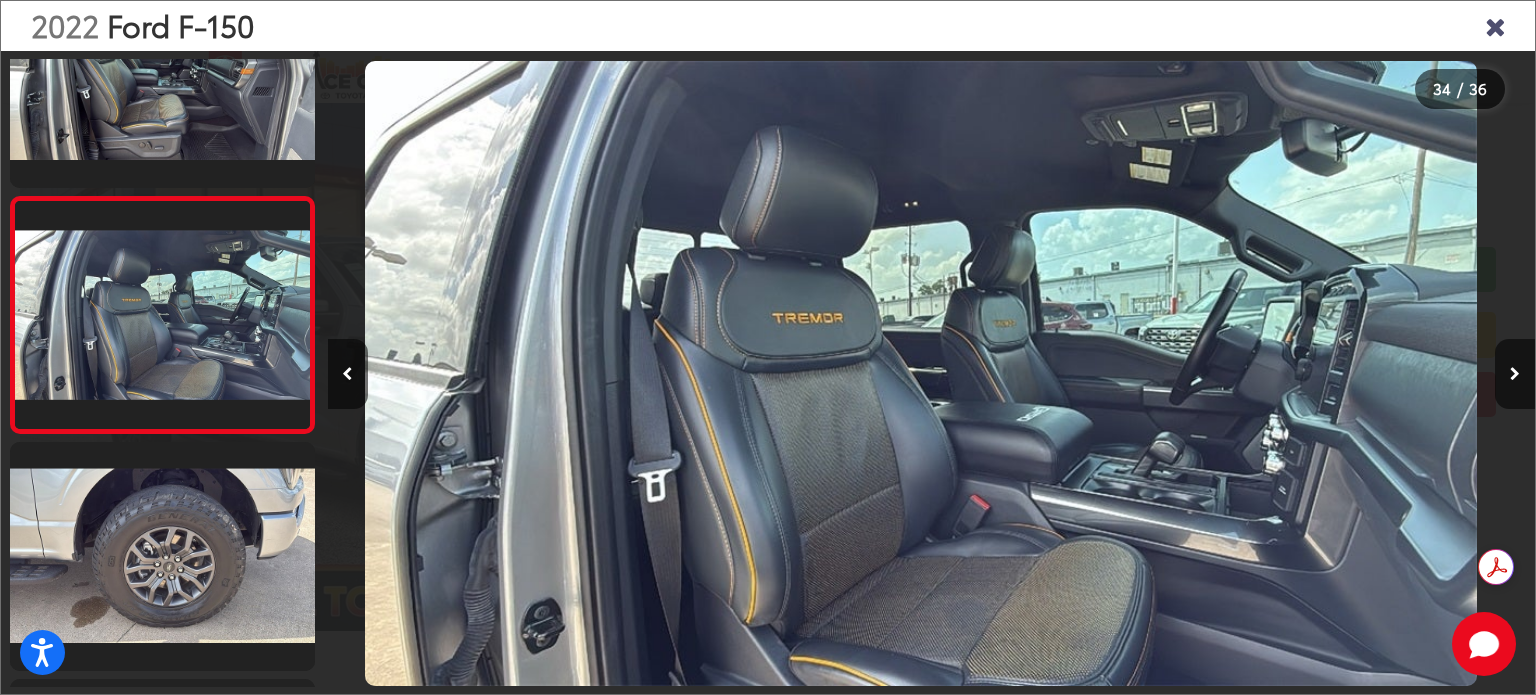 click at bounding box center [1515, 374] 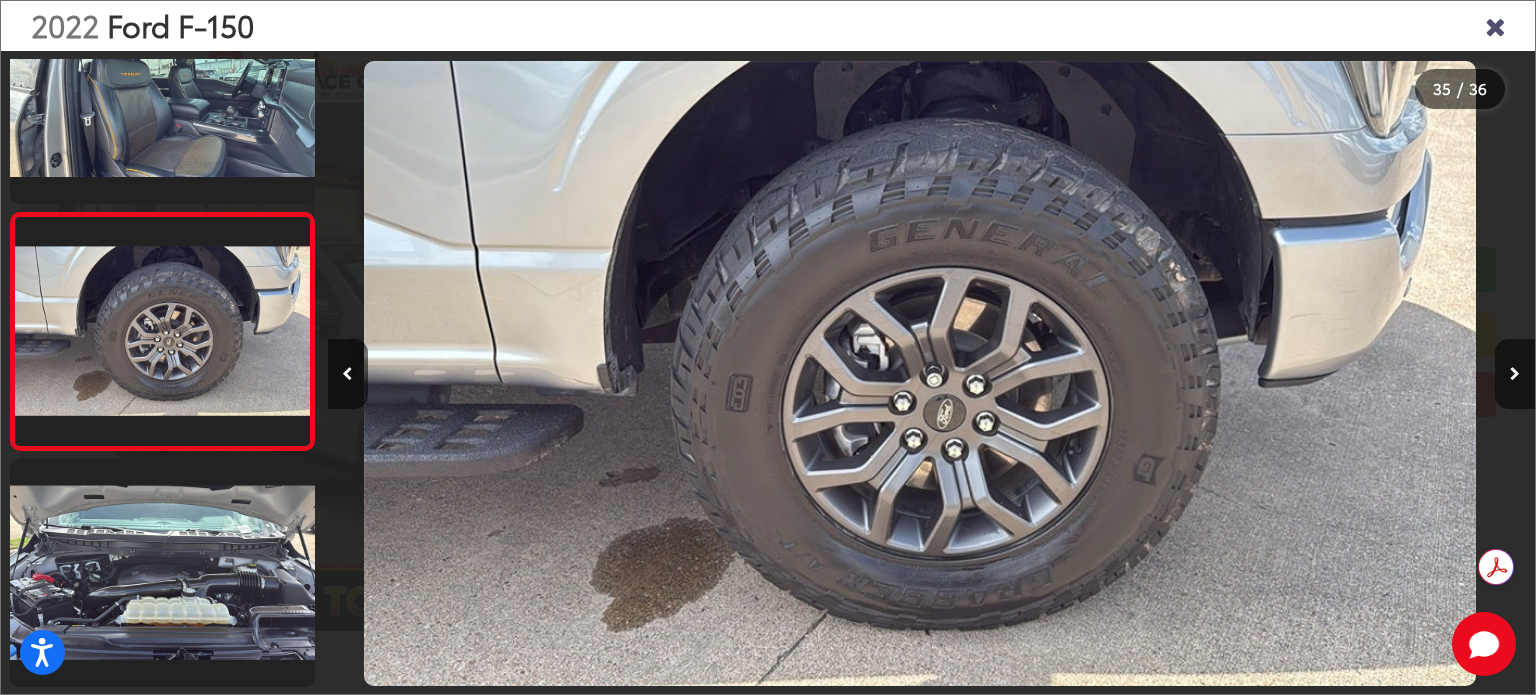 click at bounding box center [1515, 374] 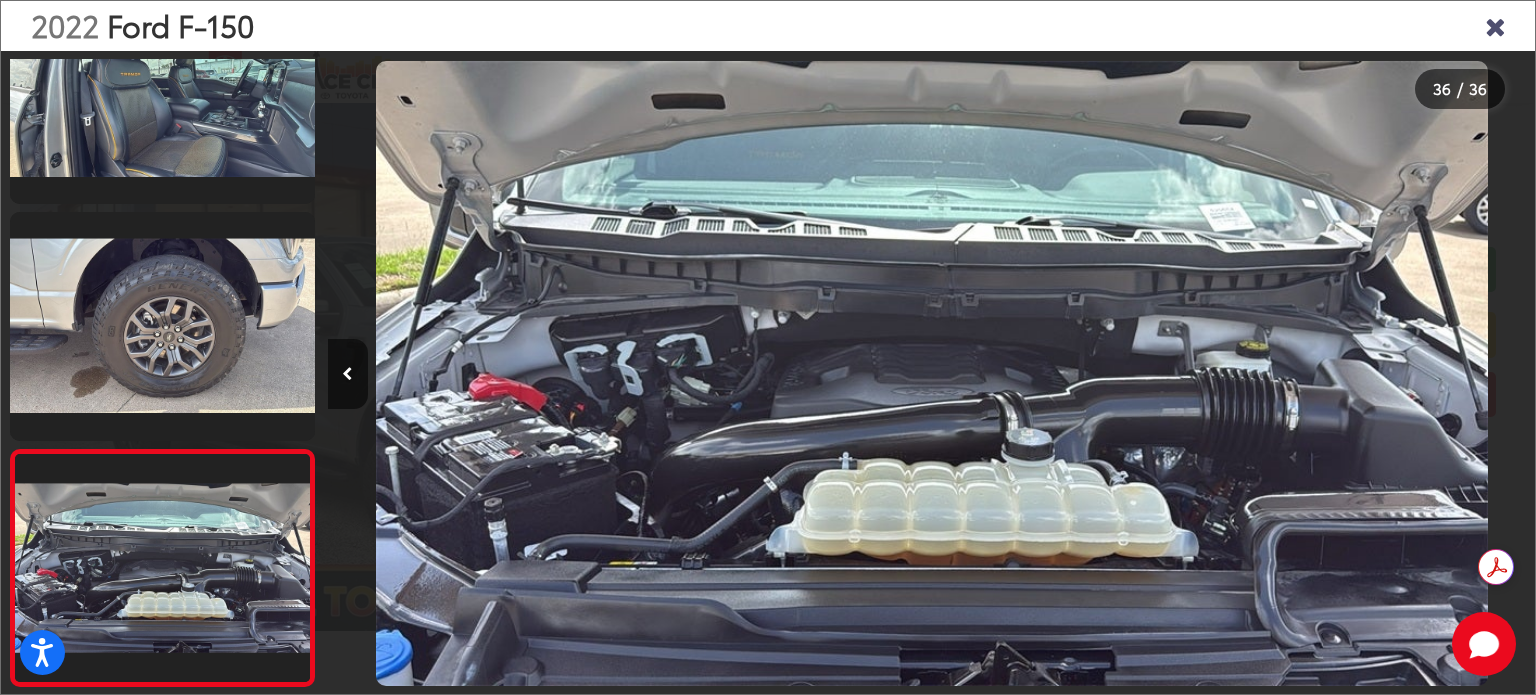 click at bounding box center (1384, 373) 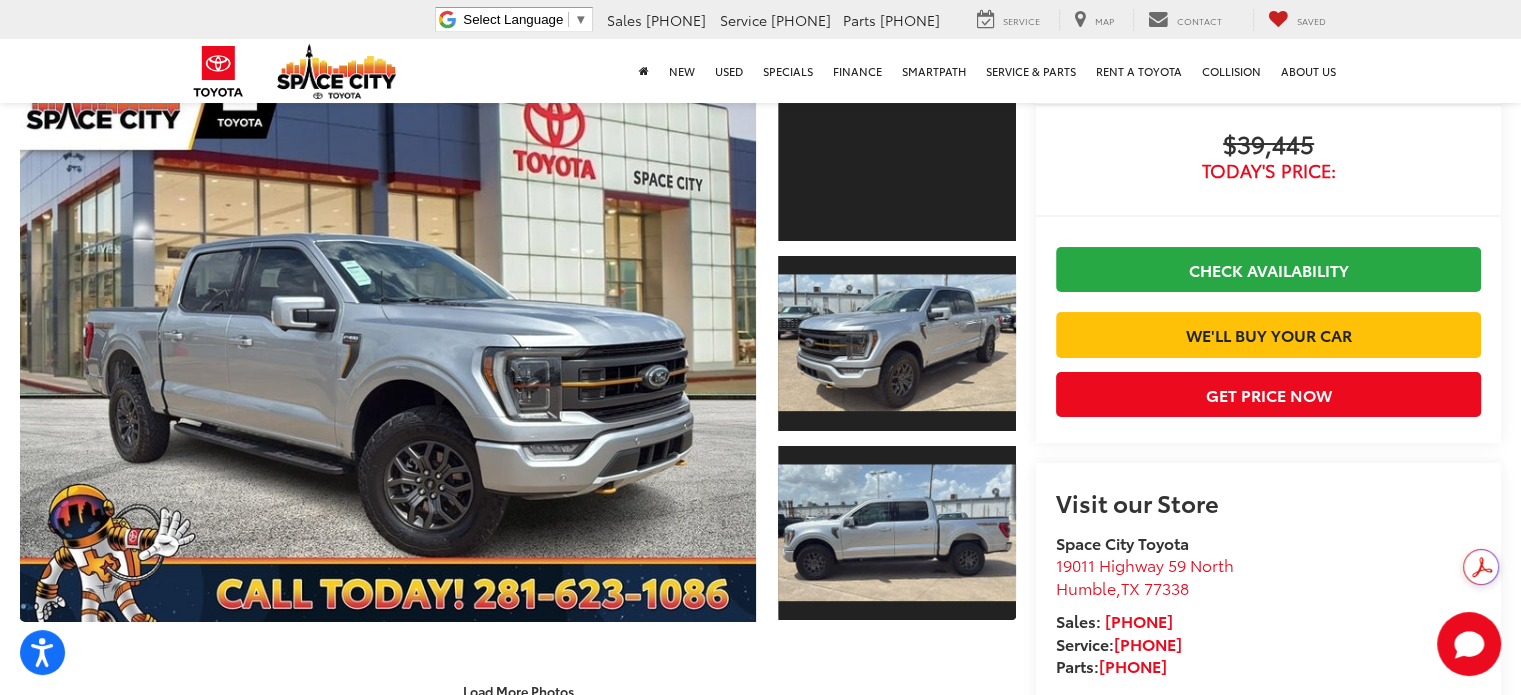 scroll, scrollTop: 0, scrollLeft: 0, axis: both 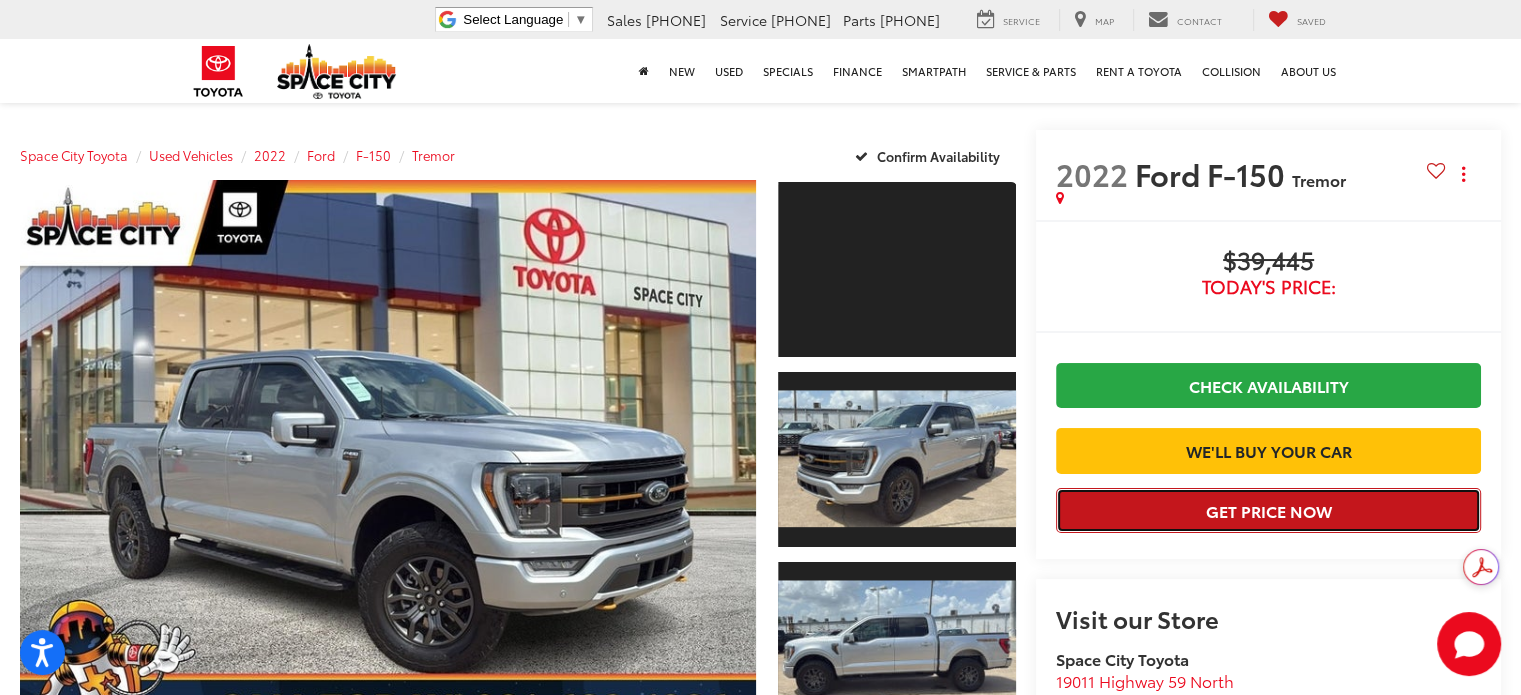 click on "Get Price Now" at bounding box center (1268, 510) 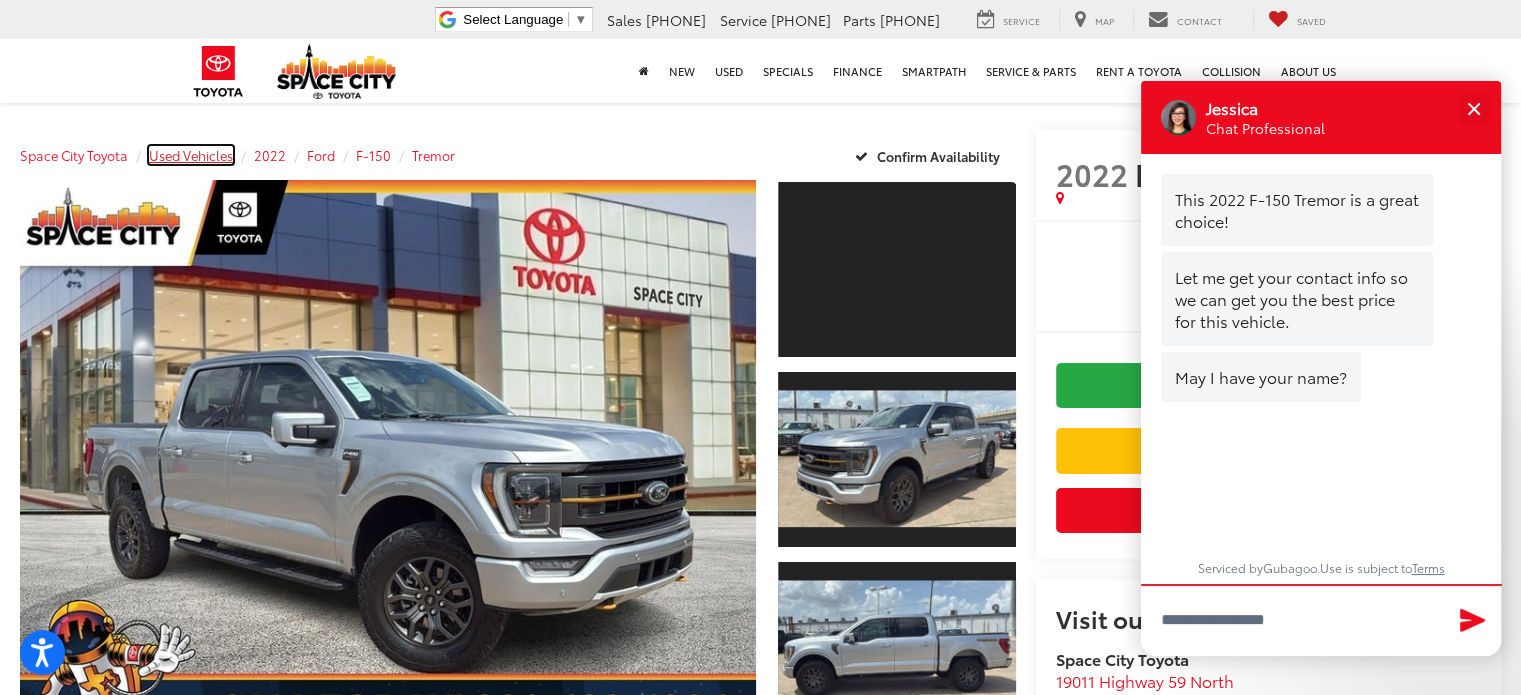 click on "Used Vehicles" at bounding box center (191, 155) 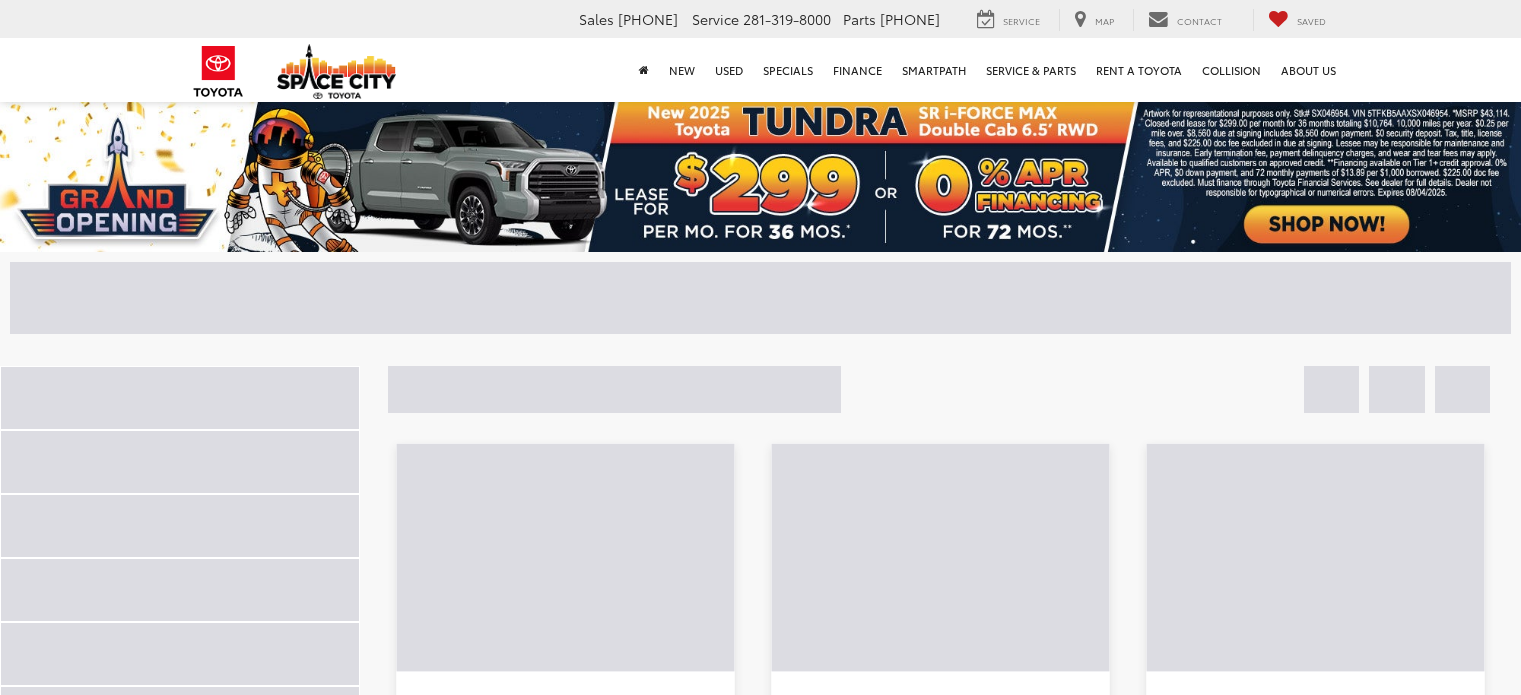 scroll, scrollTop: 0, scrollLeft: 0, axis: both 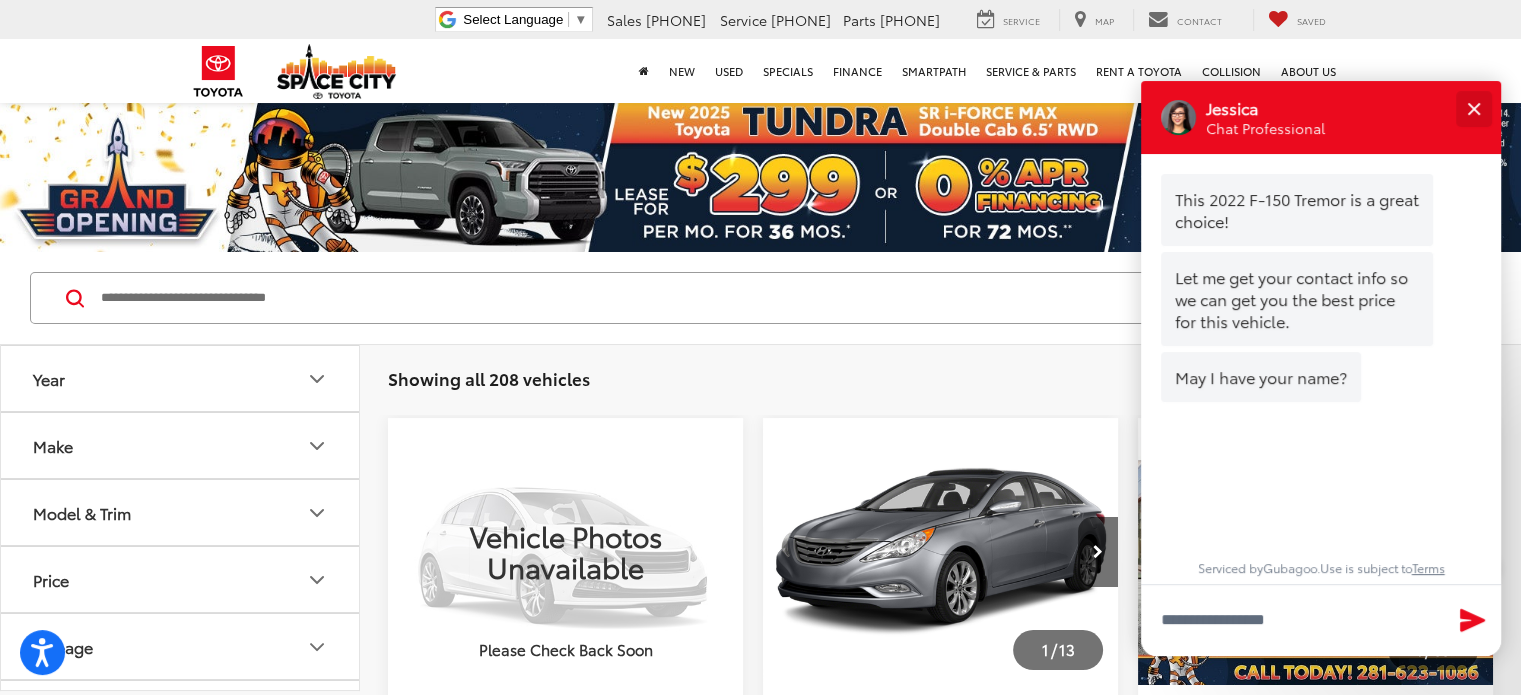click at bounding box center (1473, 108) 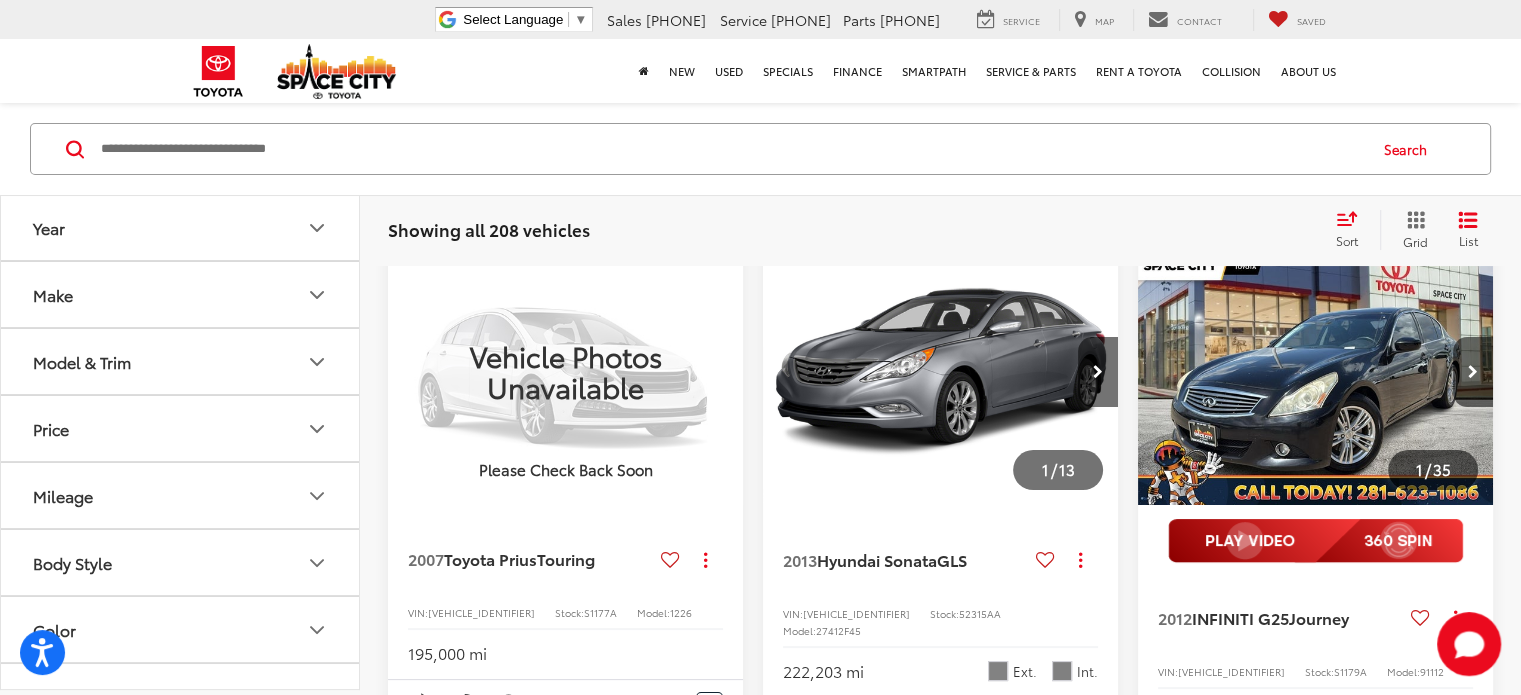 scroll, scrollTop: 0, scrollLeft: 0, axis: both 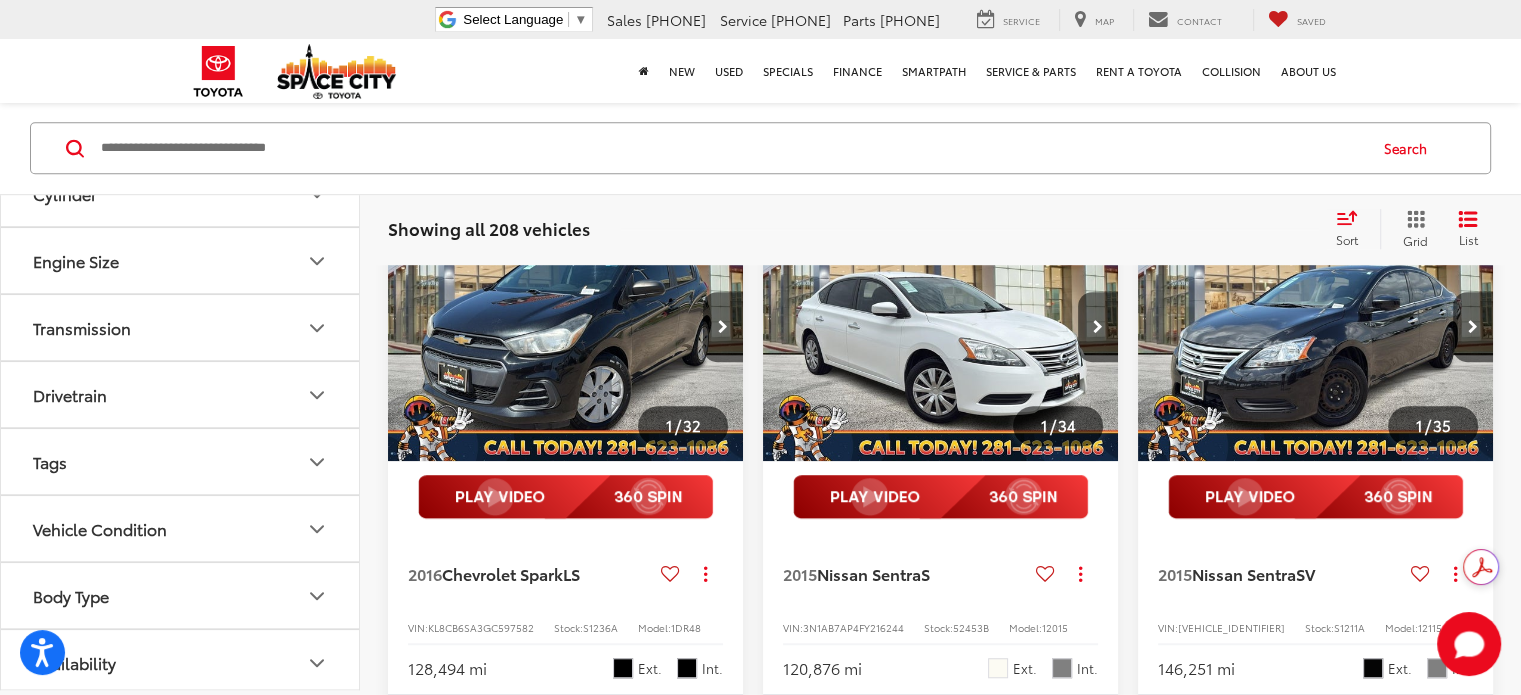 click 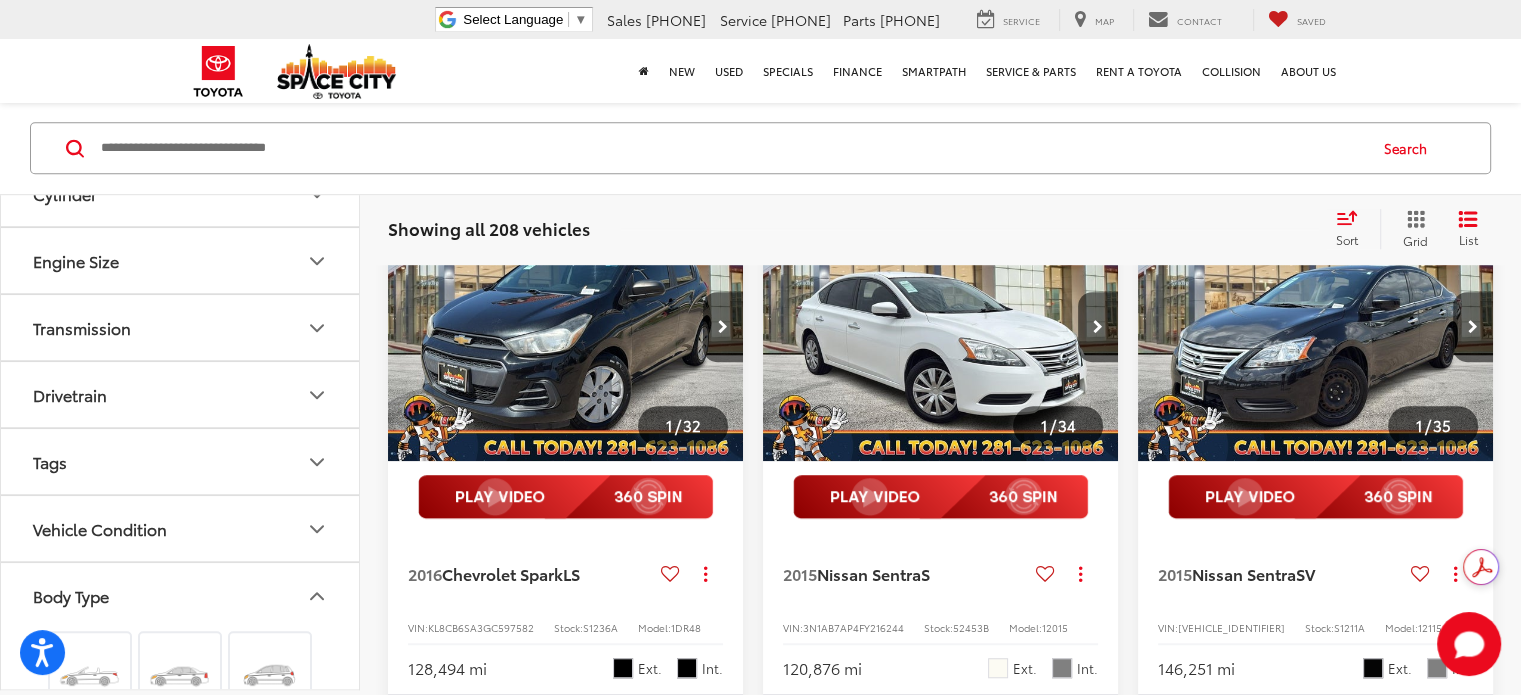 scroll, scrollTop: 960, scrollLeft: 0, axis: vertical 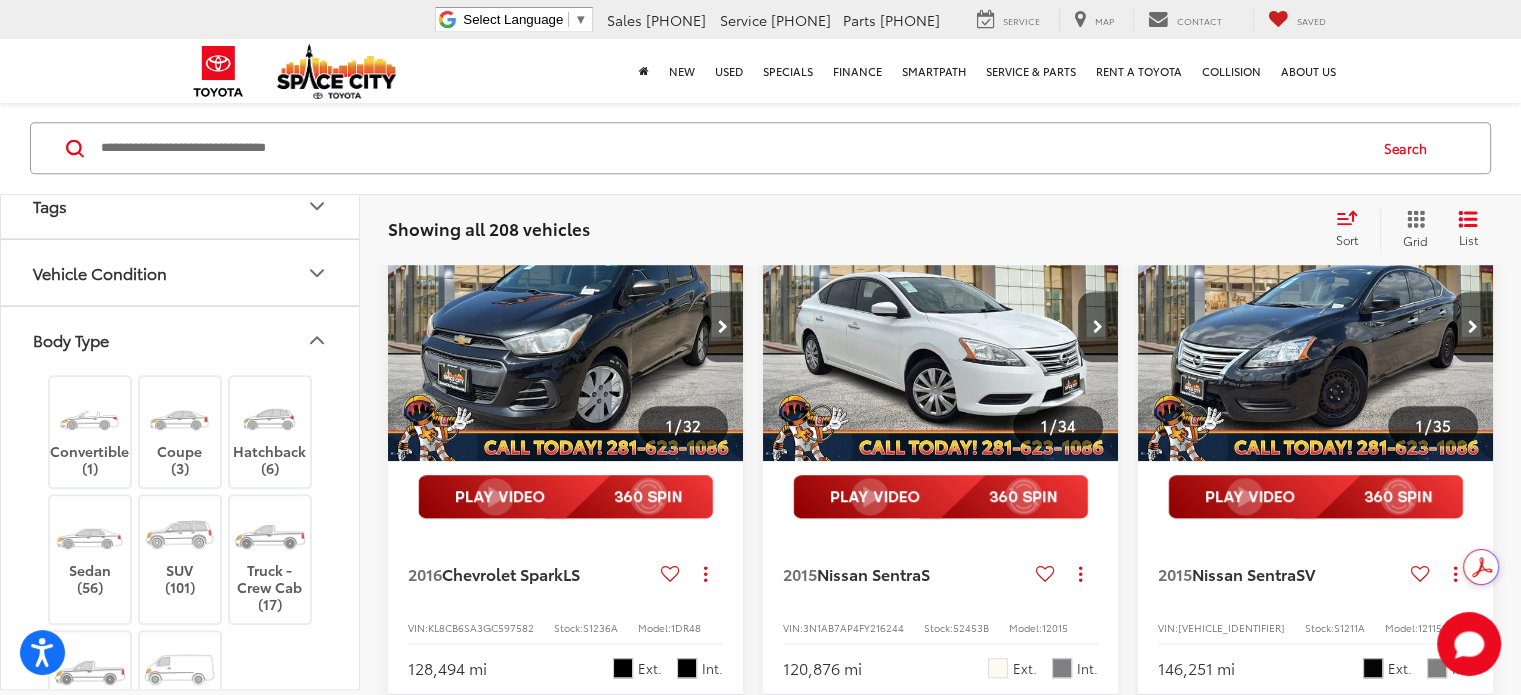 click on "Truck - Crew Cab   (17)" at bounding box center (270, 559) 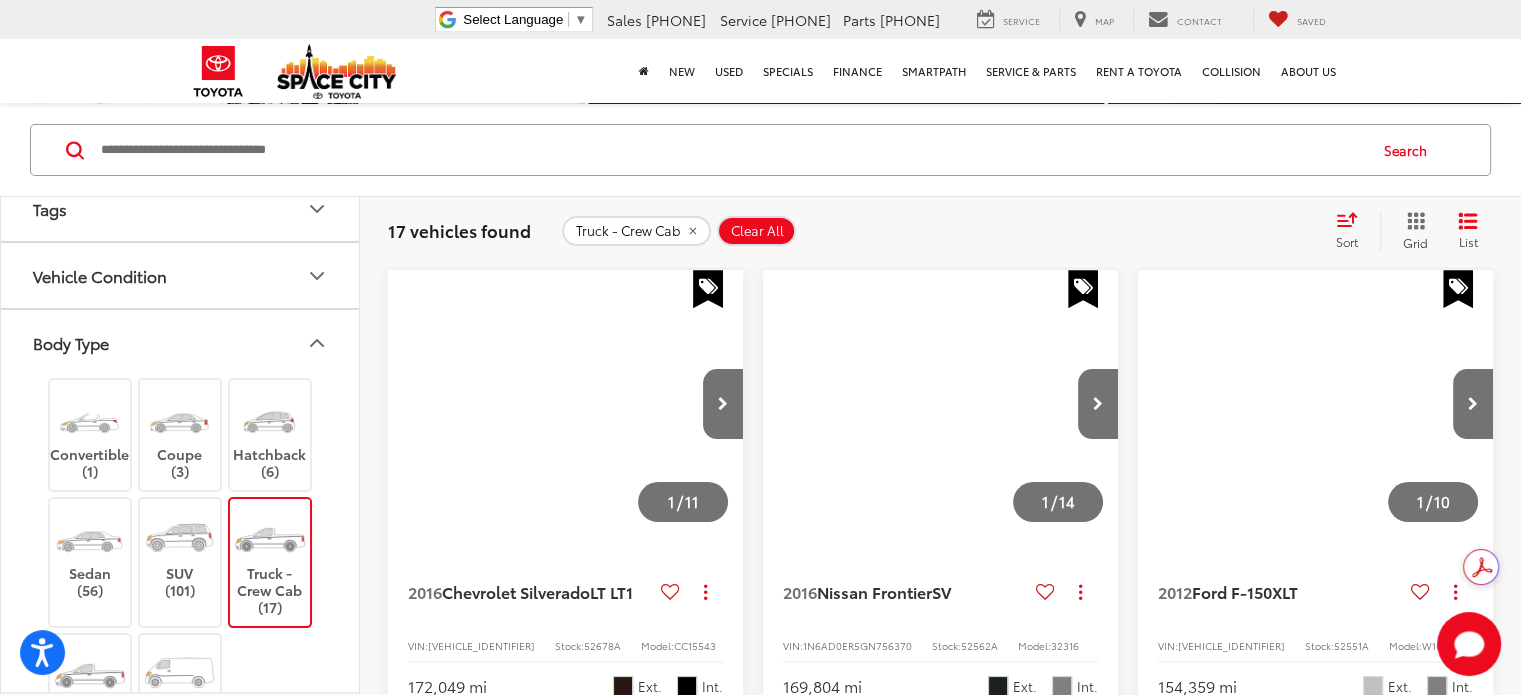 scroll, scrollTop: 299, scrollLeft: 0, axis: vertical 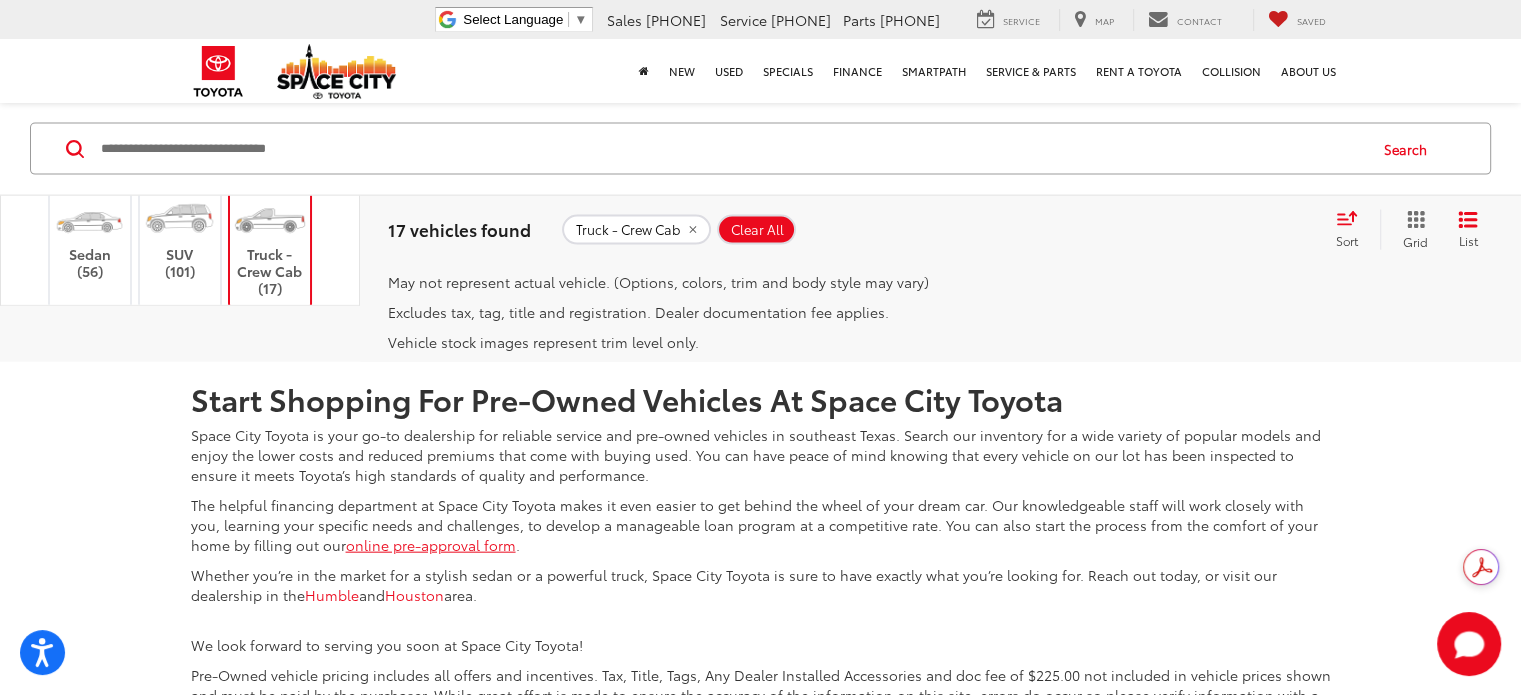 click on "2" at bounding box center [1237, 213] 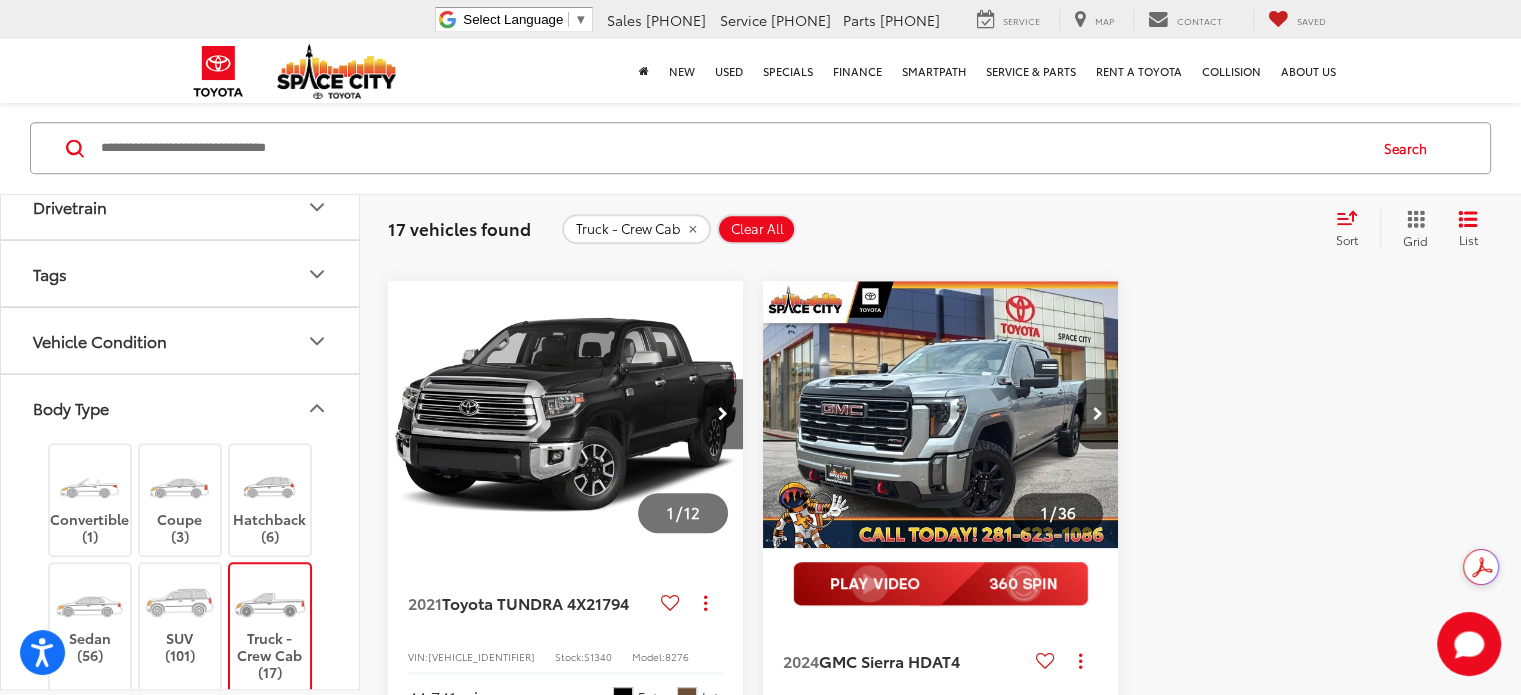 scroll, scrollTop: 1340, scrollLeft: 0, axis: vertical 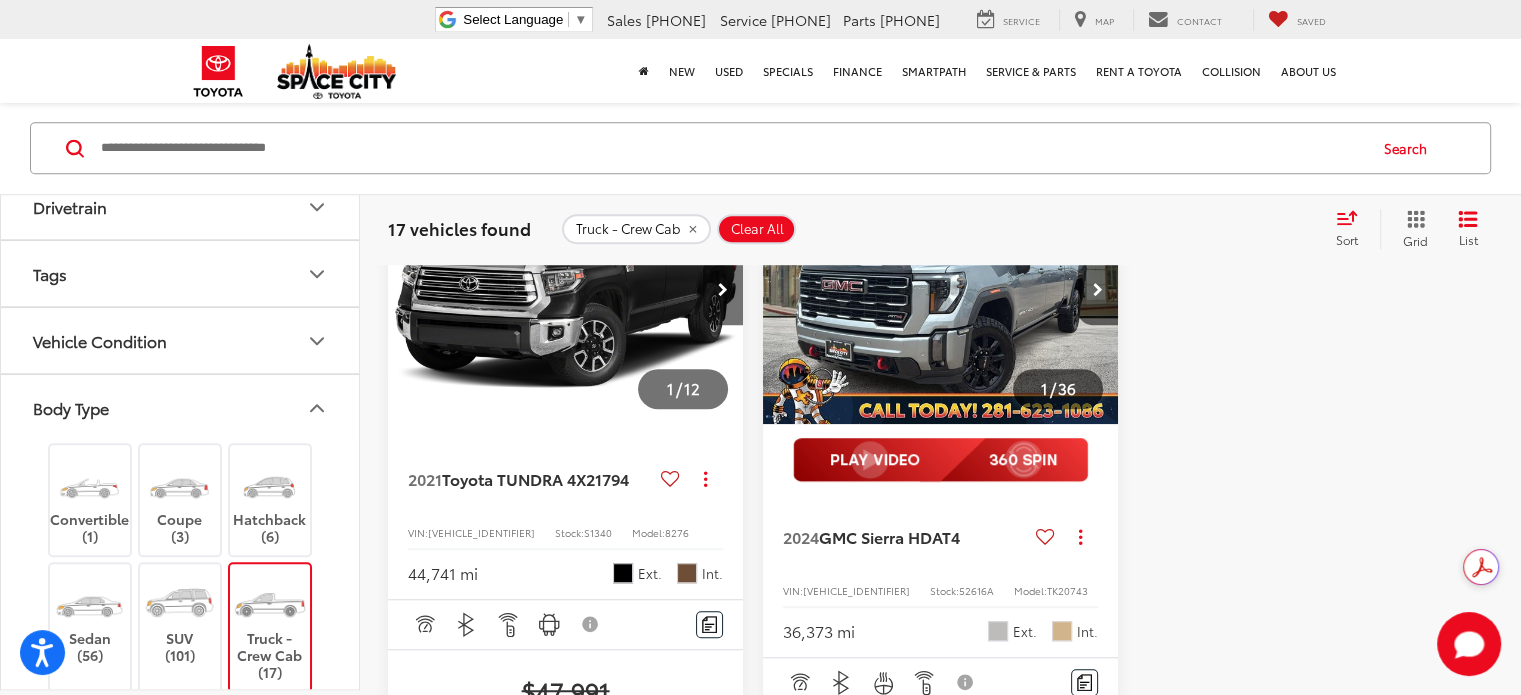 click at bounding box center (1098, 290) 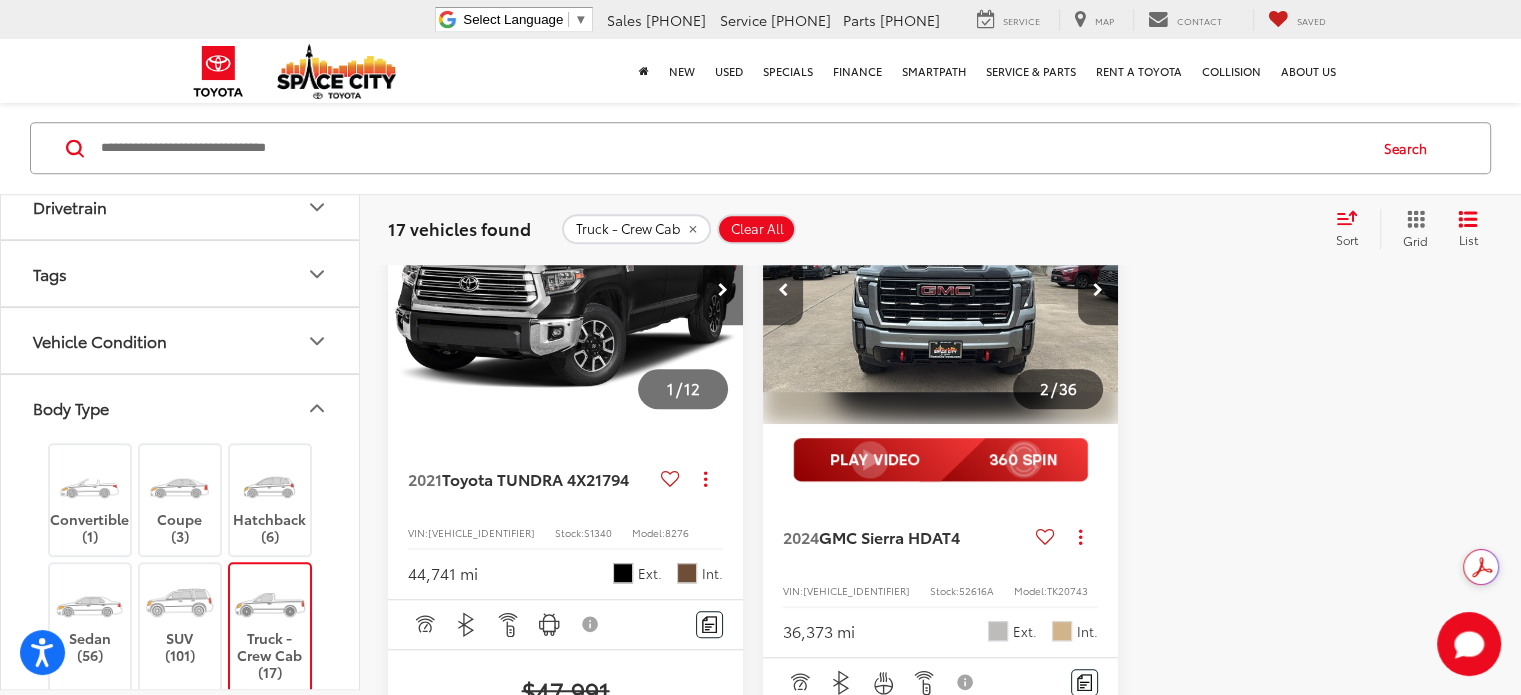click at bounding box center [1098, 290] 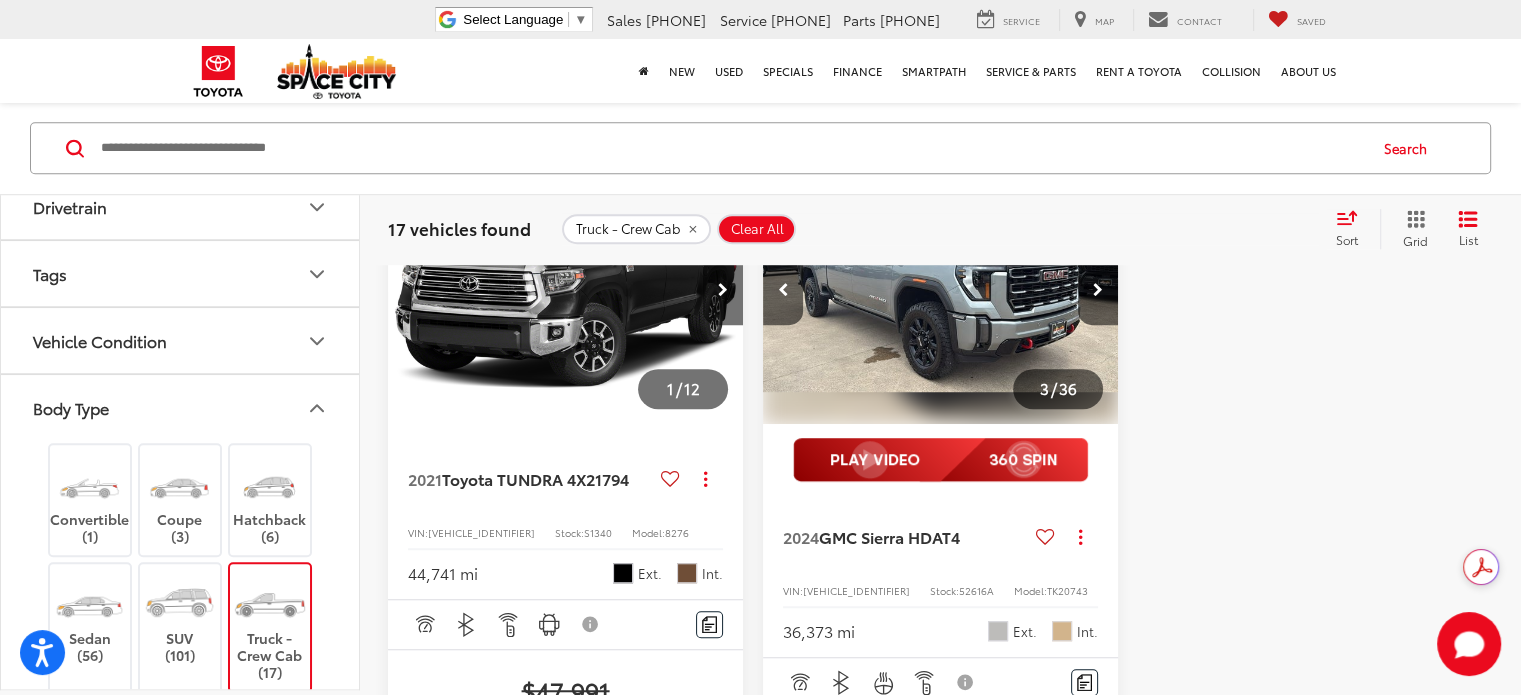 click at bounding box center (1098, 290) 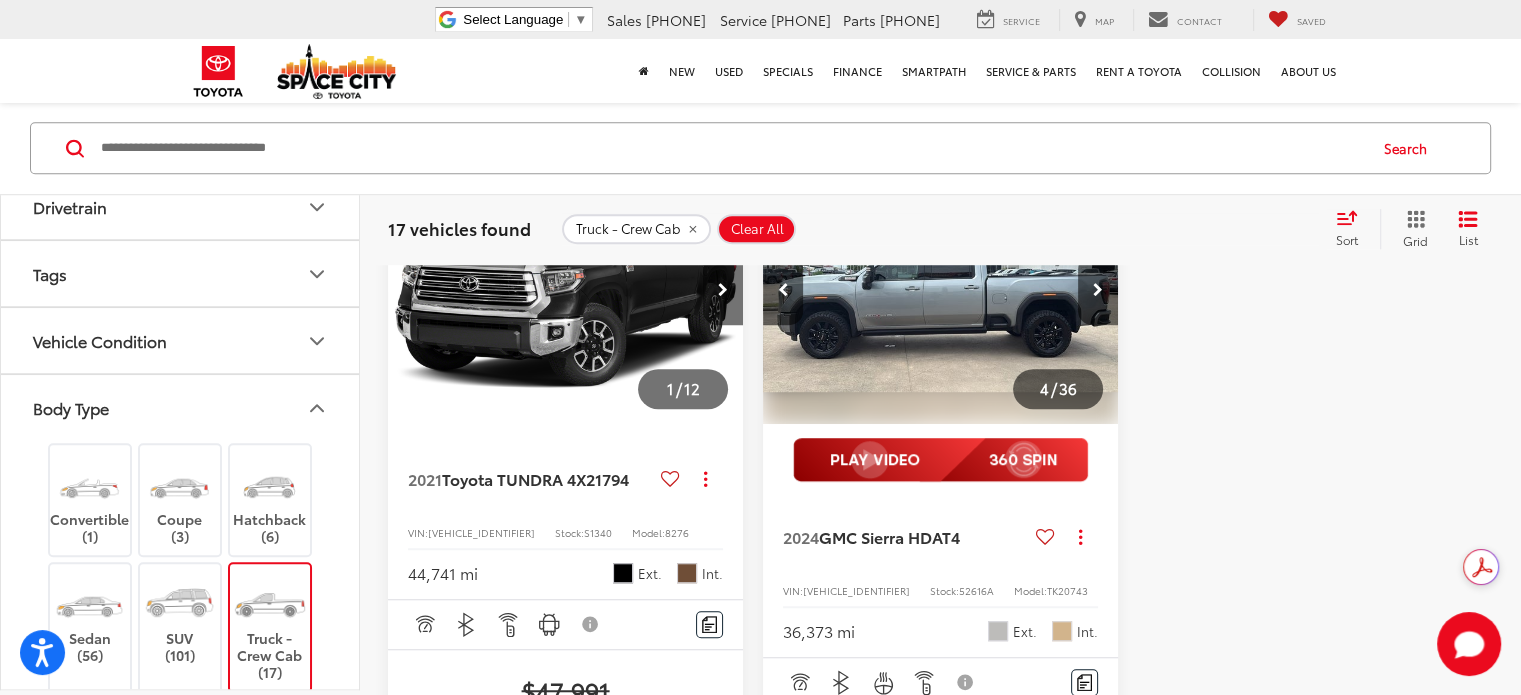 click at bounding box center (1098, 290) 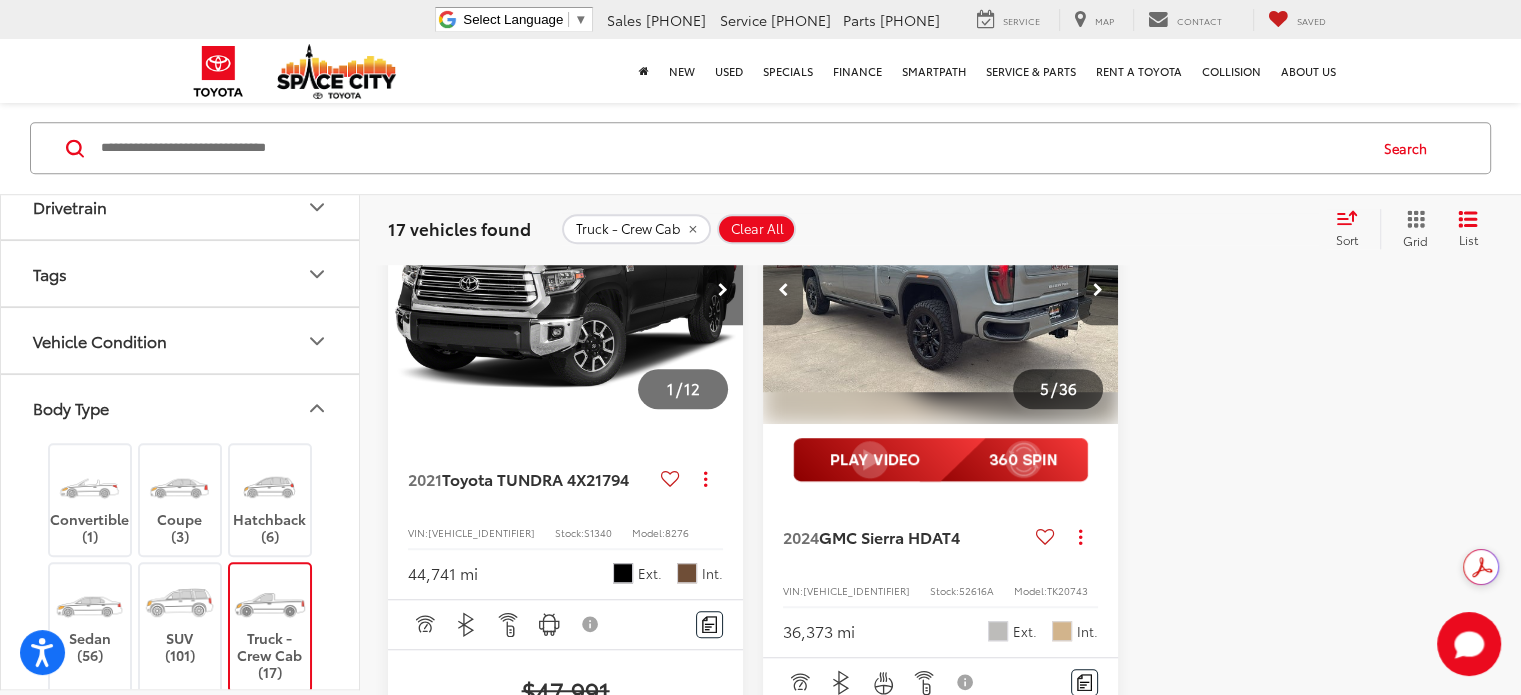 click at bounding box center [1098, 290] 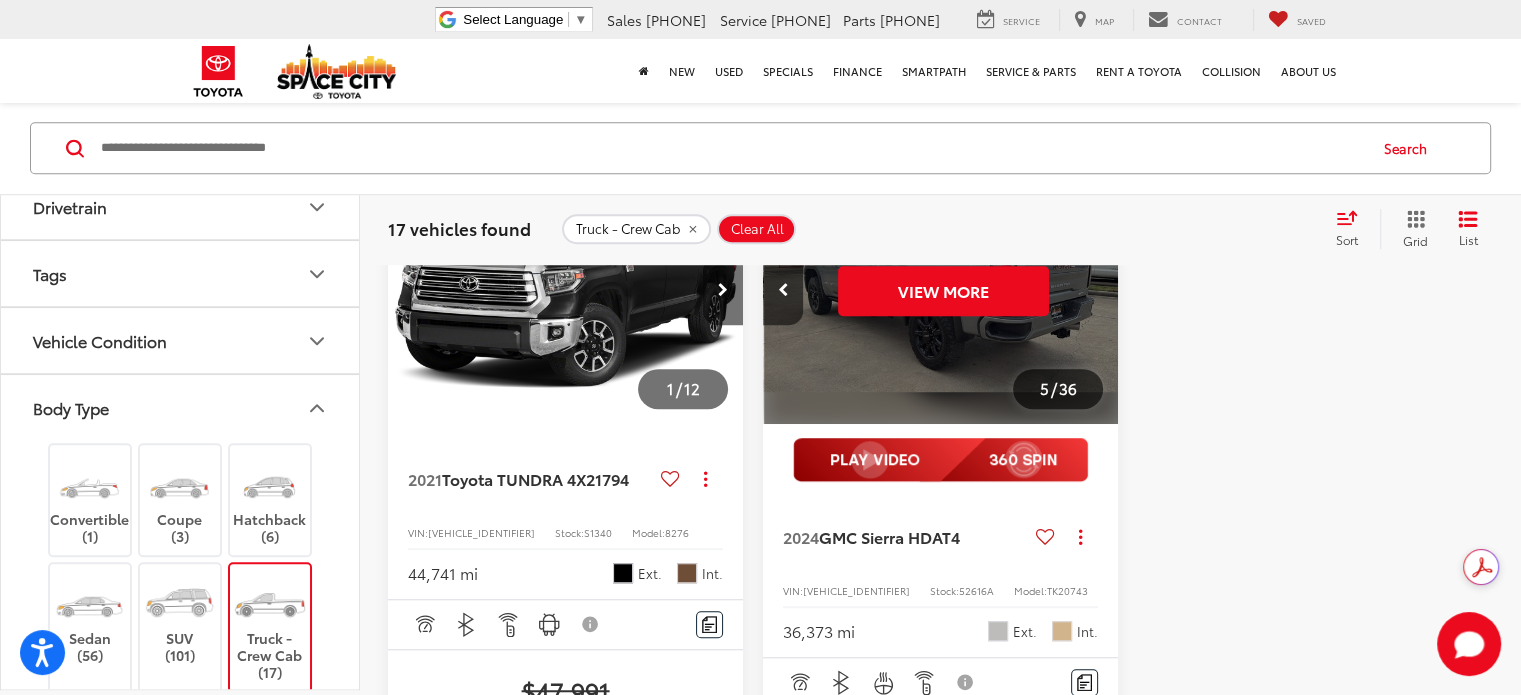 scroll, scrollTop: 0, scrollLeft: 1790, axis: horizontal 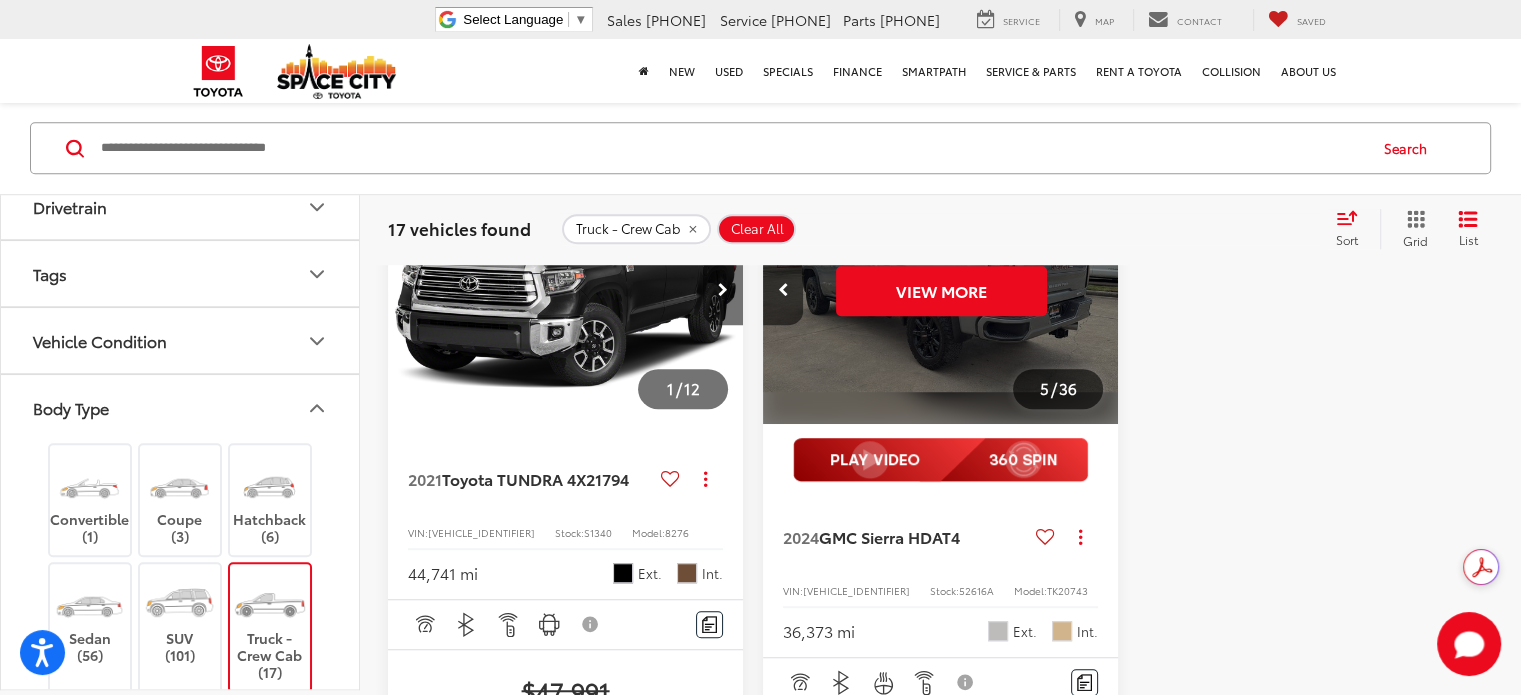 click on "View More" at bounding box center (941, 291) 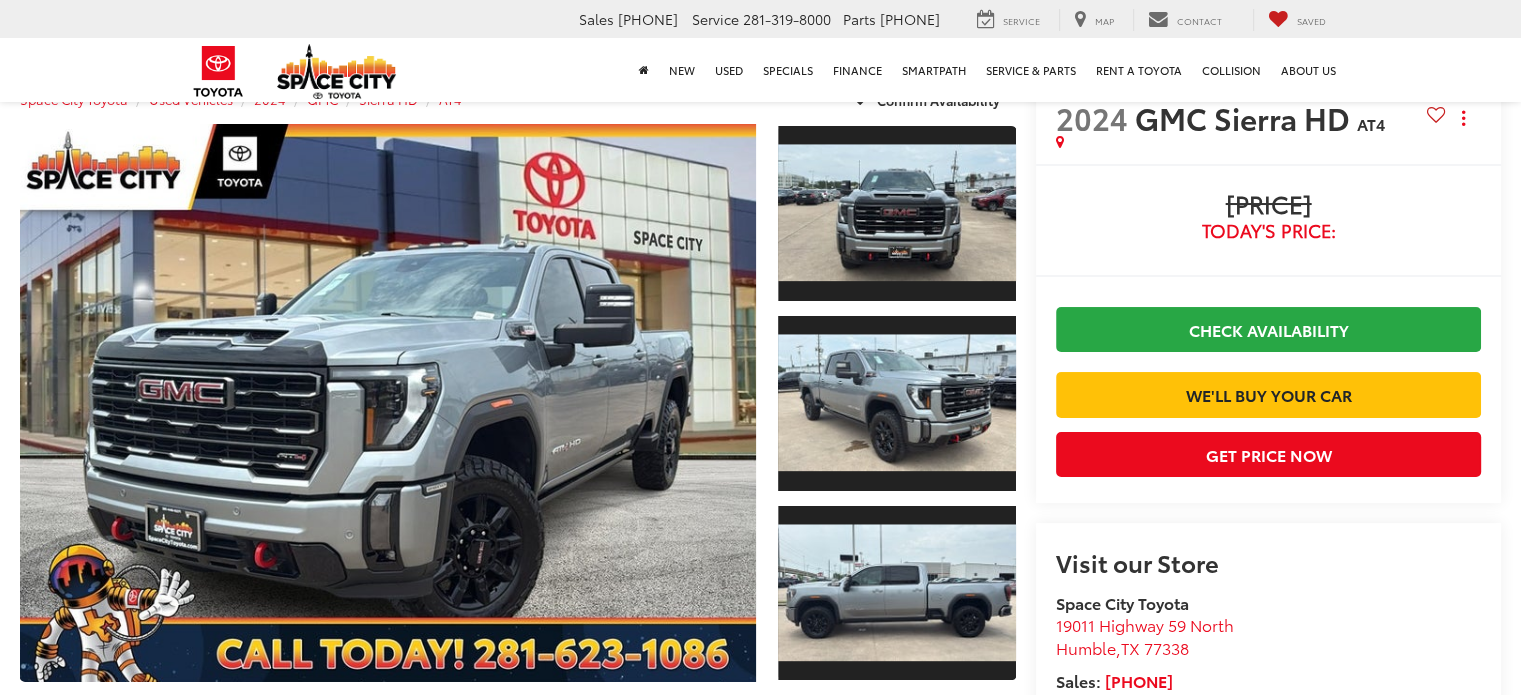 scroll, scrollTop: 32, scrollLeft: 0, axis: vertical 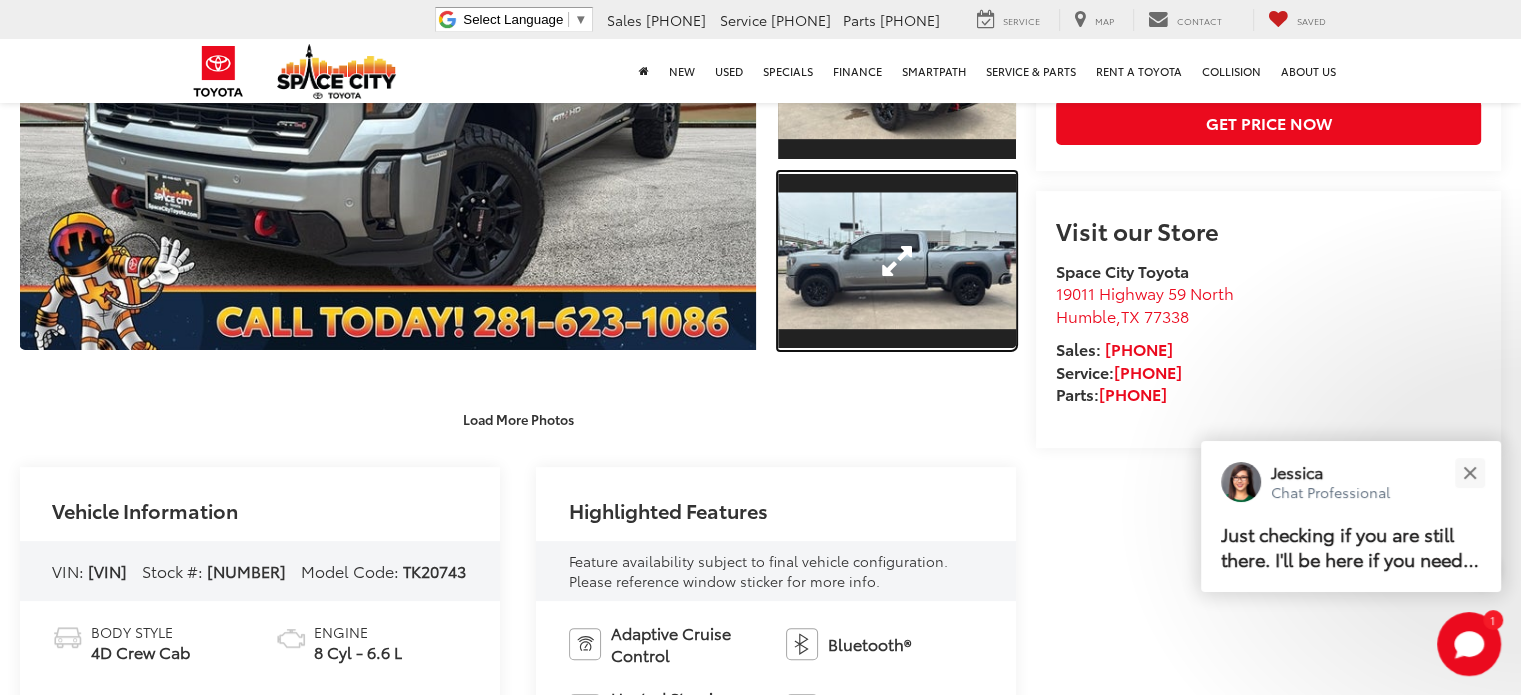 click at bounding box center (897, 261) 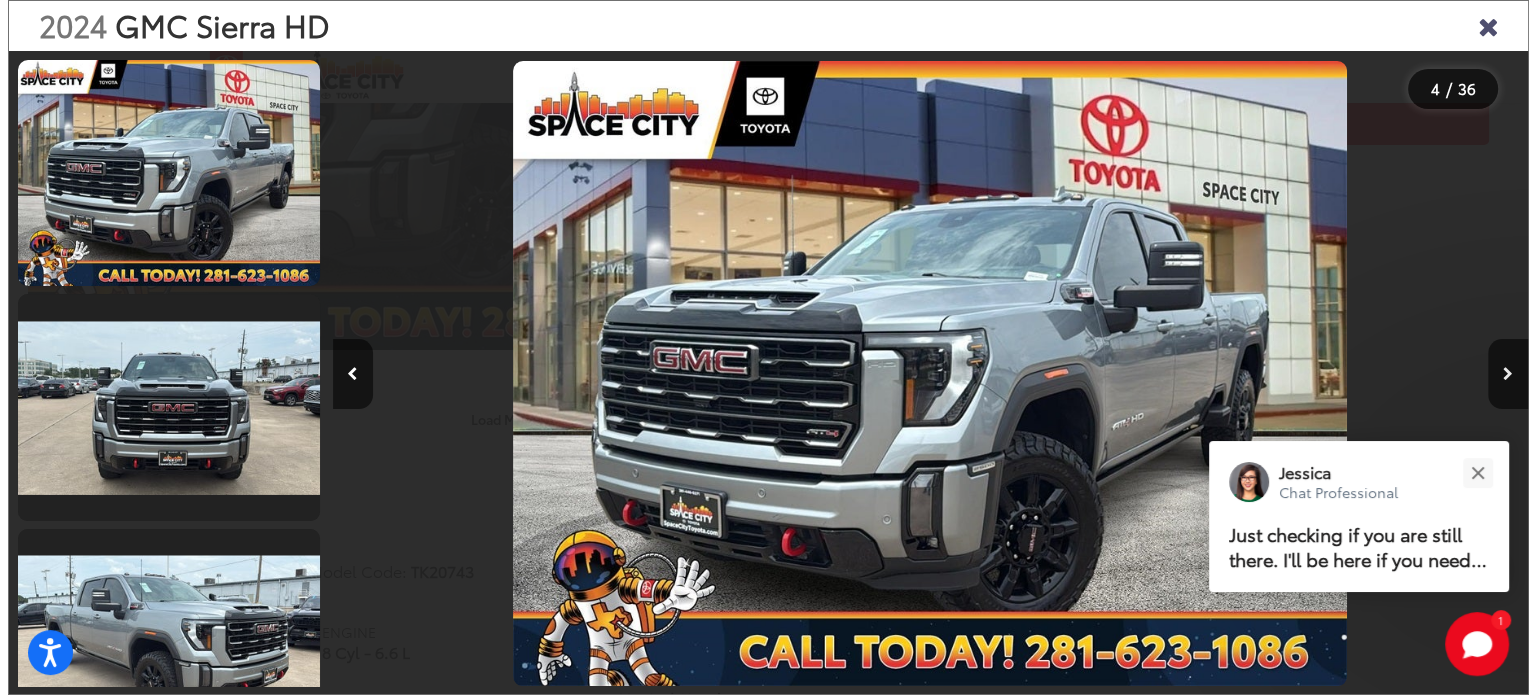 scroll, scrollTop: 560, scrollLeft: 0, axis: vertical 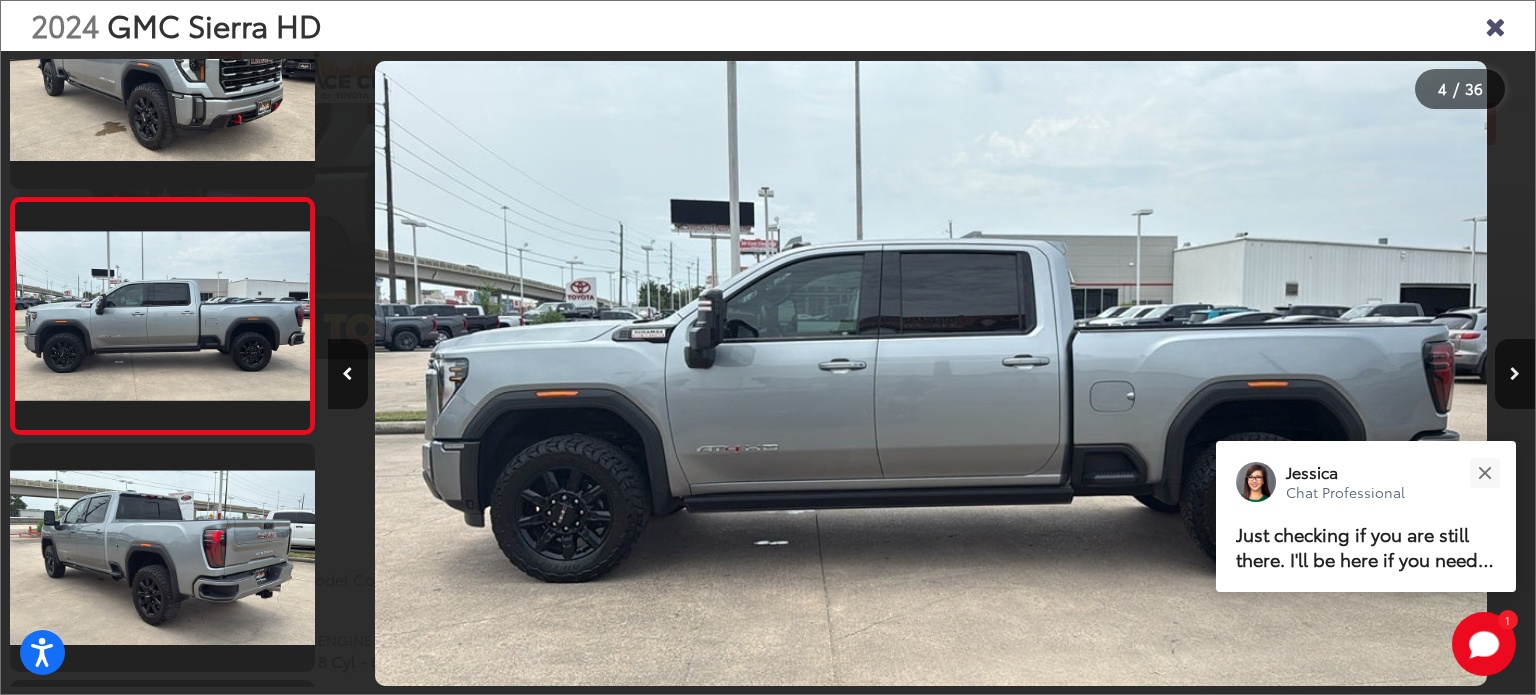 click at bounding box center [1515, 374] 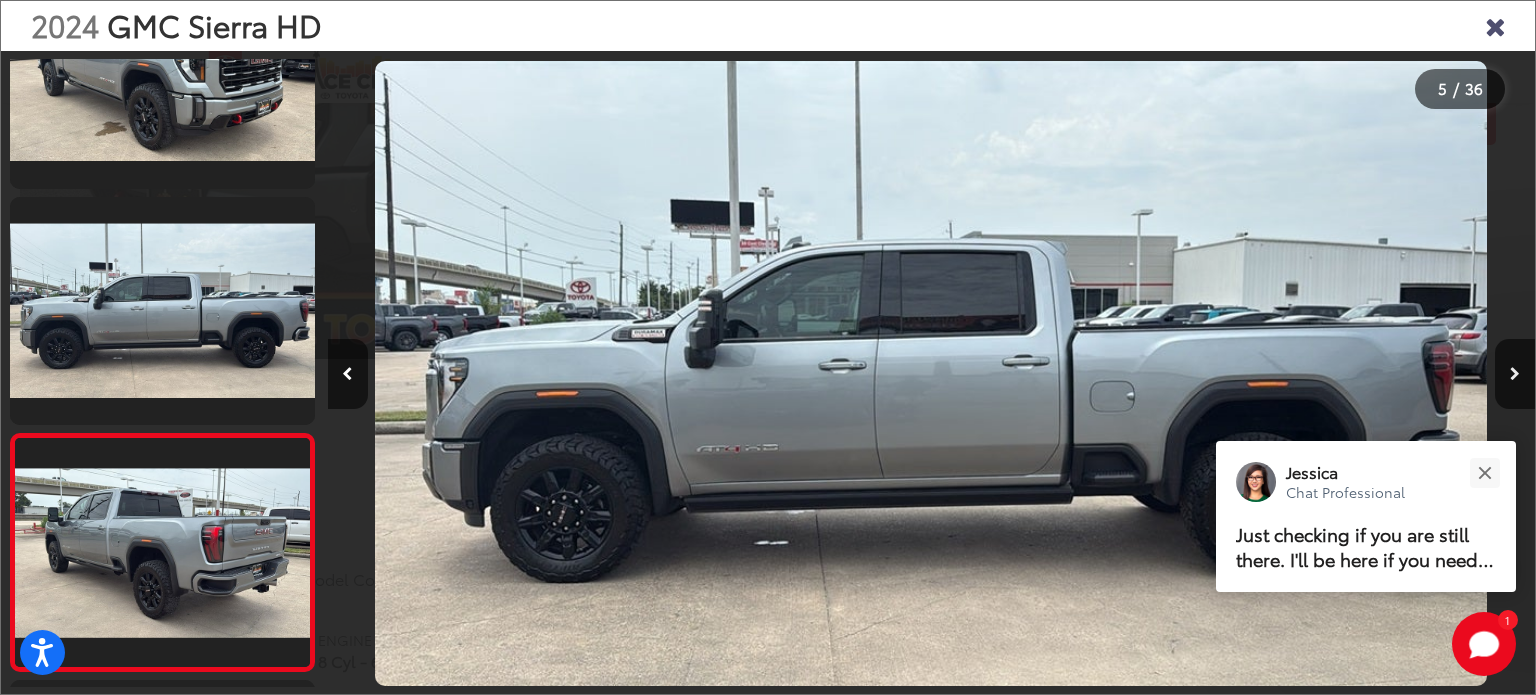 scroll, scrollTop: 0, scrollLeft: 3726, axis: horizontal 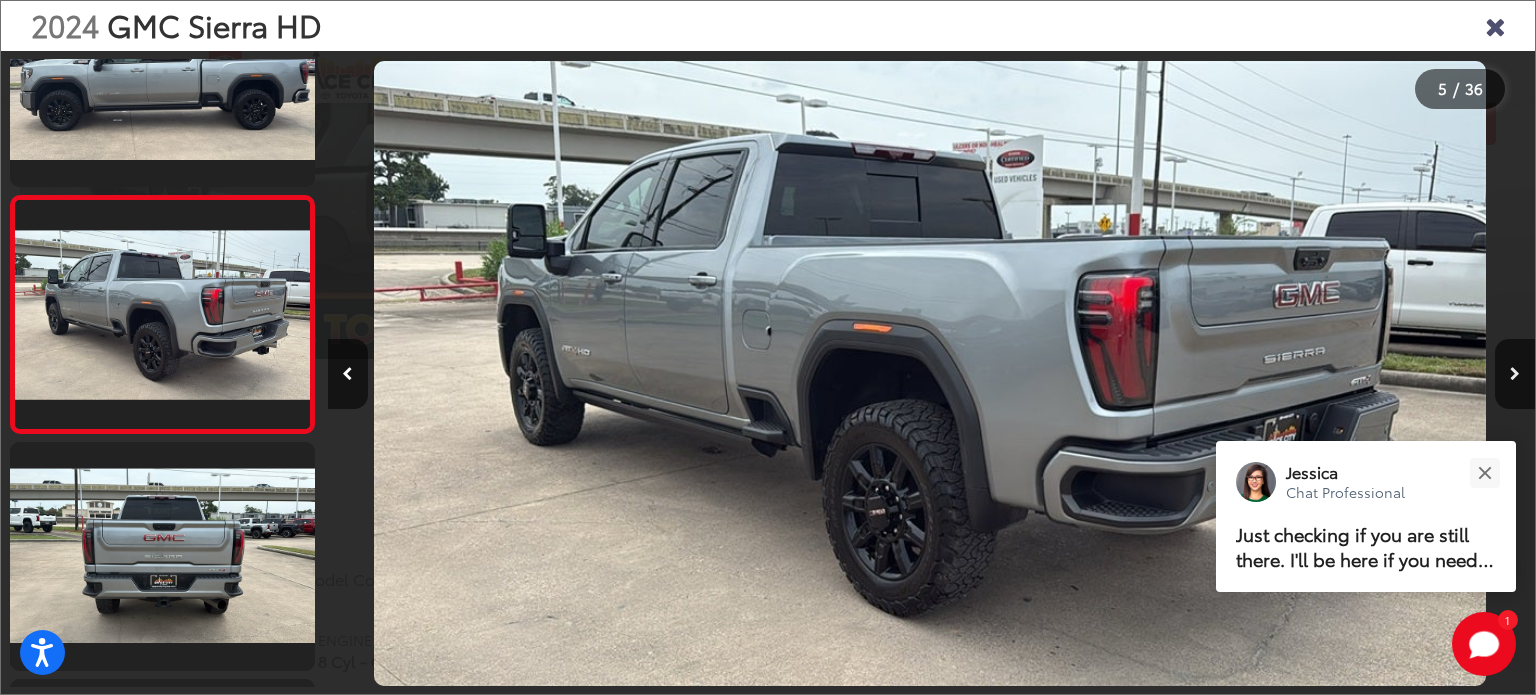 click at bounding box center (1515, 374) 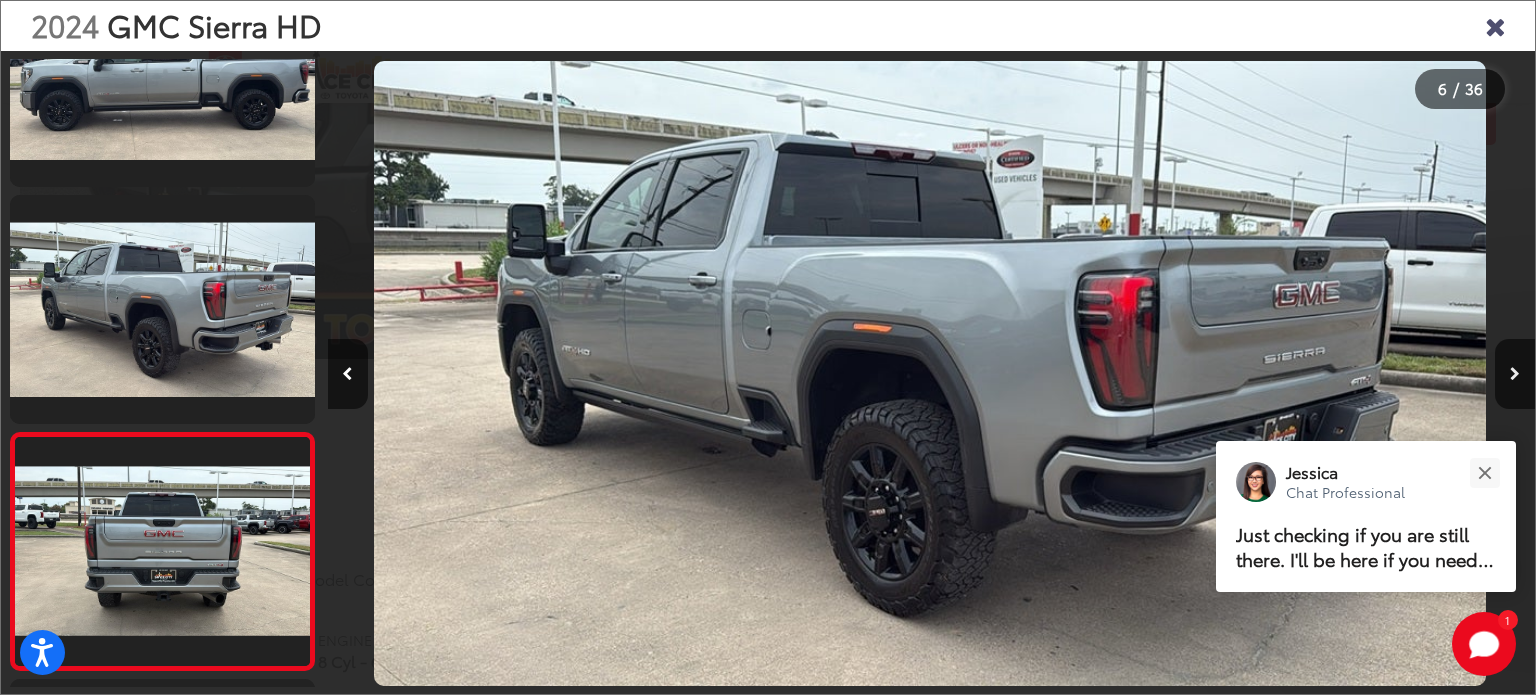 scroll, scrollTop: 0, scrollLeft: 5070, axis: horizontal 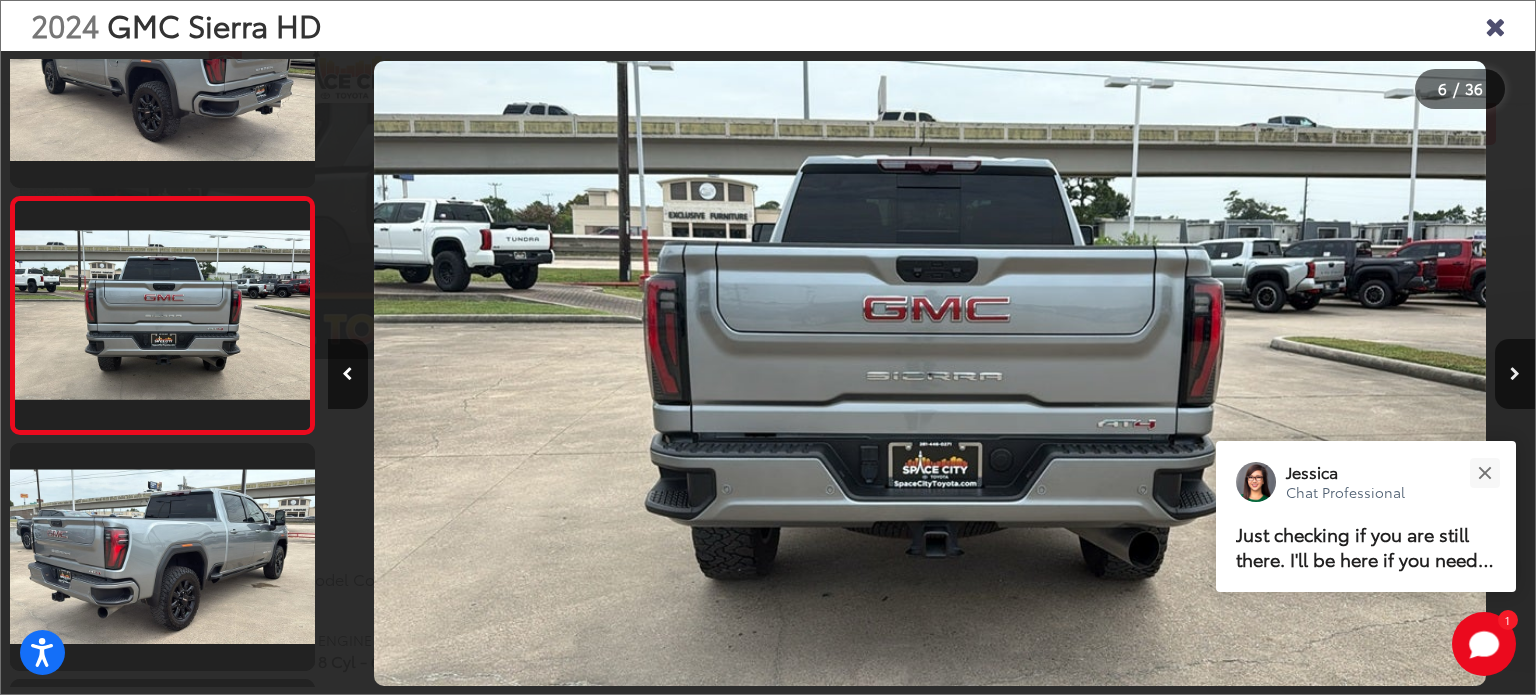 click at bounding box center (1515, 374) 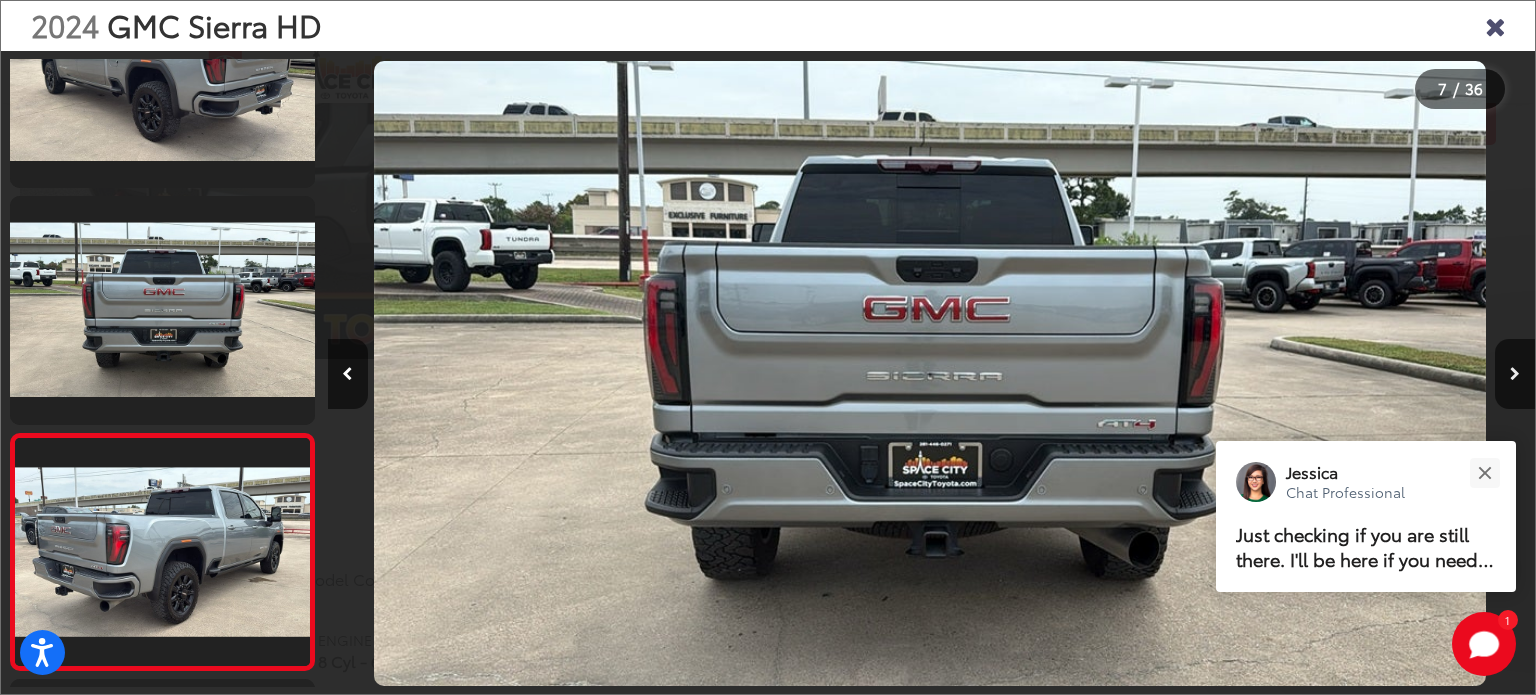 scroll, scrollTop: 0, scrollLeft: 6277, axis: horizontal 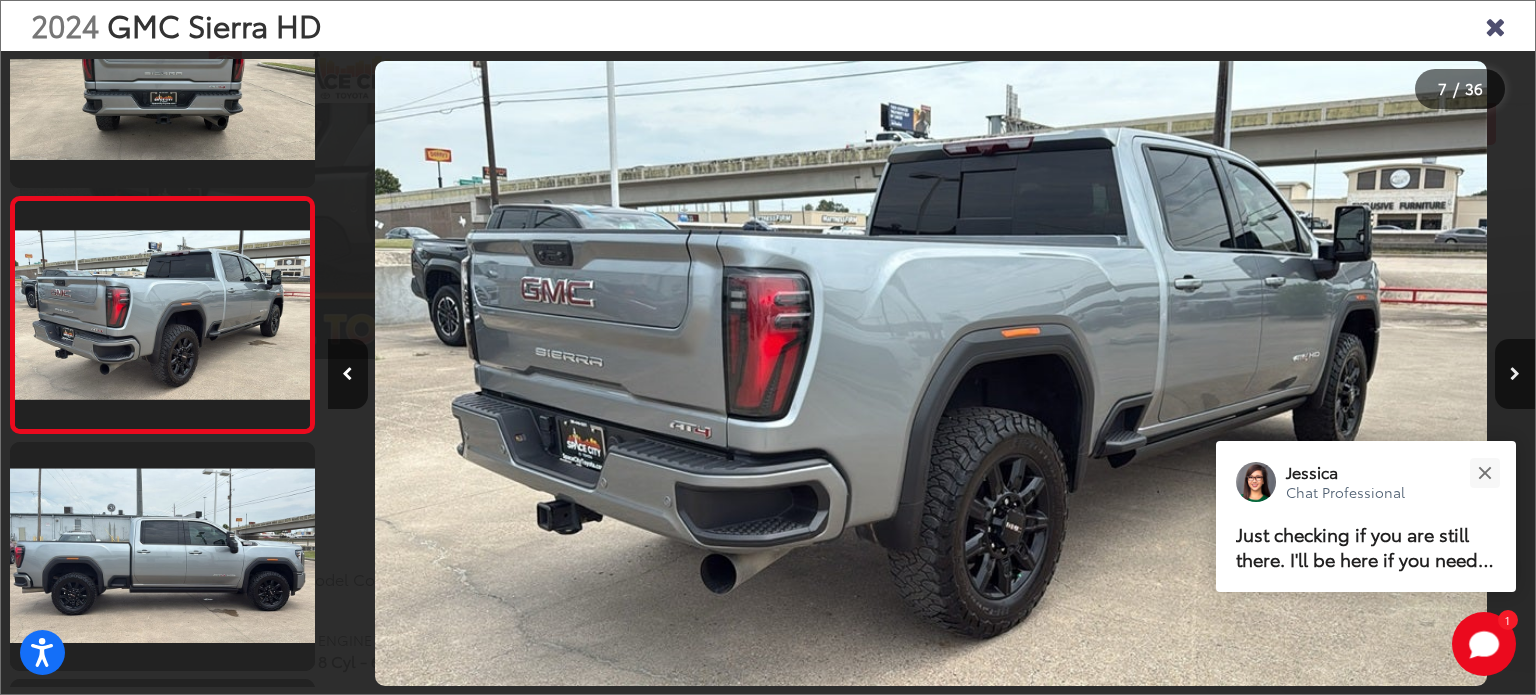 click at bounding box center (1515, 374) 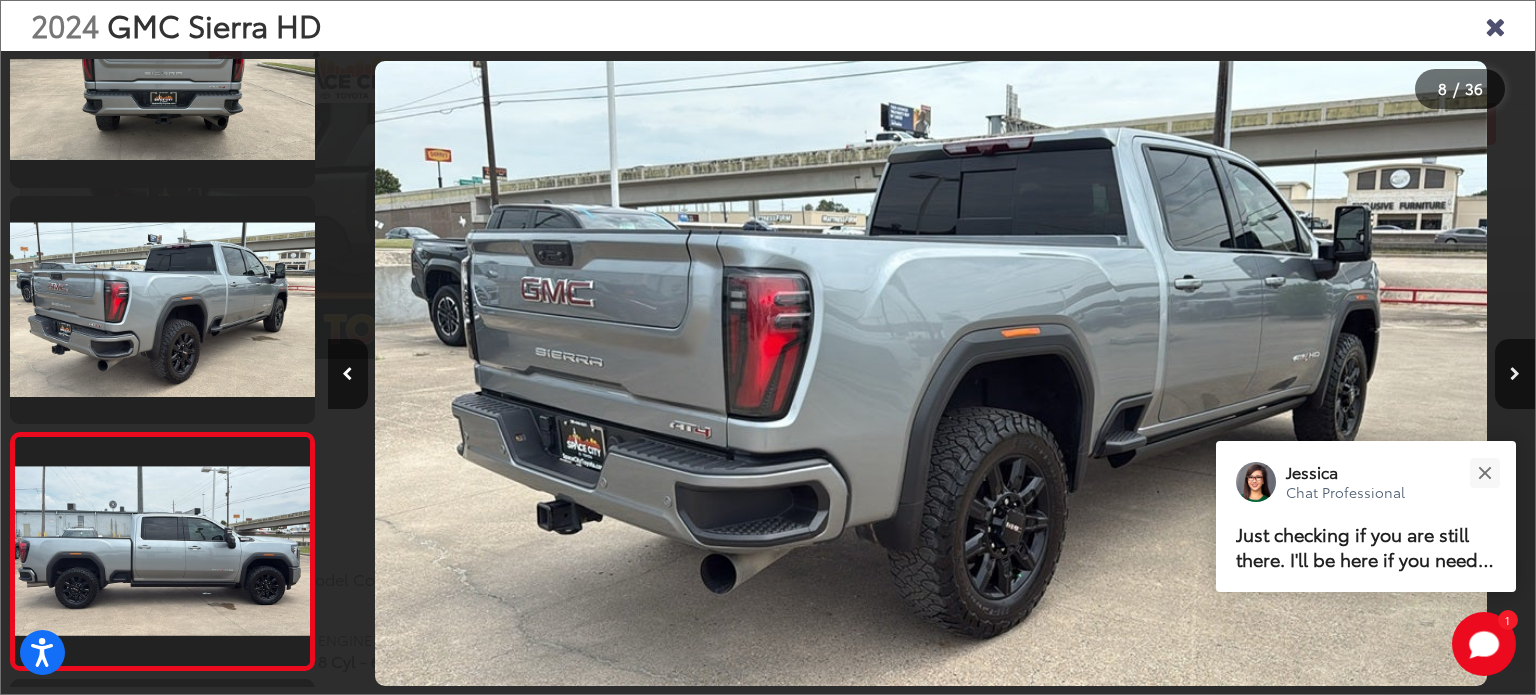 scroll, scrollTop: 0, scrollLeft: 7484, axis: horizontal 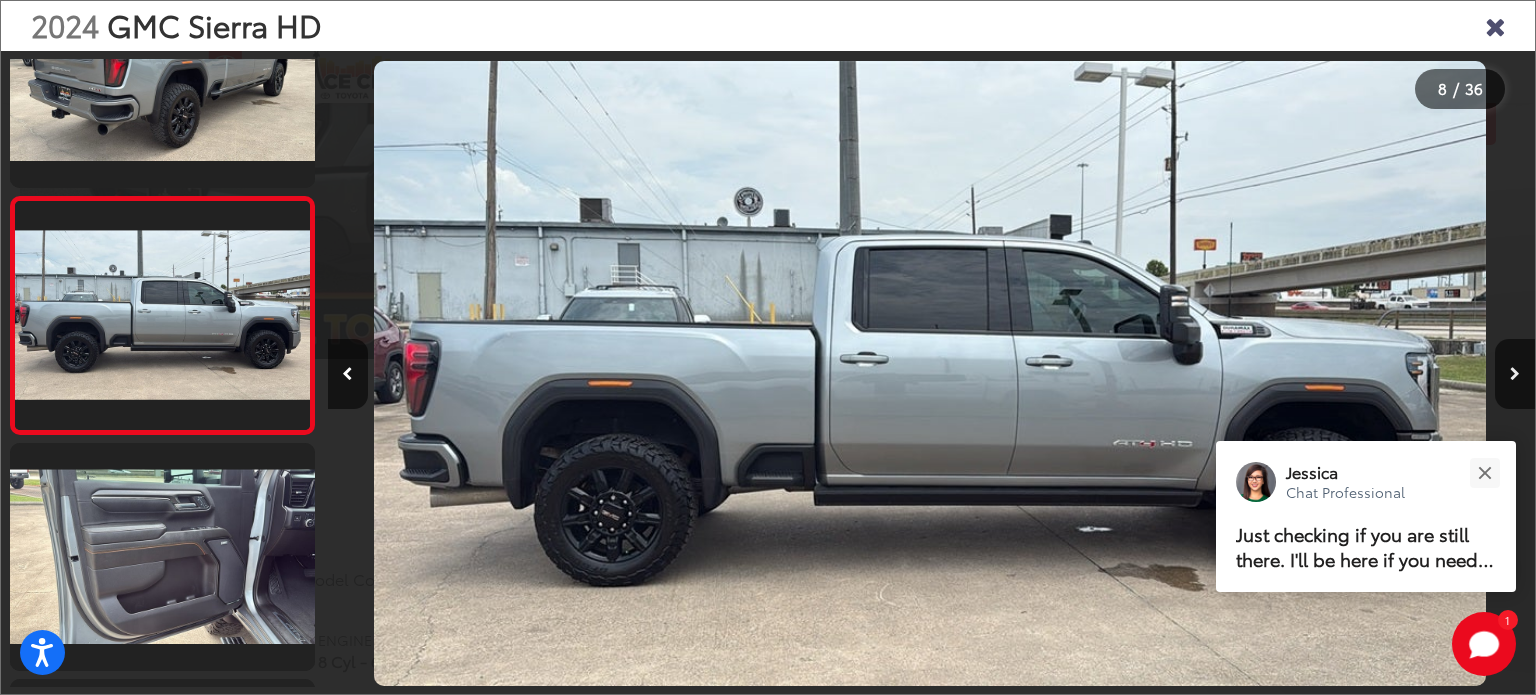 click at bounding box center (1515, 374) 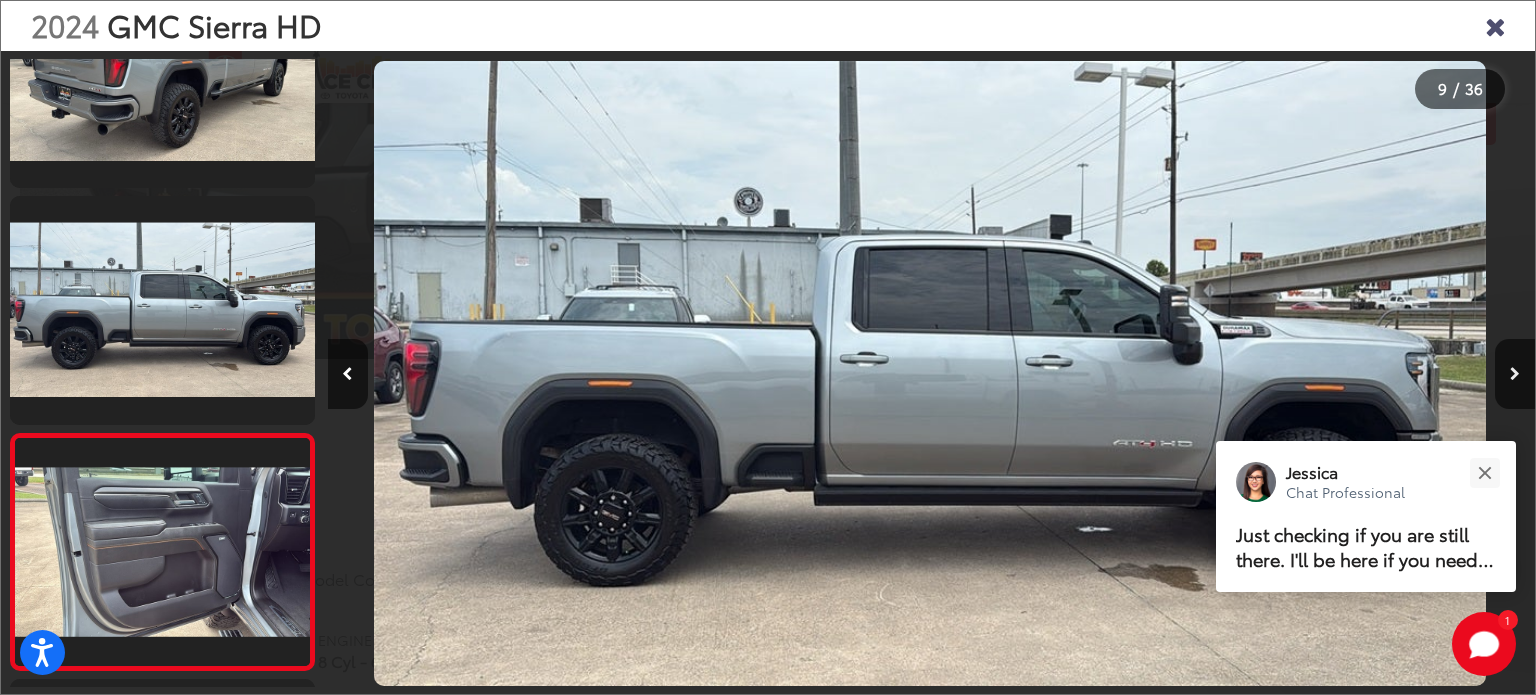 scroll, scrollTop: 0, scrollLeft: 8692, axis: horizontal 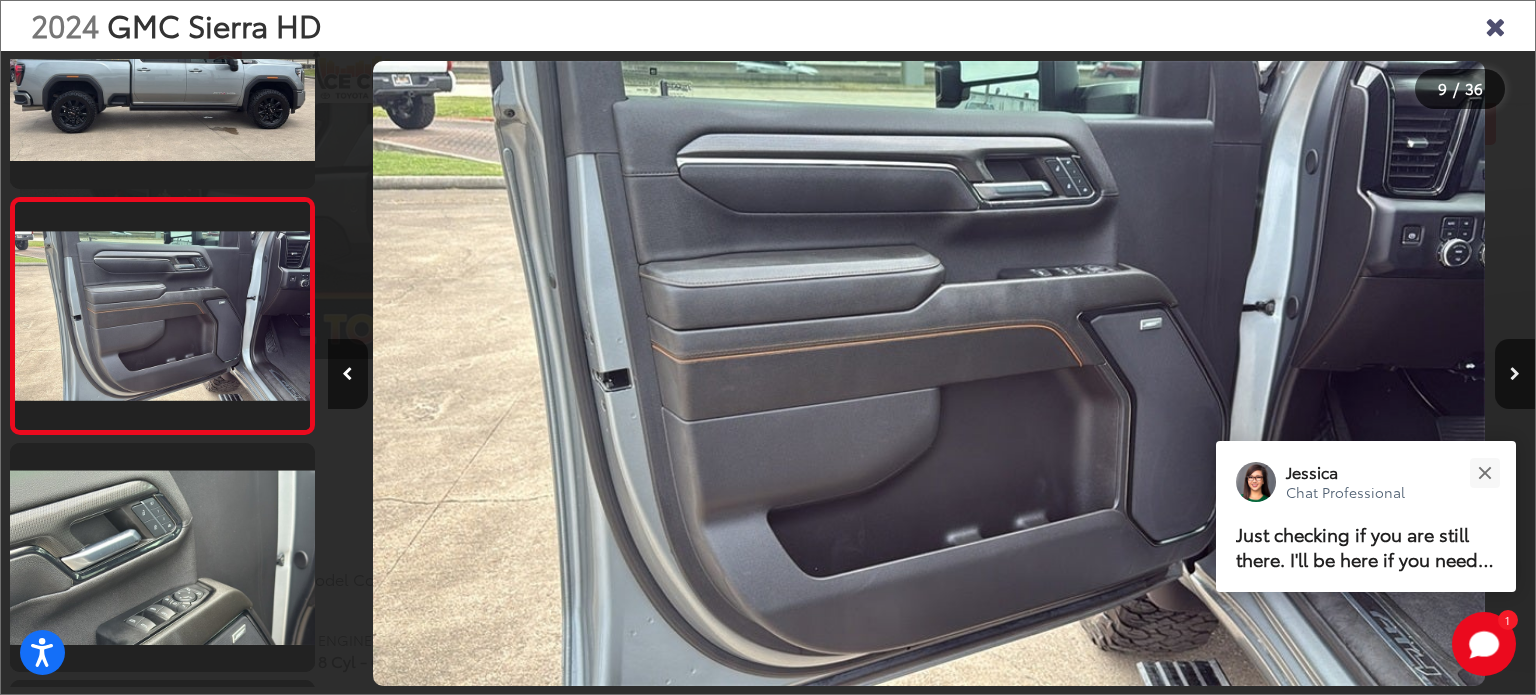 click at bounding box center (1515, 374) 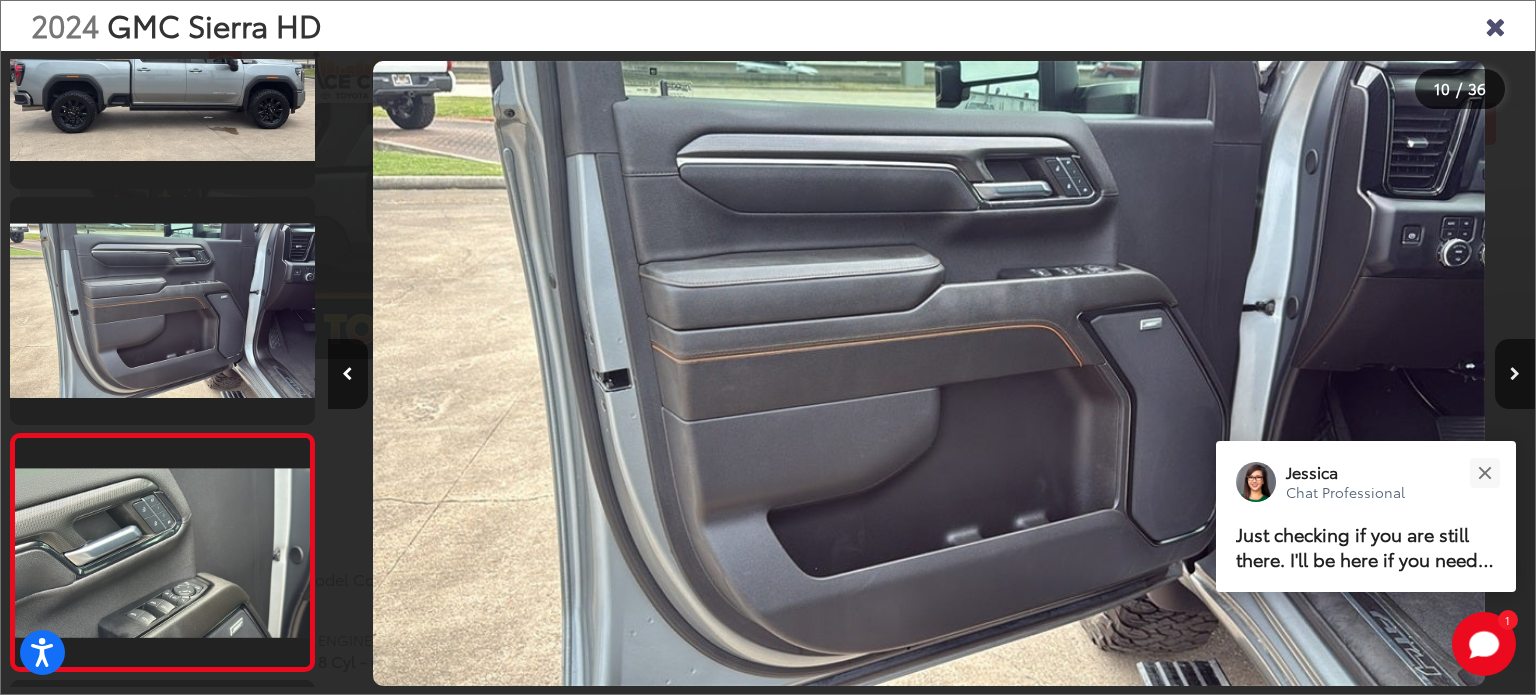 scroll, scrollTop: 0, scrollLeft: 9900, axis: horizontal 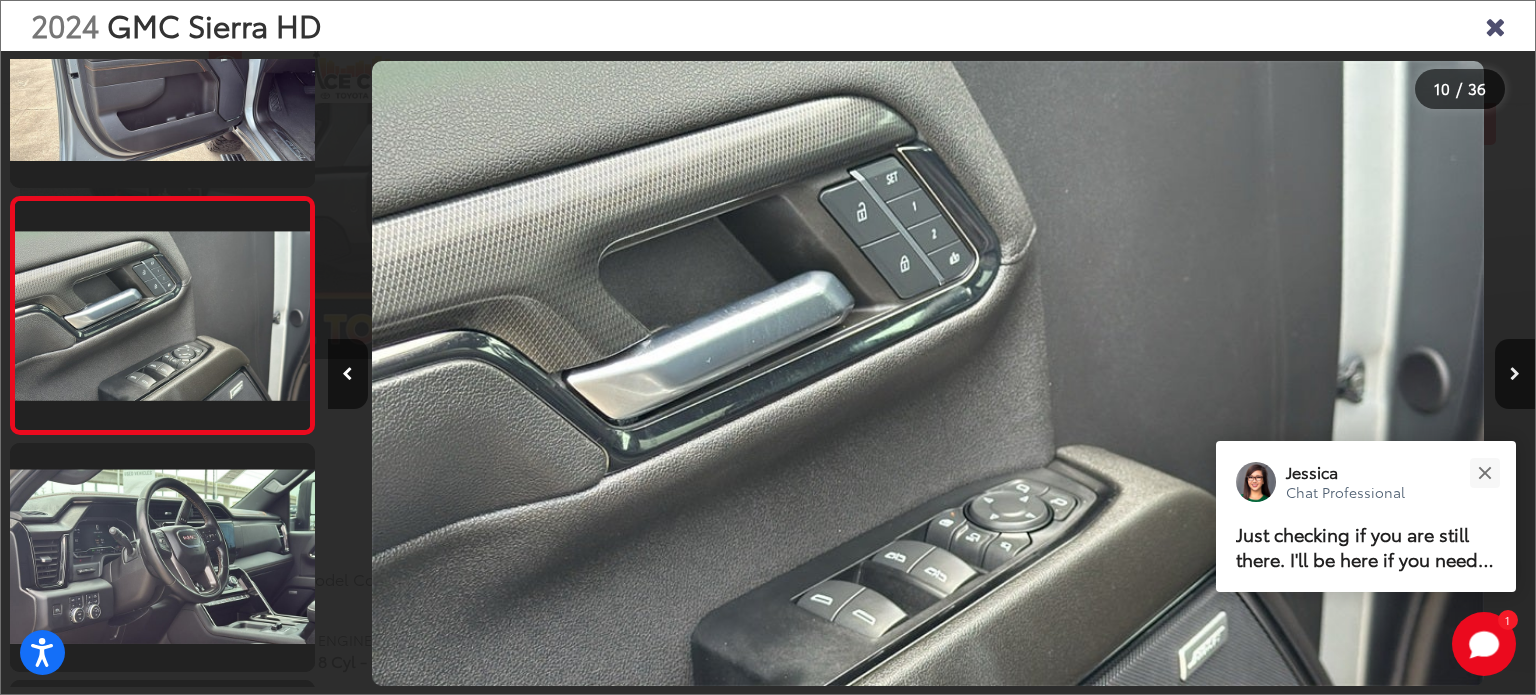click at bounding box center [1515, 374] 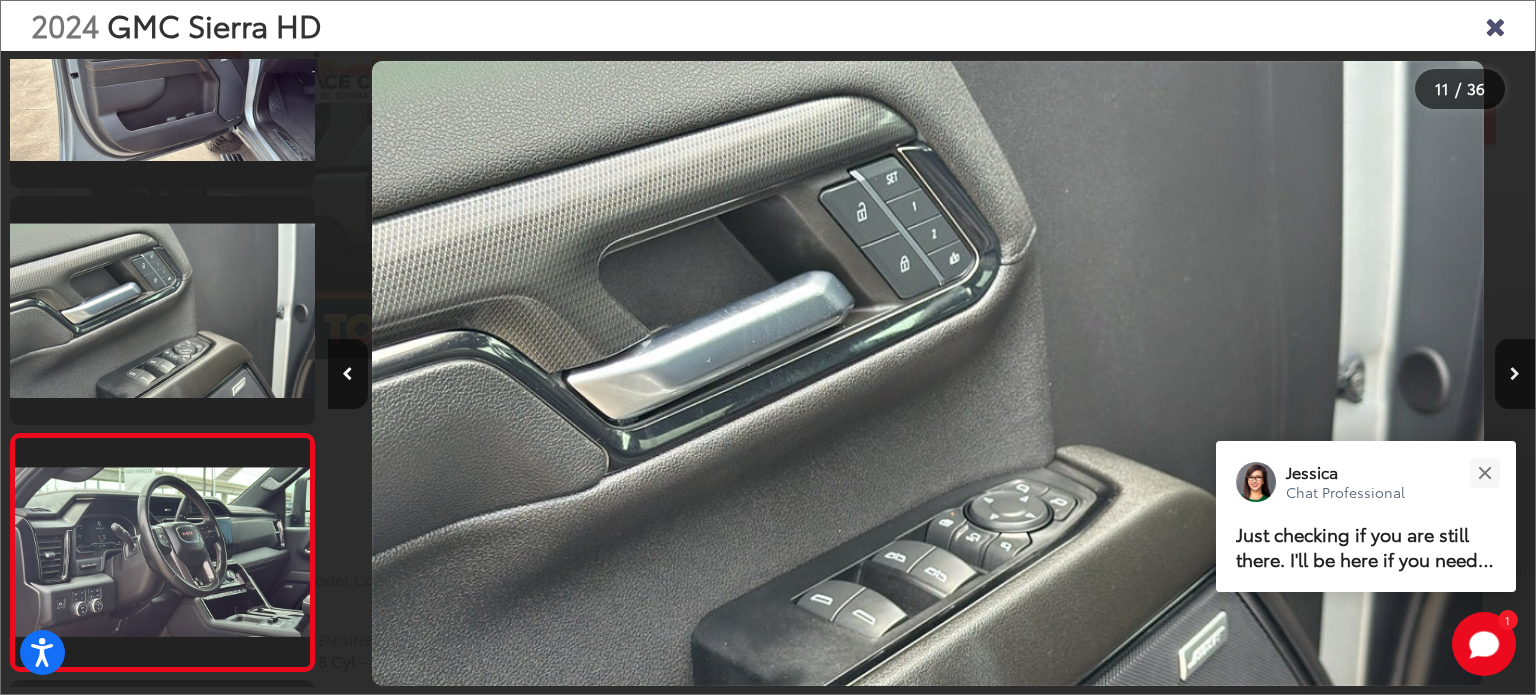 scroll, scrollTop: 0, scrollLeft: 11108, axis: horizontal 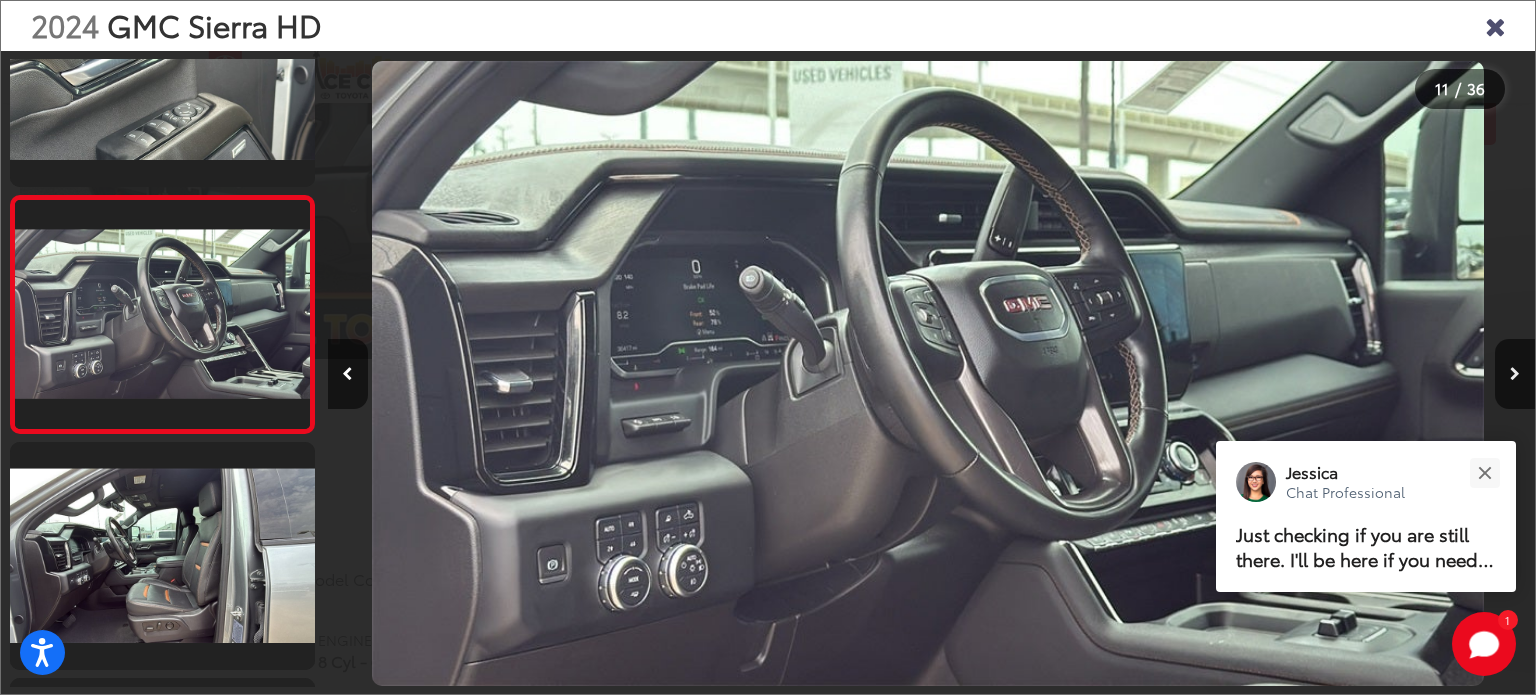 click at bounding box center (1515, 374) 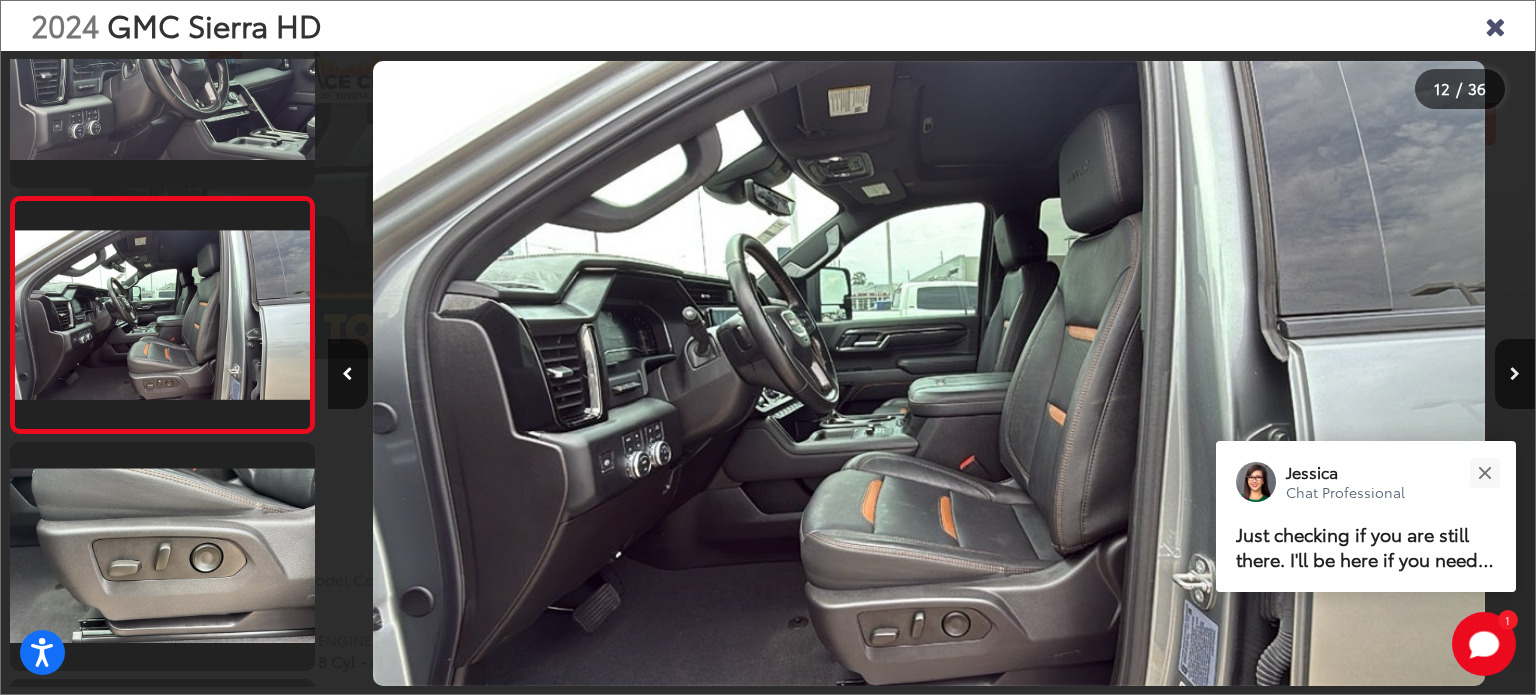 click at bounding box center (1515, 374) 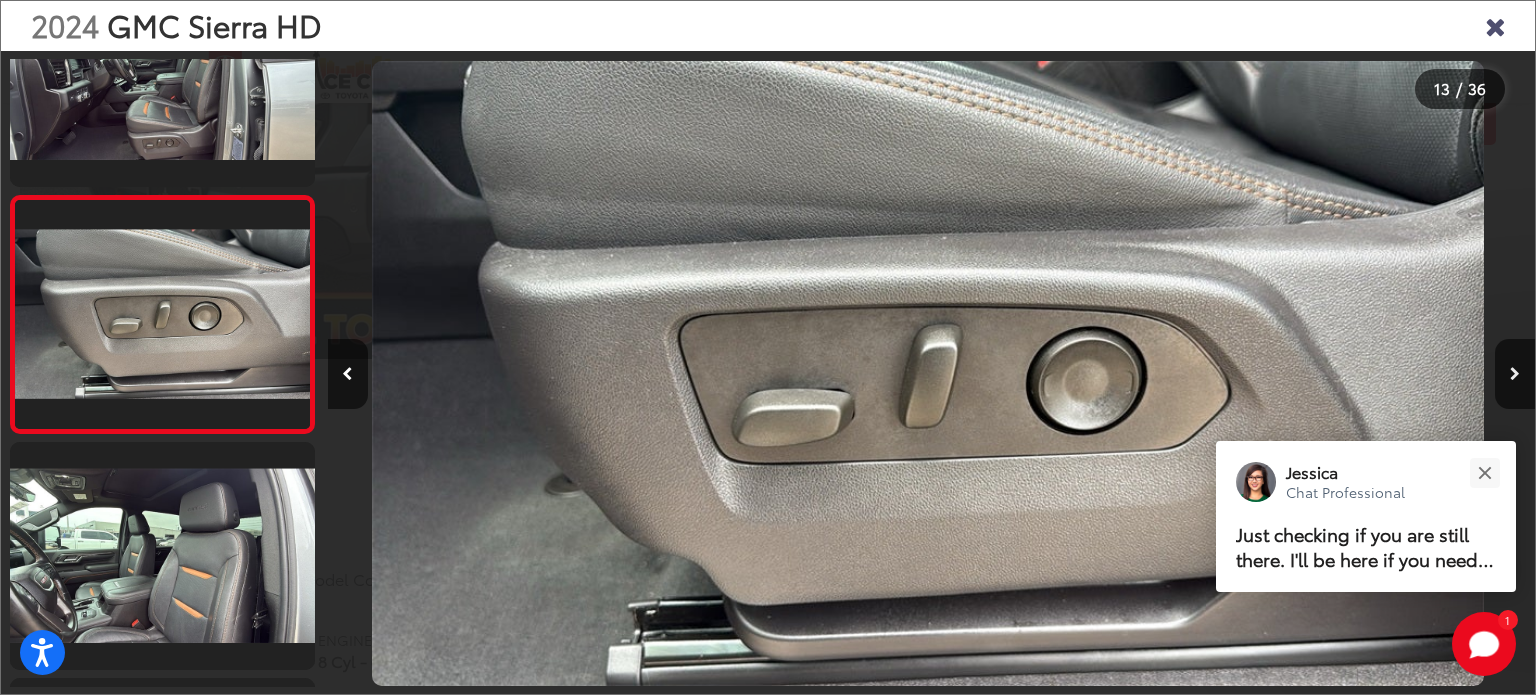 click at bounding box center (1515, 374) 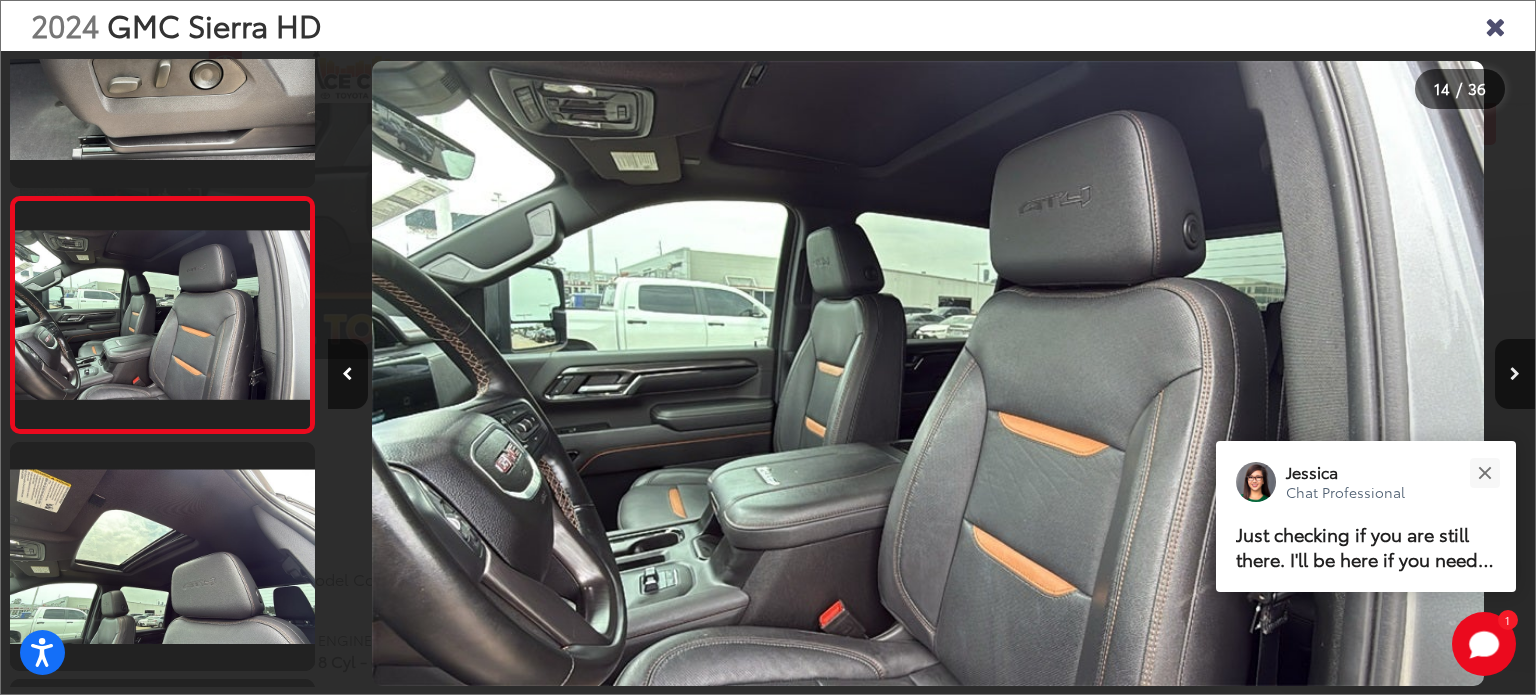 click at bounding box center [1515, 374] 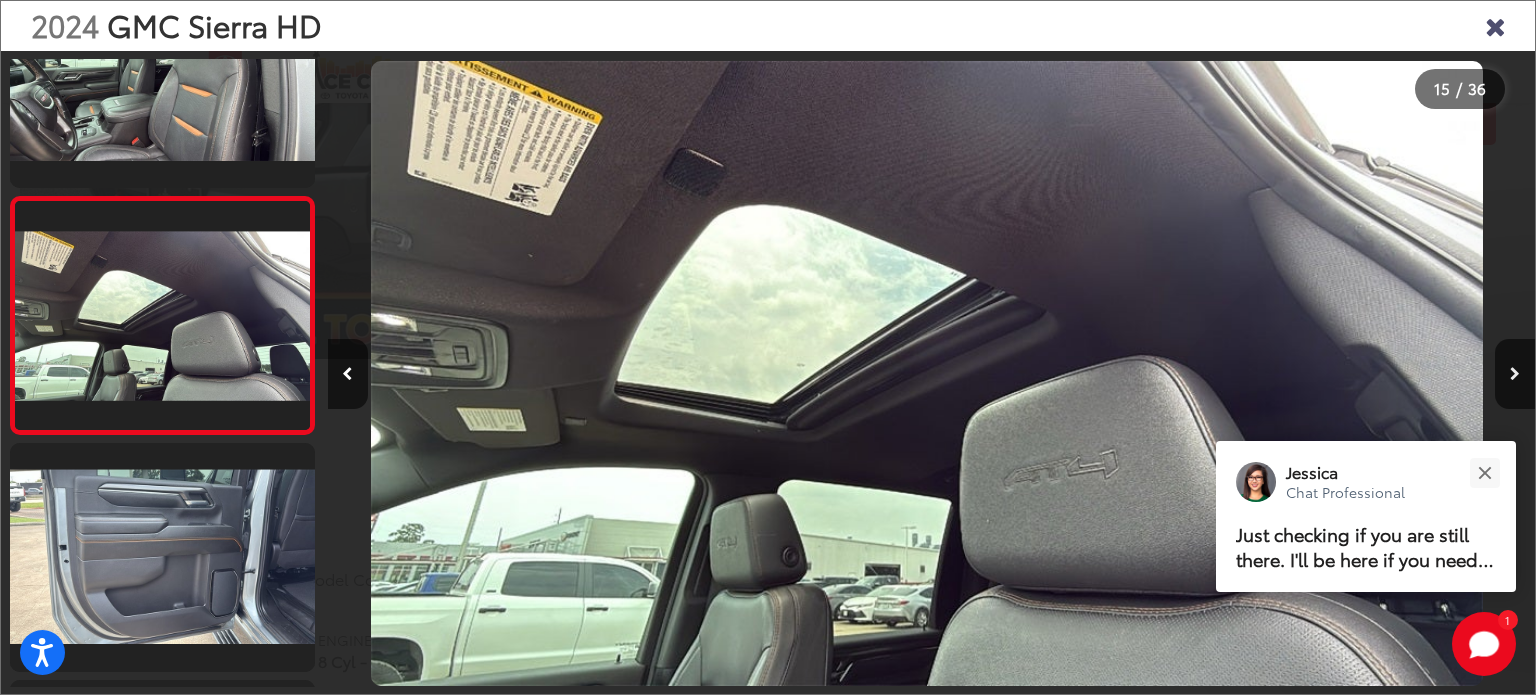 click at bounding box center (1515, 374) 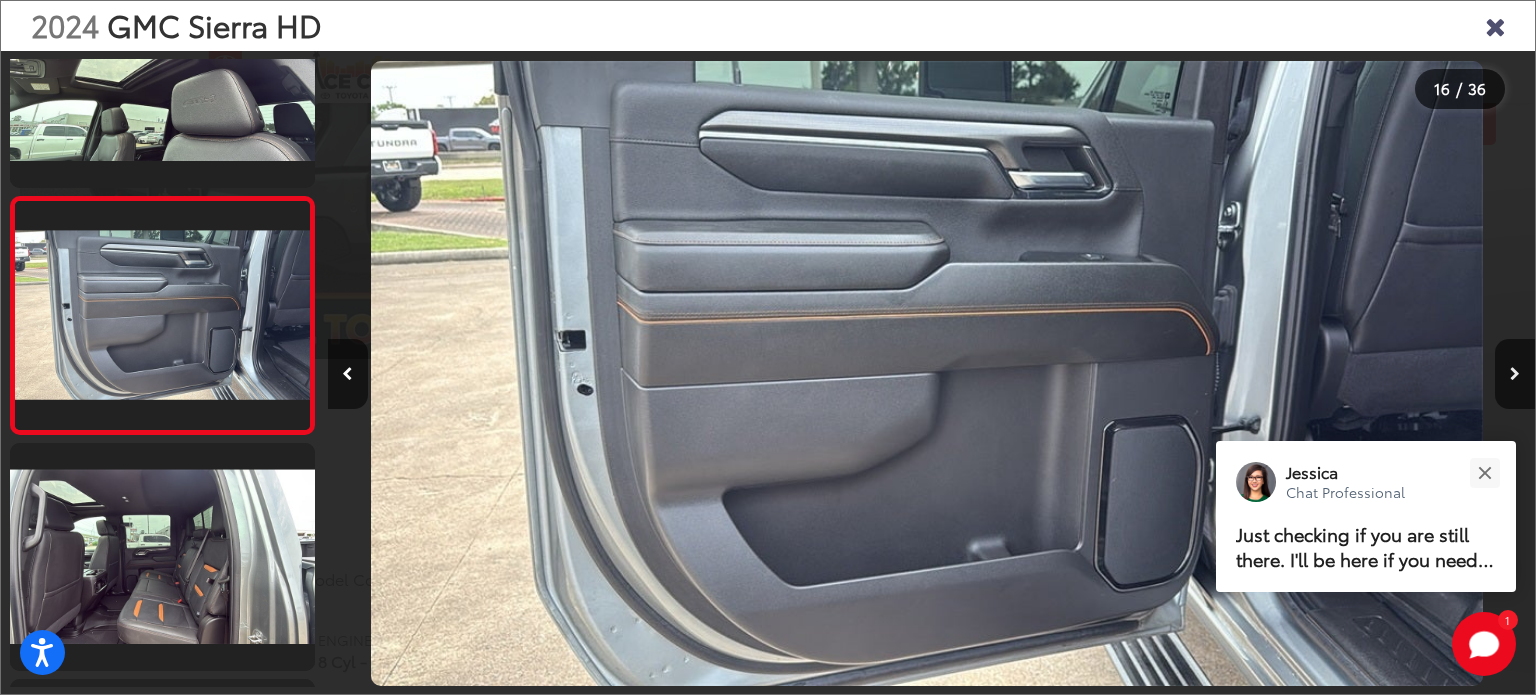 click at bounding box center (1515, 374) 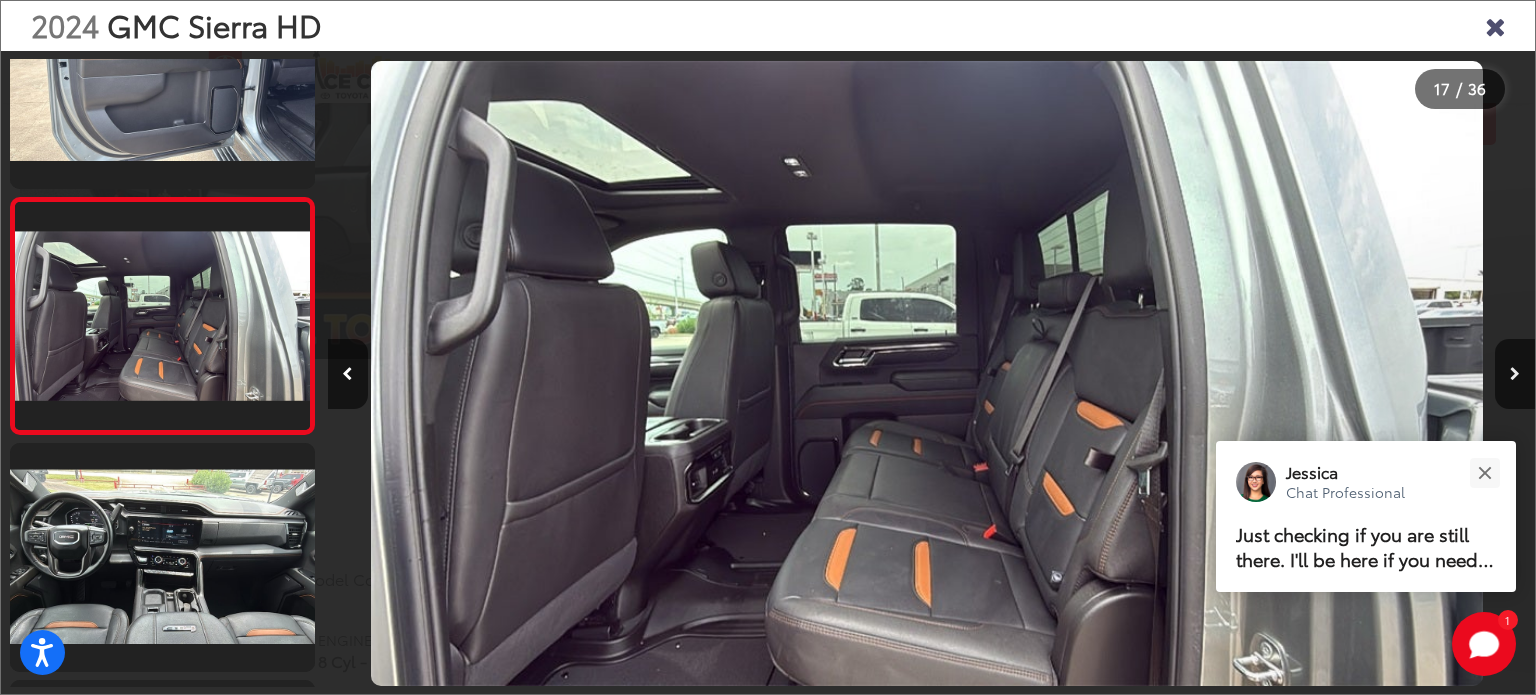 click at bounding box center [1515, 374] 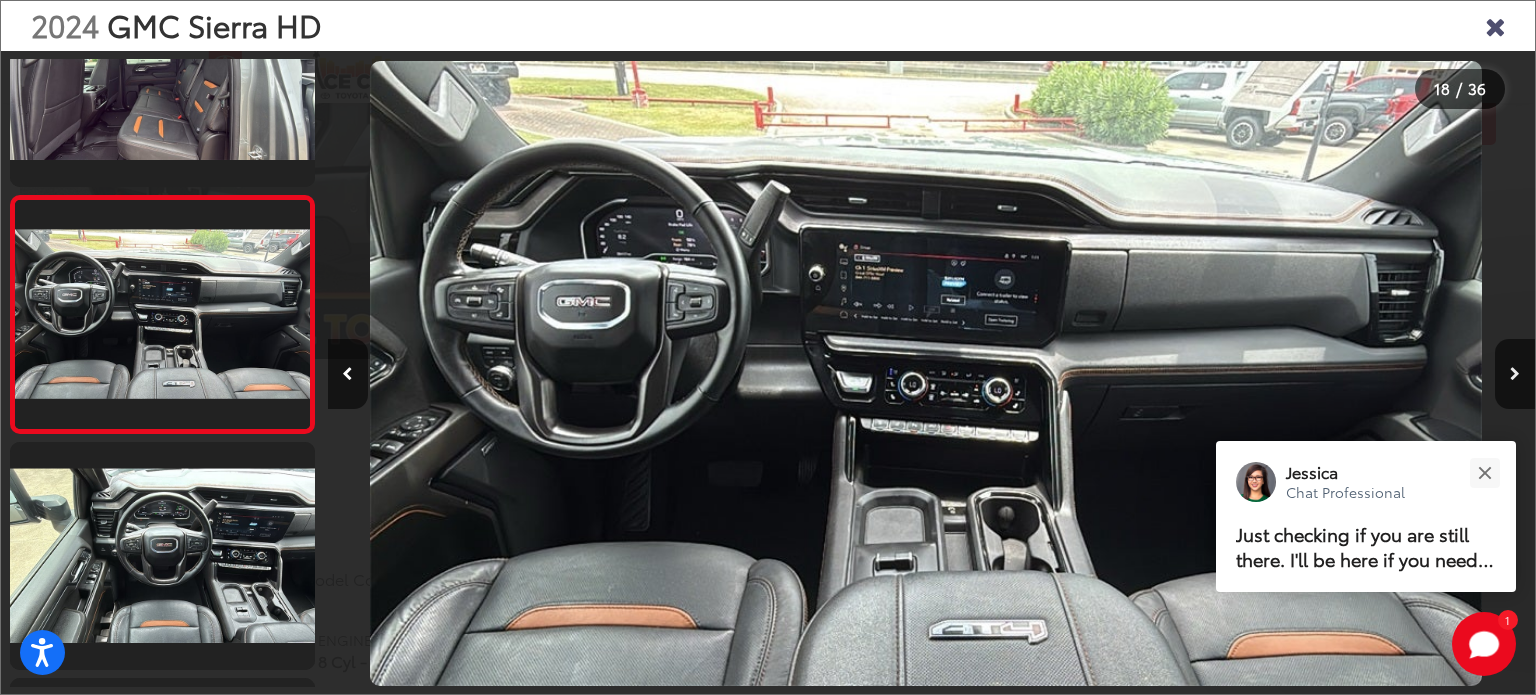 click at bounding box center (1515, 374) 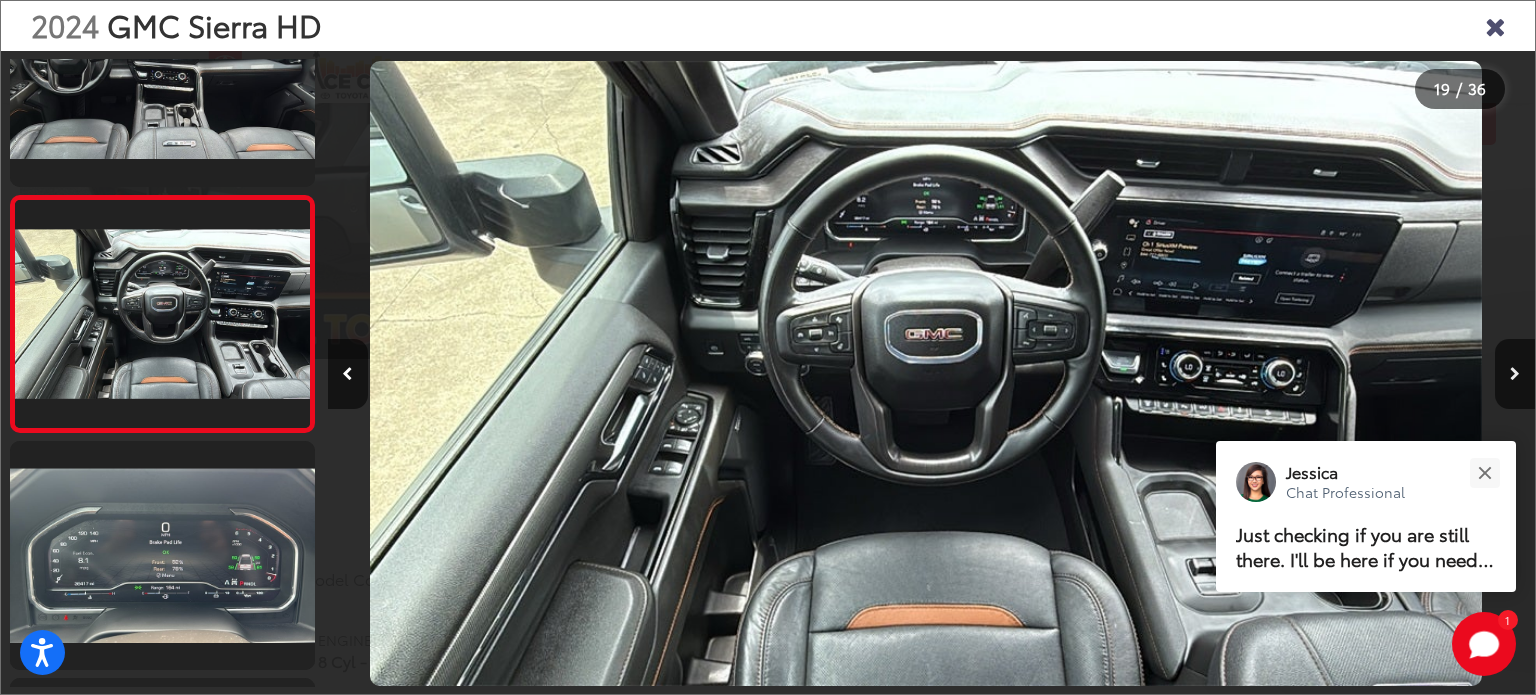 click at bounding box center [1515, 374] 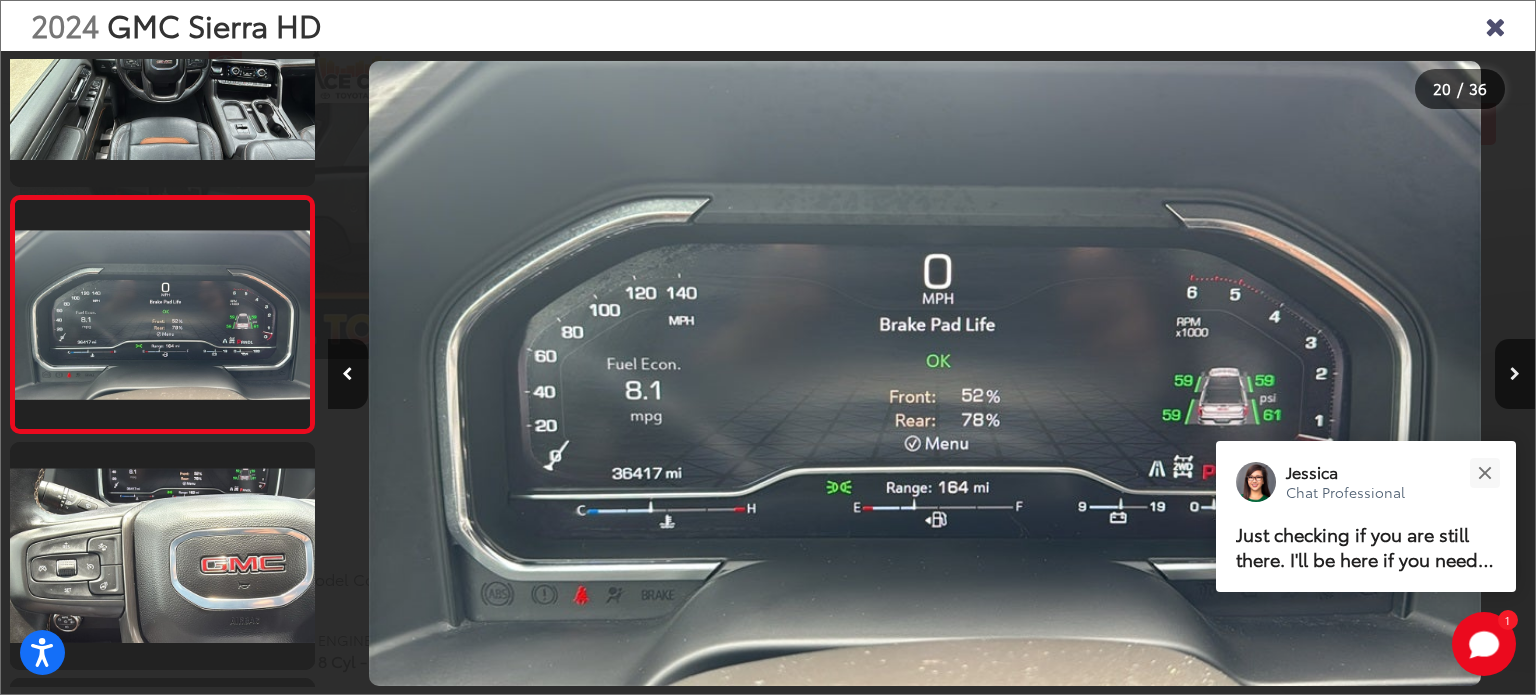 click at bounding box center [1515, 374] 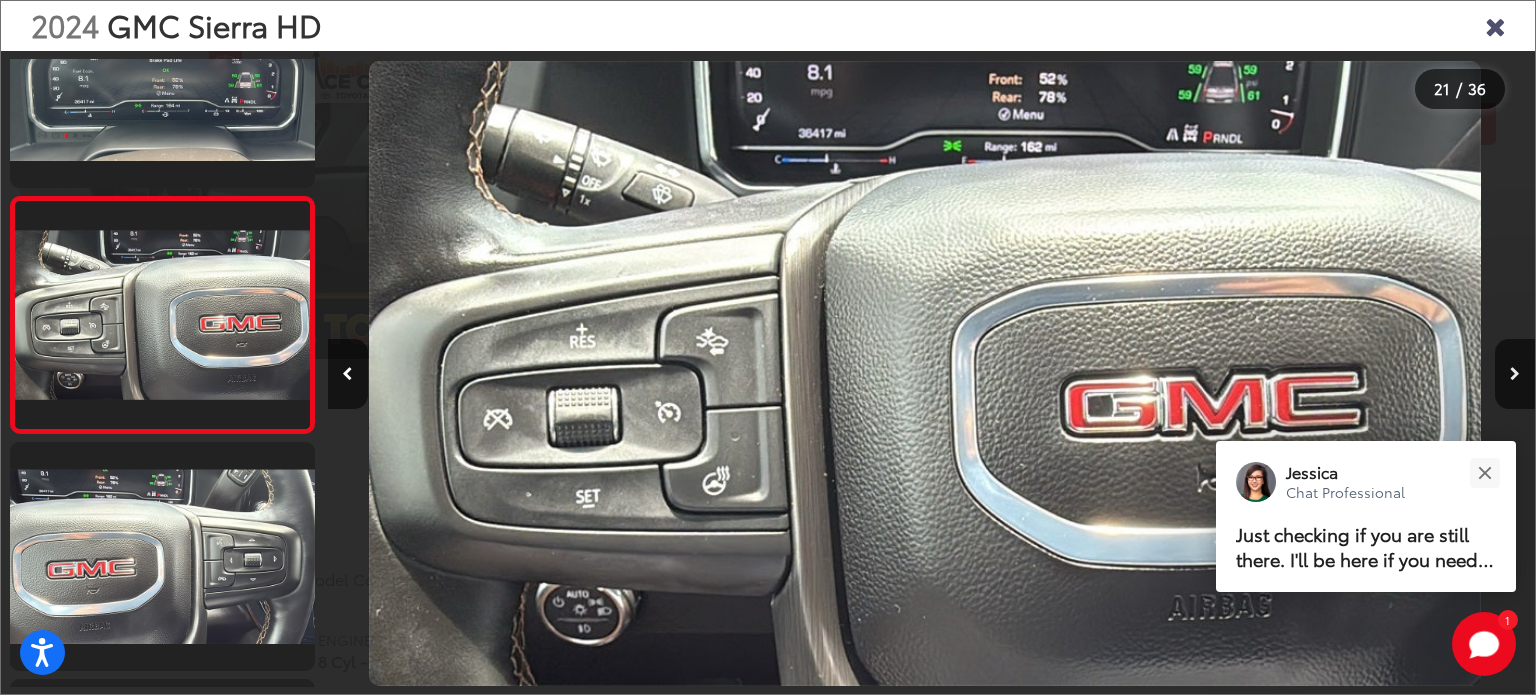 click at bounding box center [1515, 374] 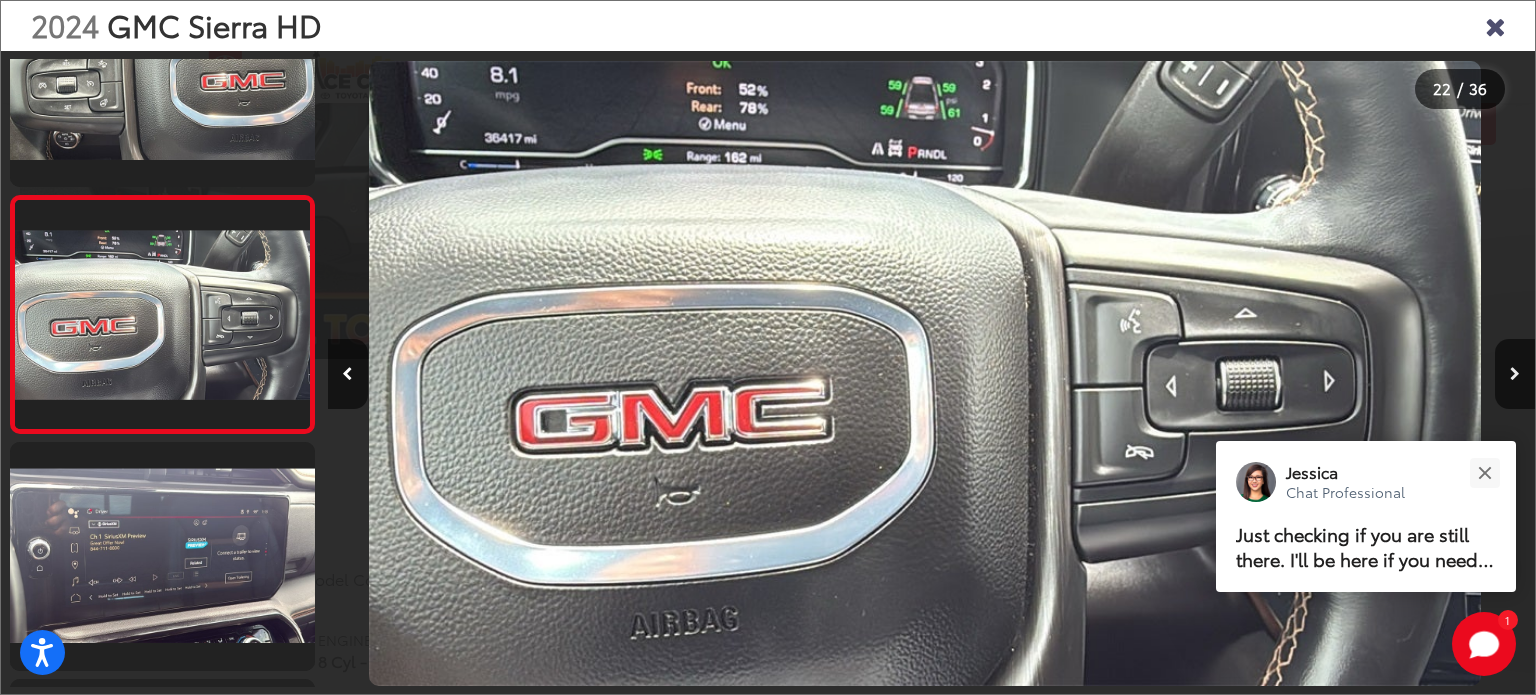 click at bounding box center (1515, 374) 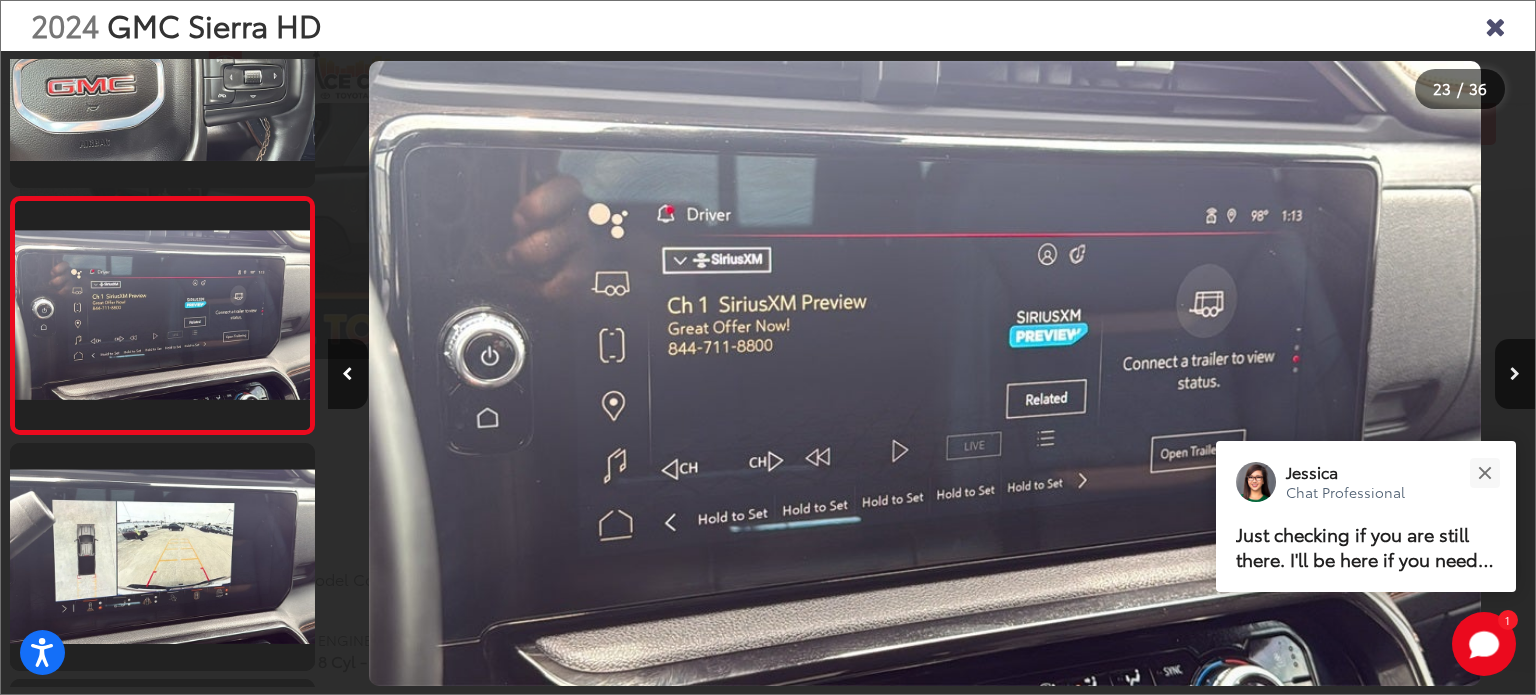click at bounding box center (1515, 374) 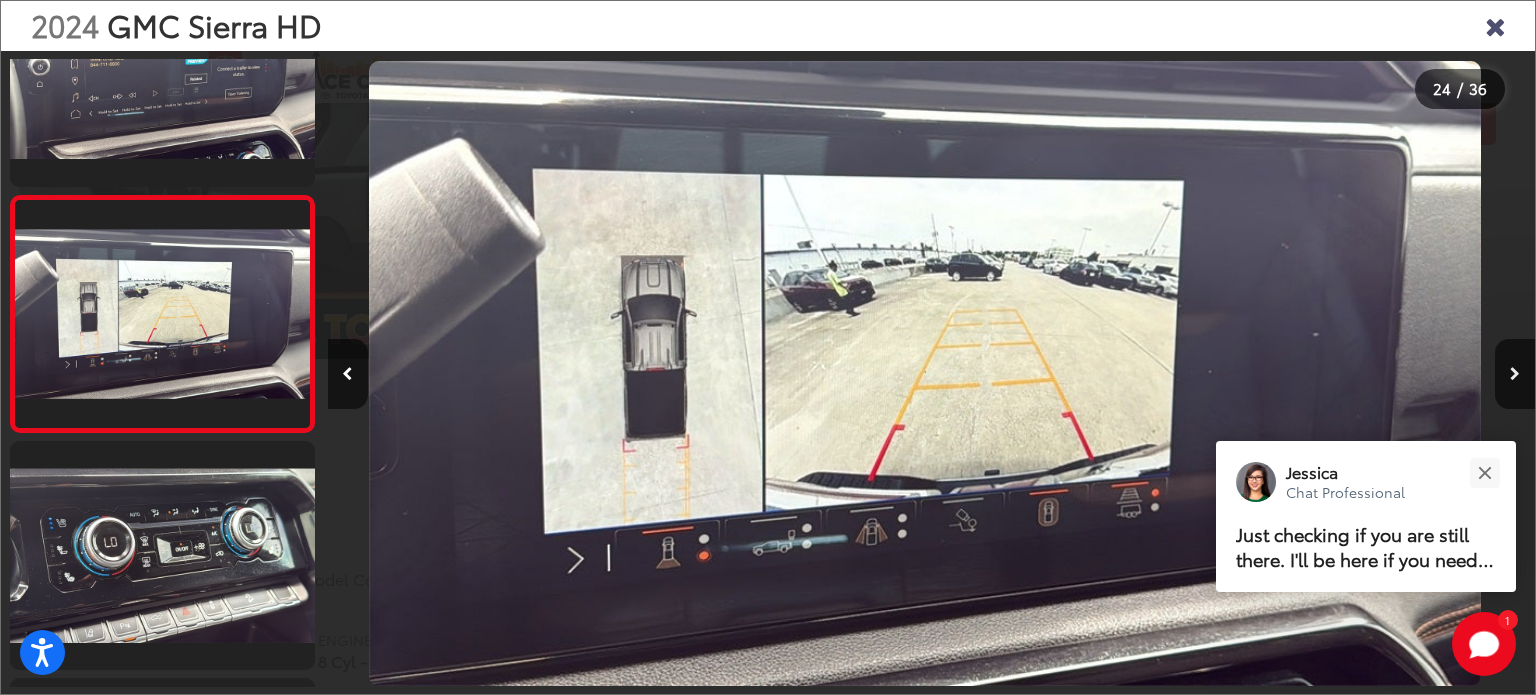click at bounding box center (1515, 374) 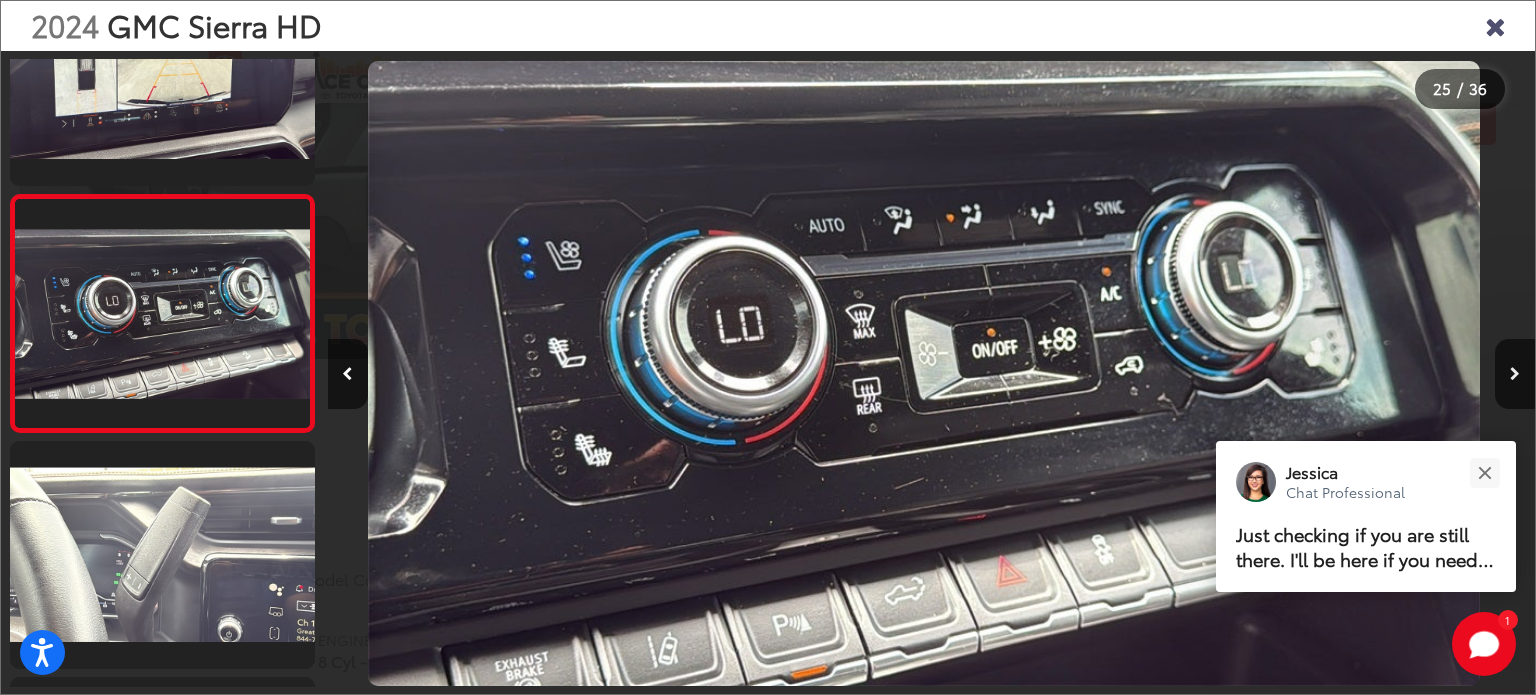click at bounding box center [1515, 374] 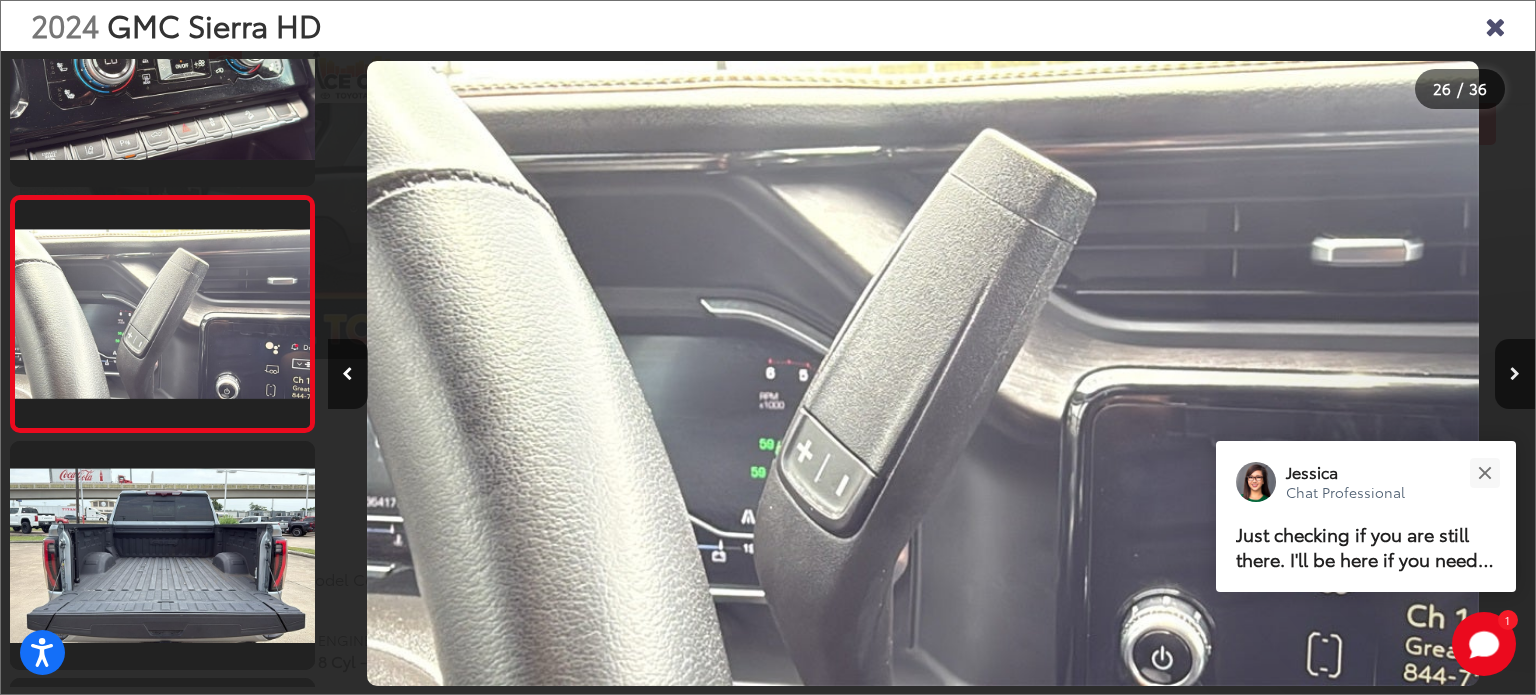 click at bounding box center (1515, 374) 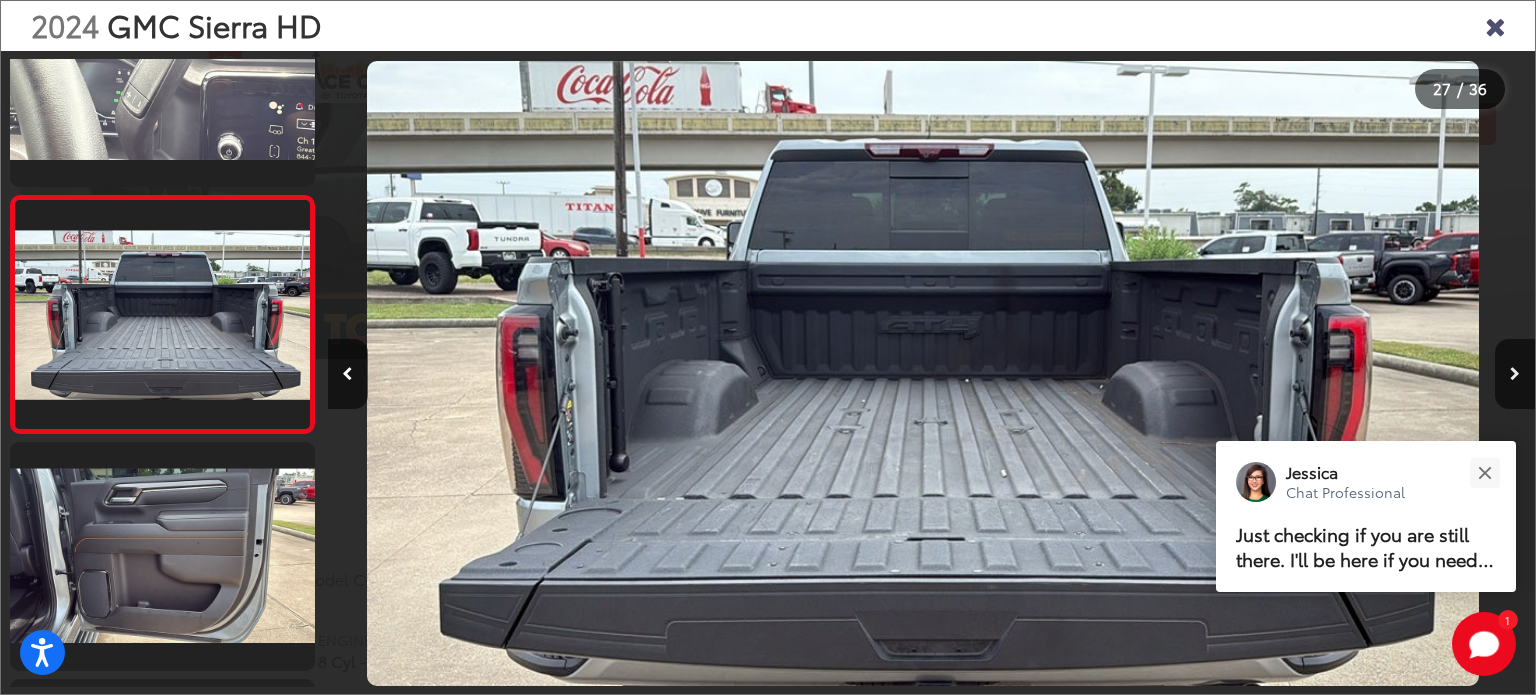 click at bounding box center [1515, 374] 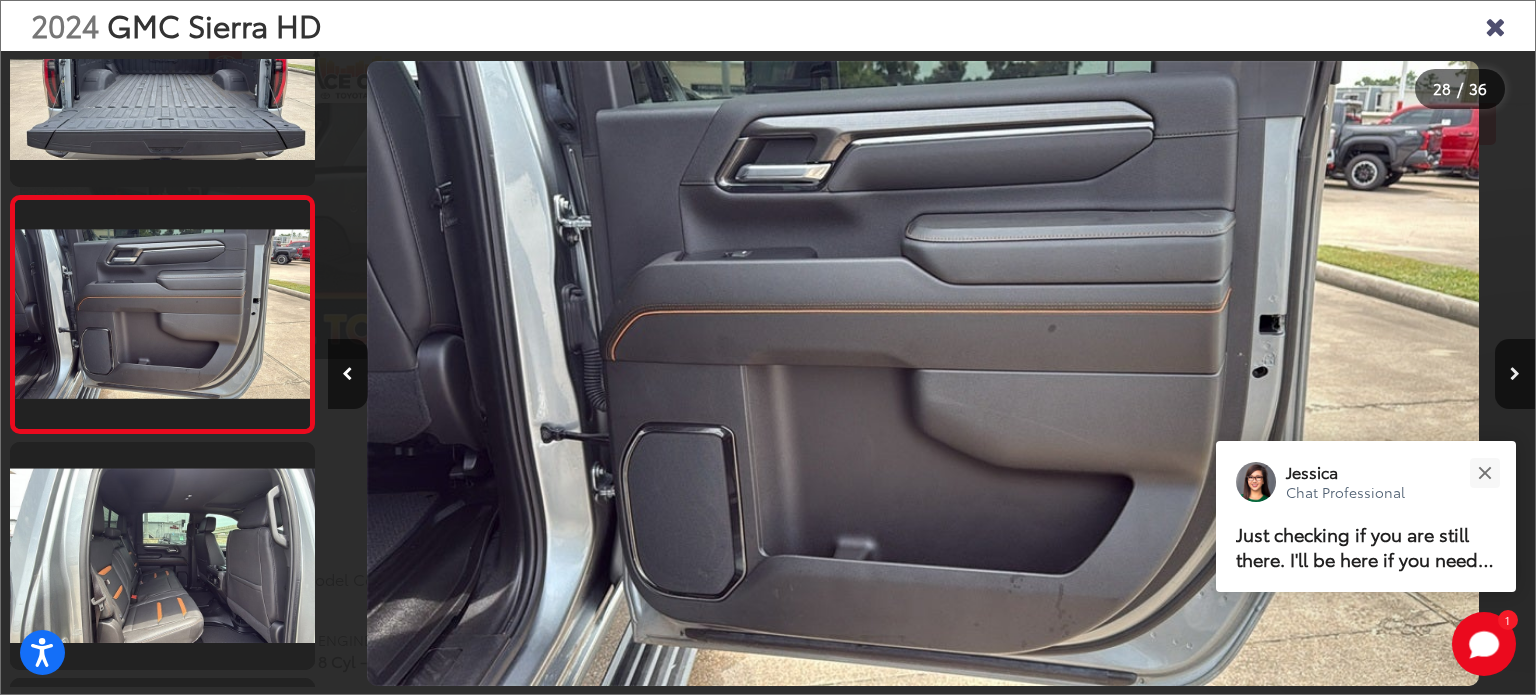 click at bounding box center [1515, 374] 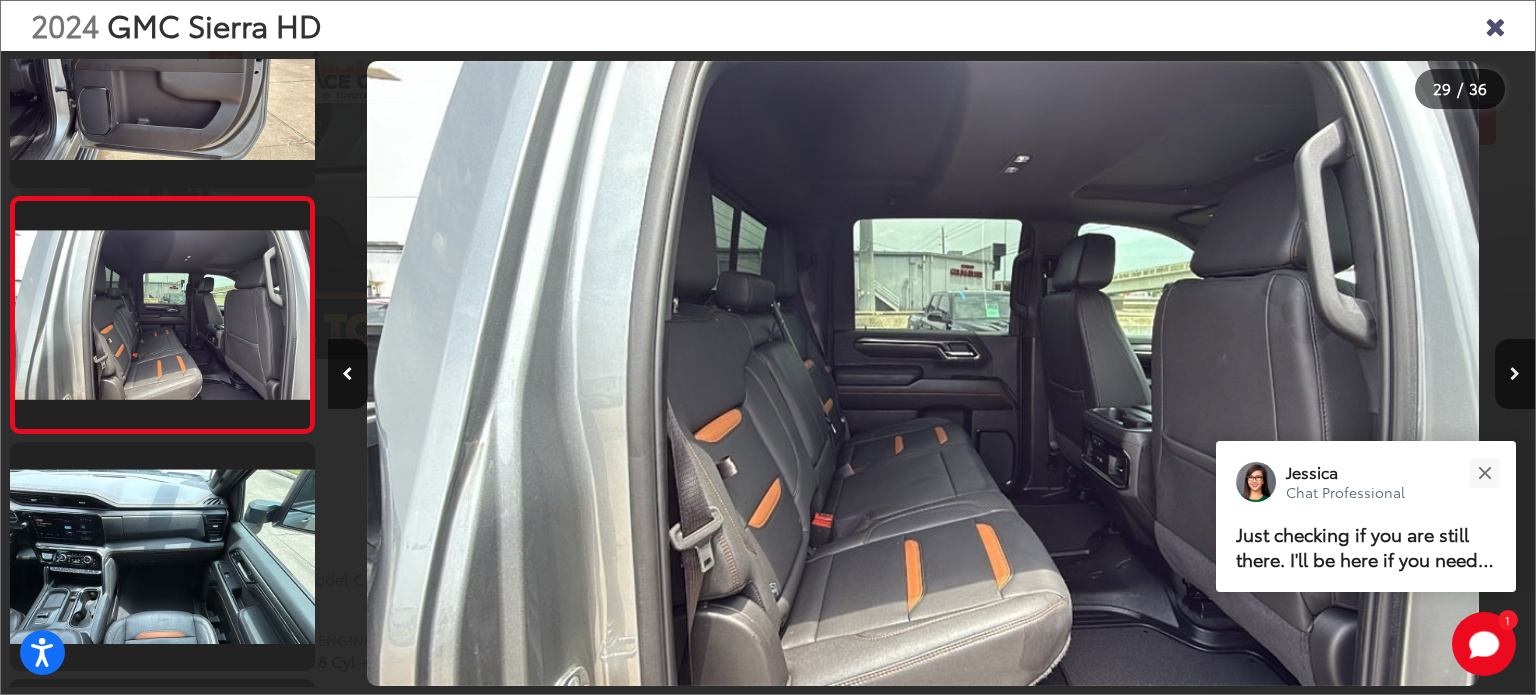 click at bounding box center (1515, 374) 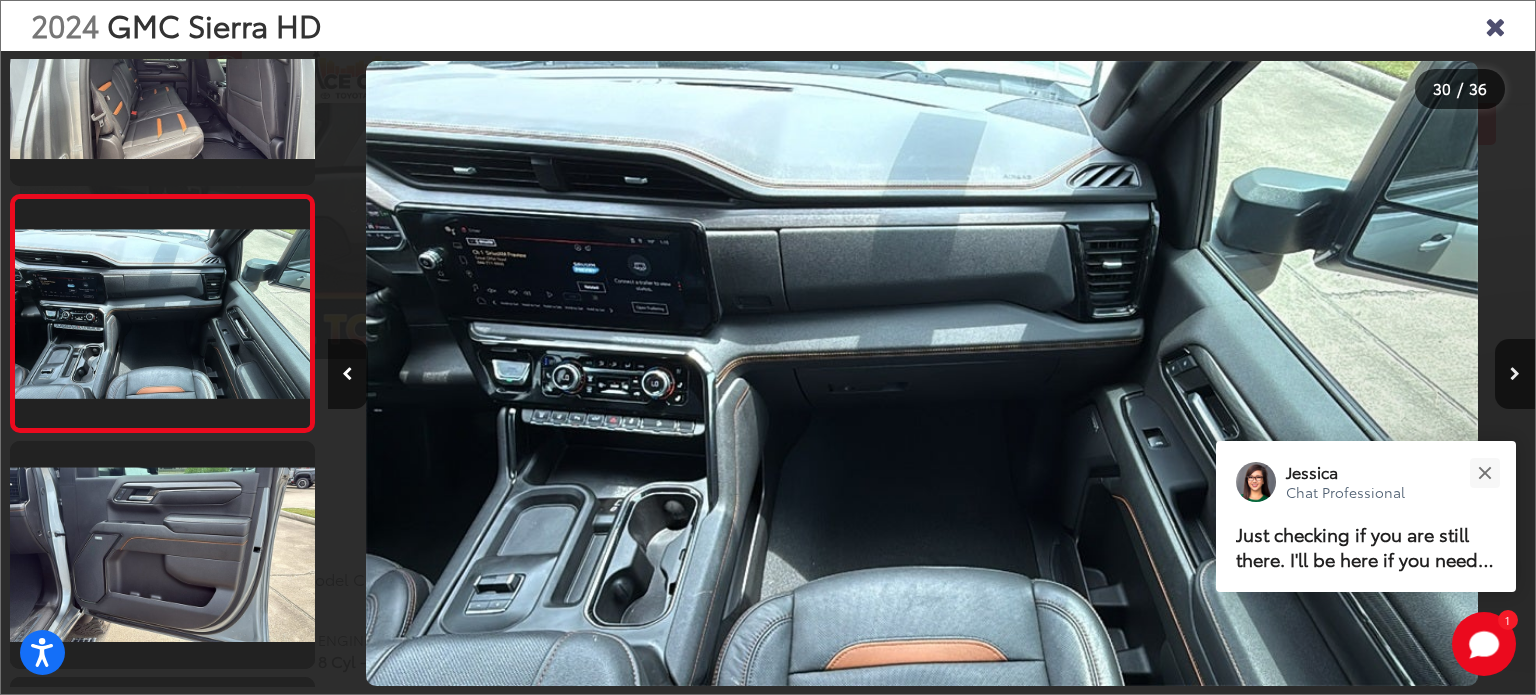 click at bounding box center [1515, 374] 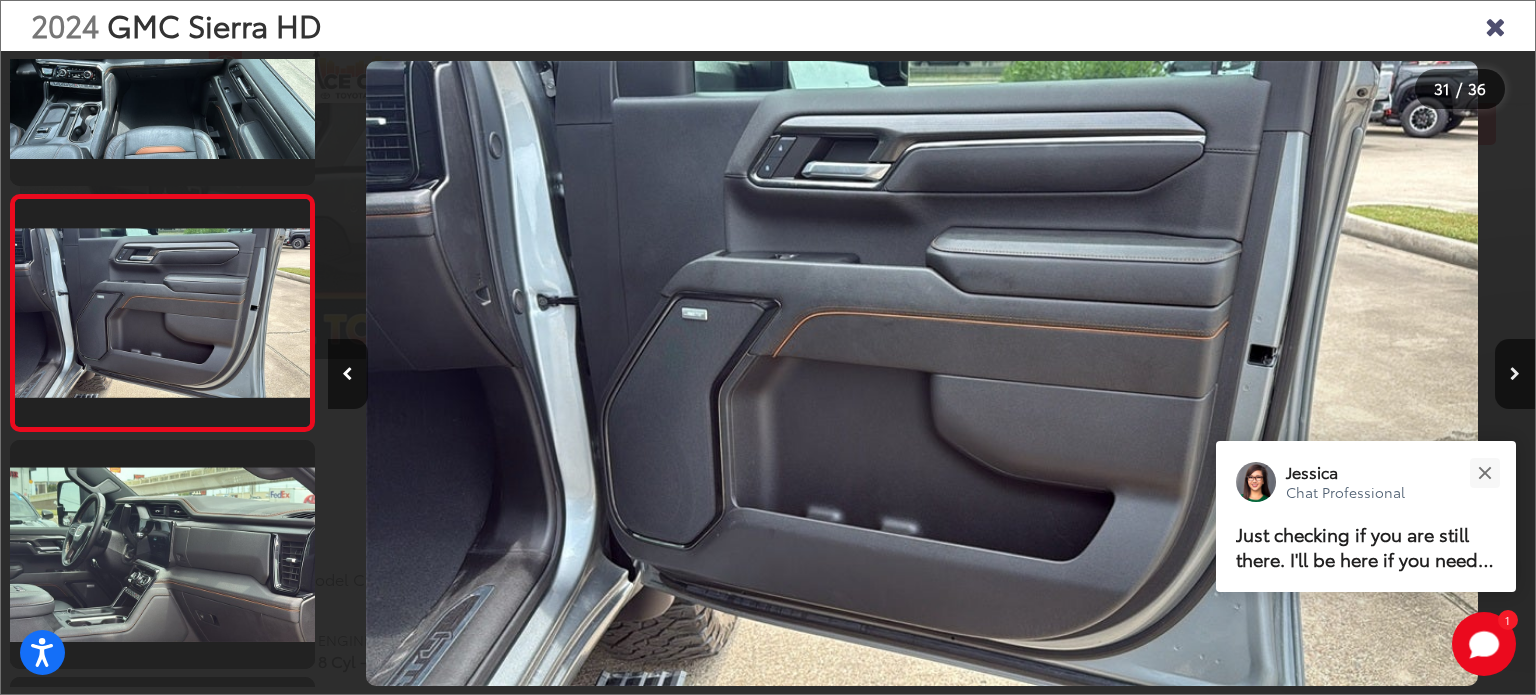 click at bounding box center (1515, 374) 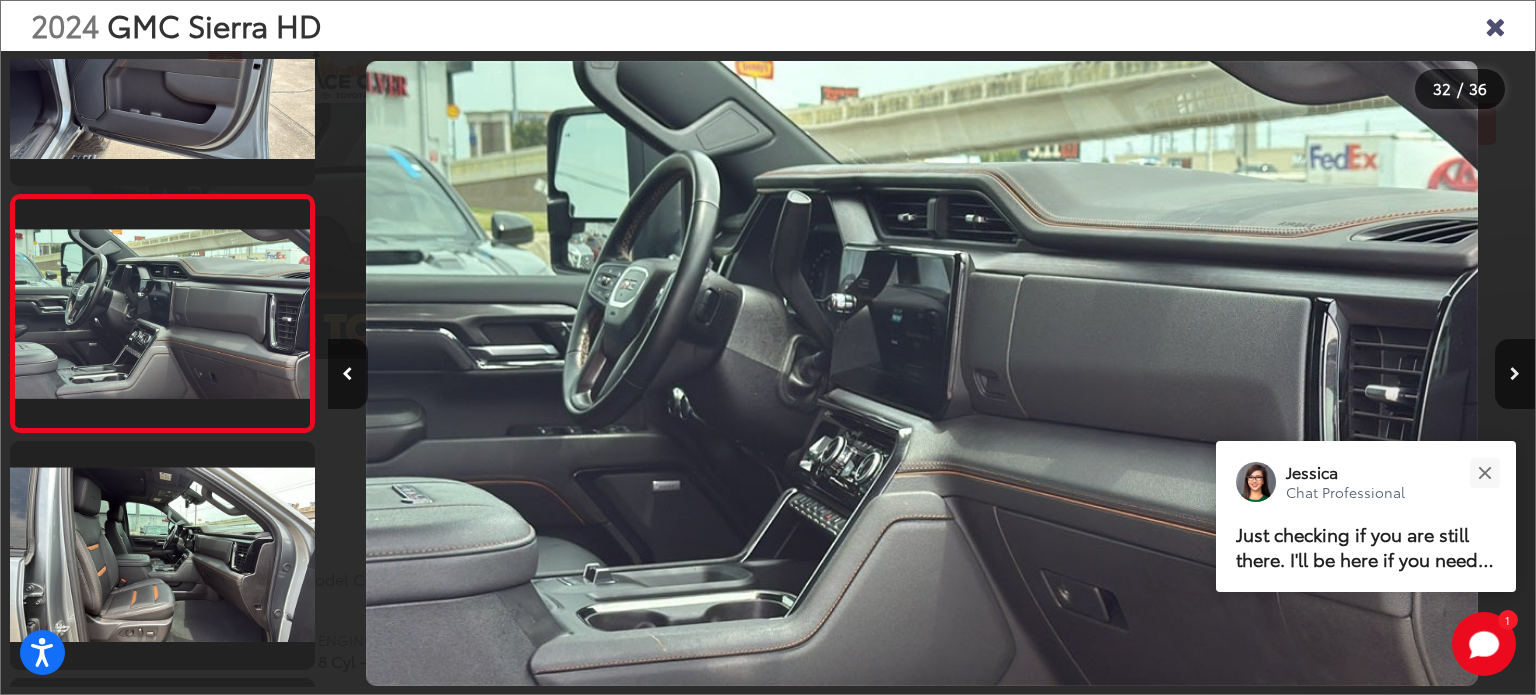 click at bounding box center [1515, 374] 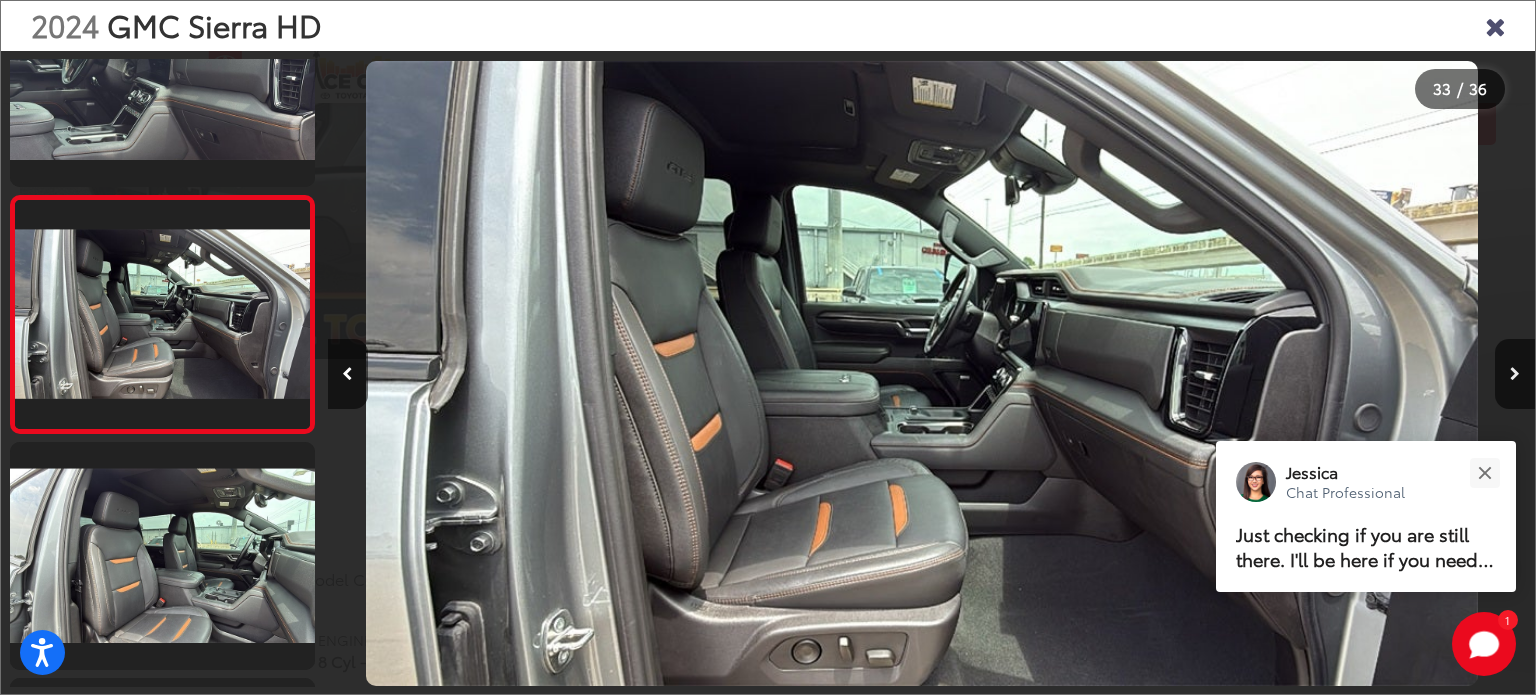 click at bounding box center [1515, 374] 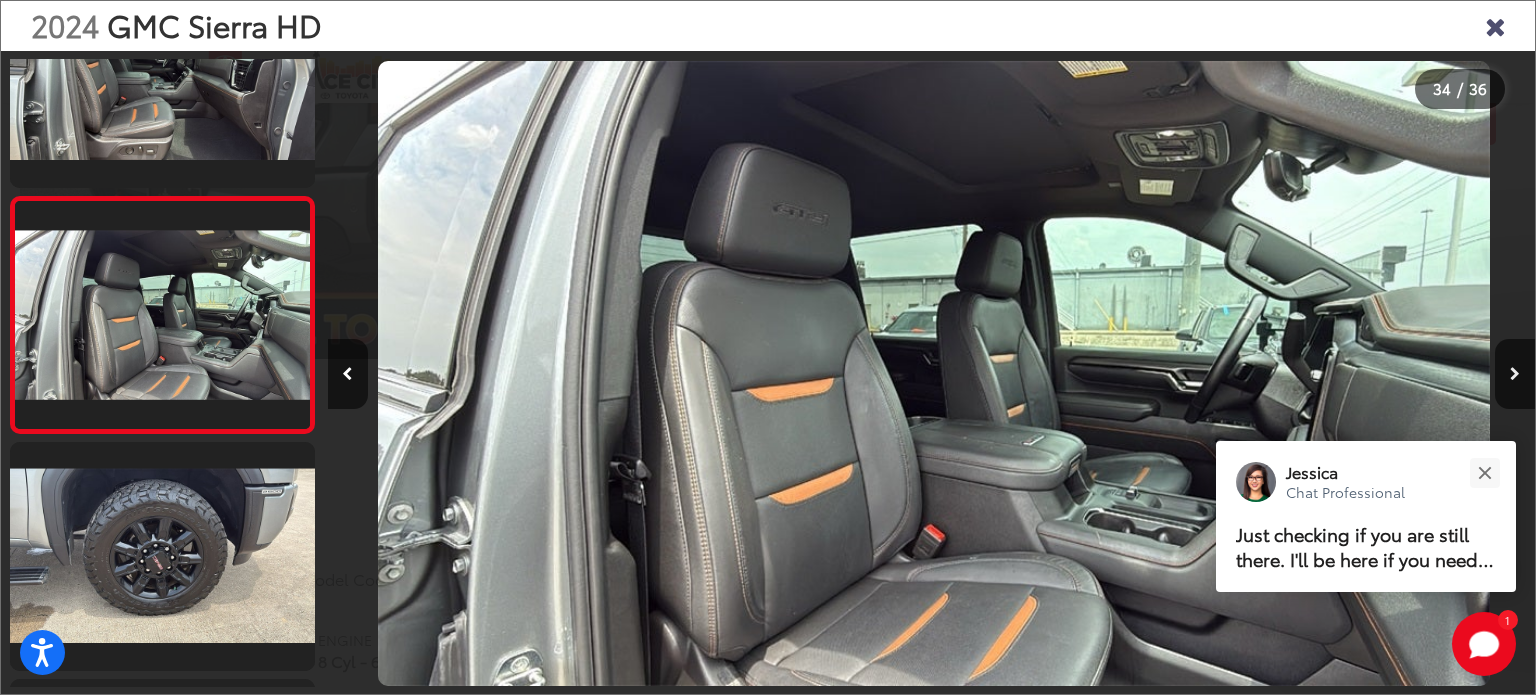click at bounding box center [1515, 374] 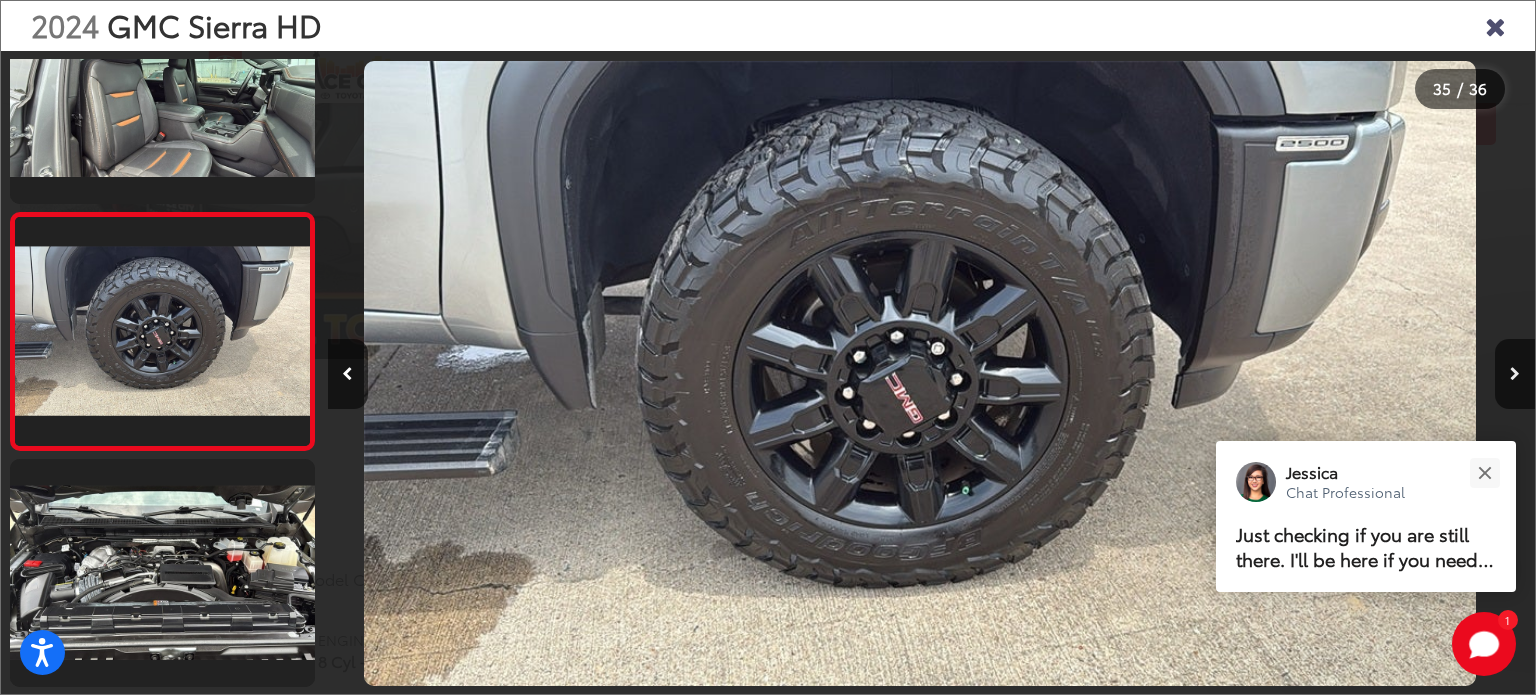click at bounding box center (1515, 374) 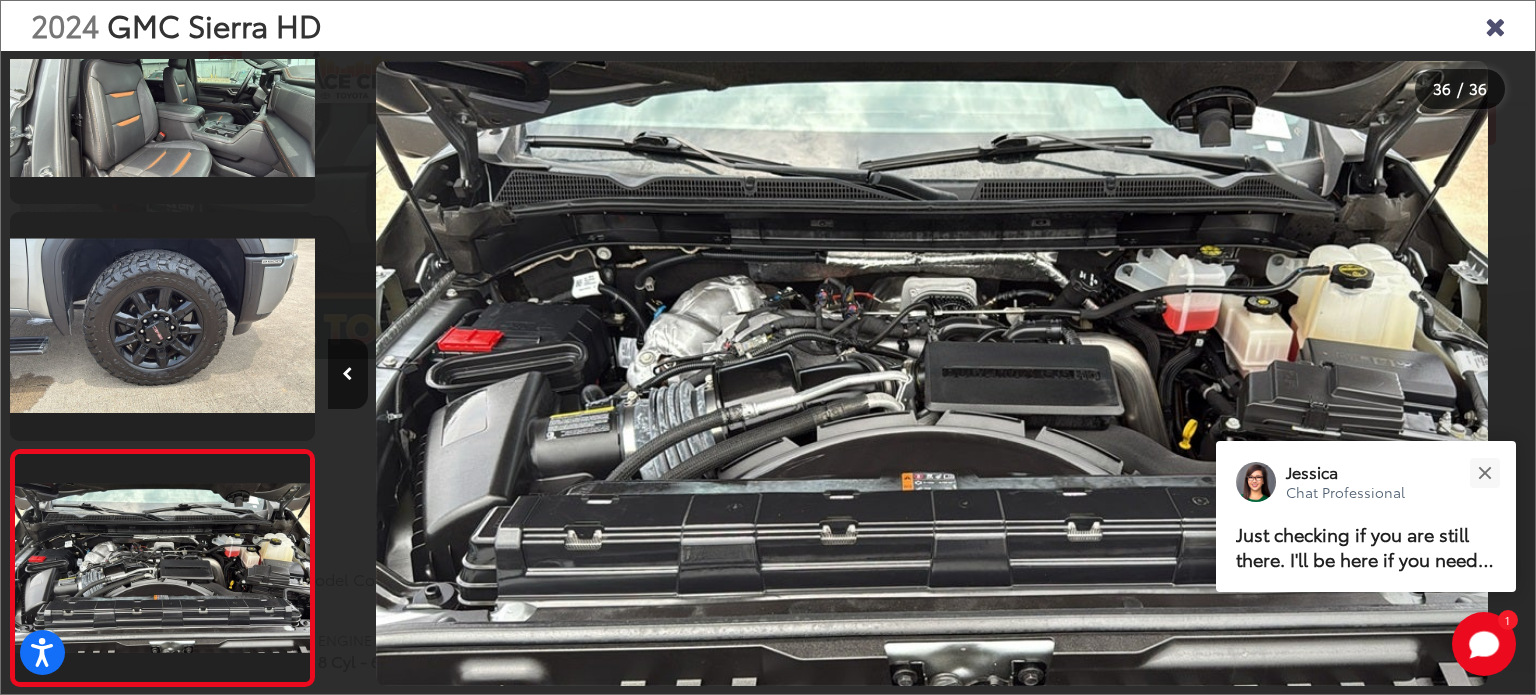 click at bounding box center (1384, 373) 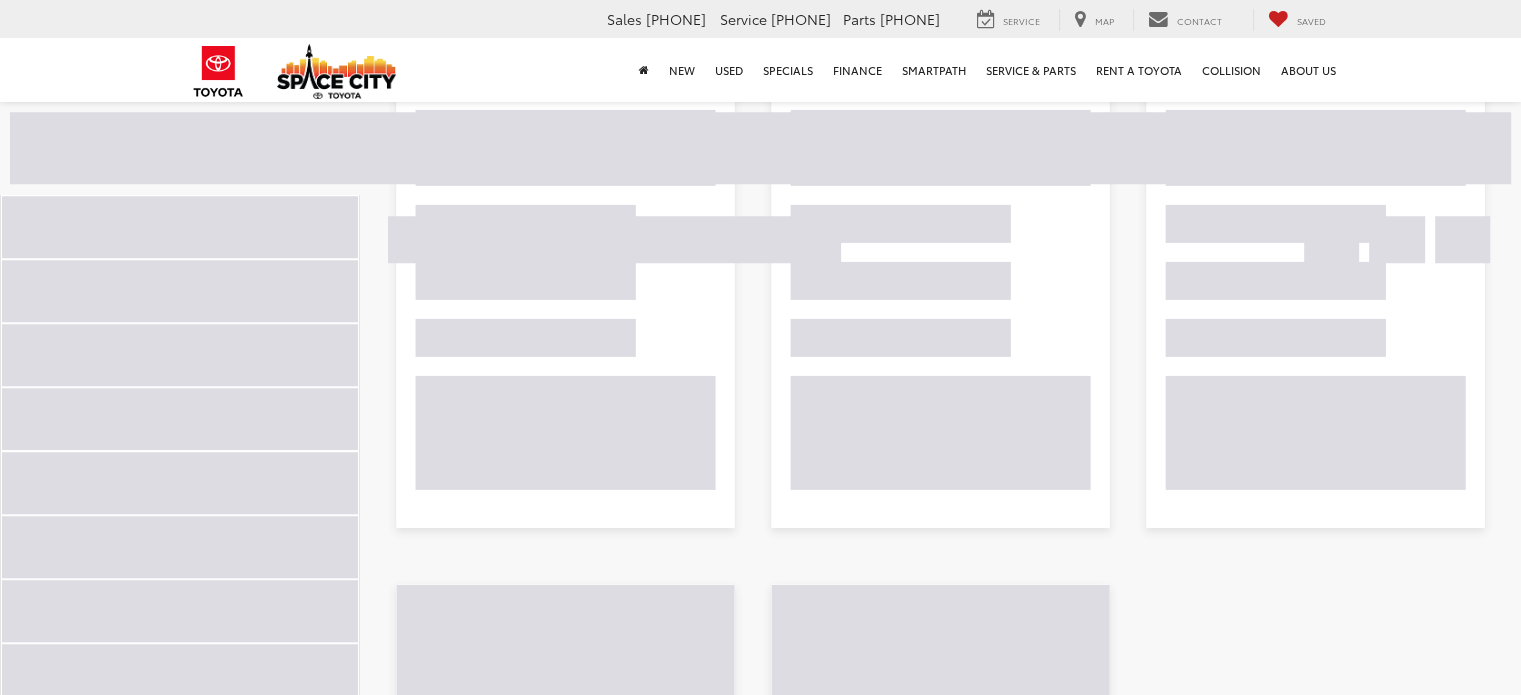 scroll, scrollTop: 1236, scrollLeft: 0, axis: vertical 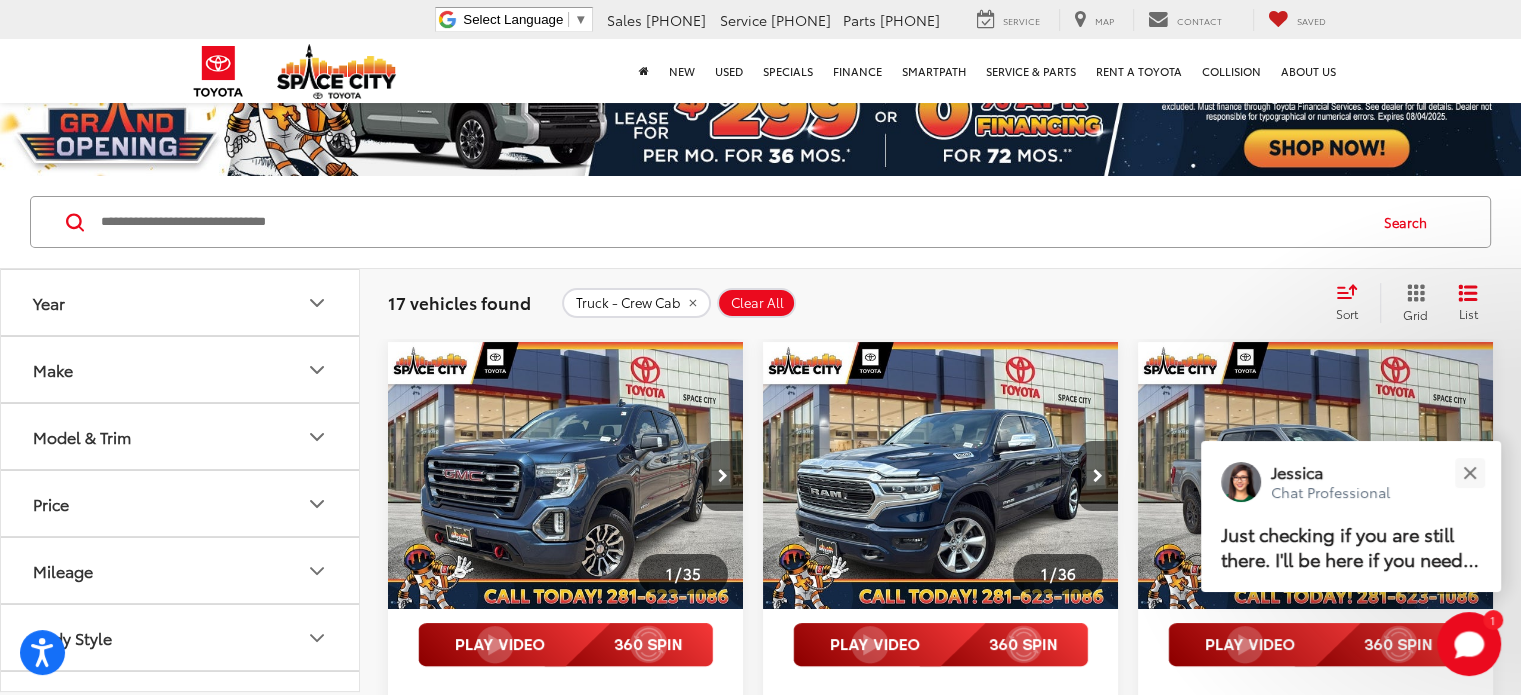 click at bounding box center [1316, 476] 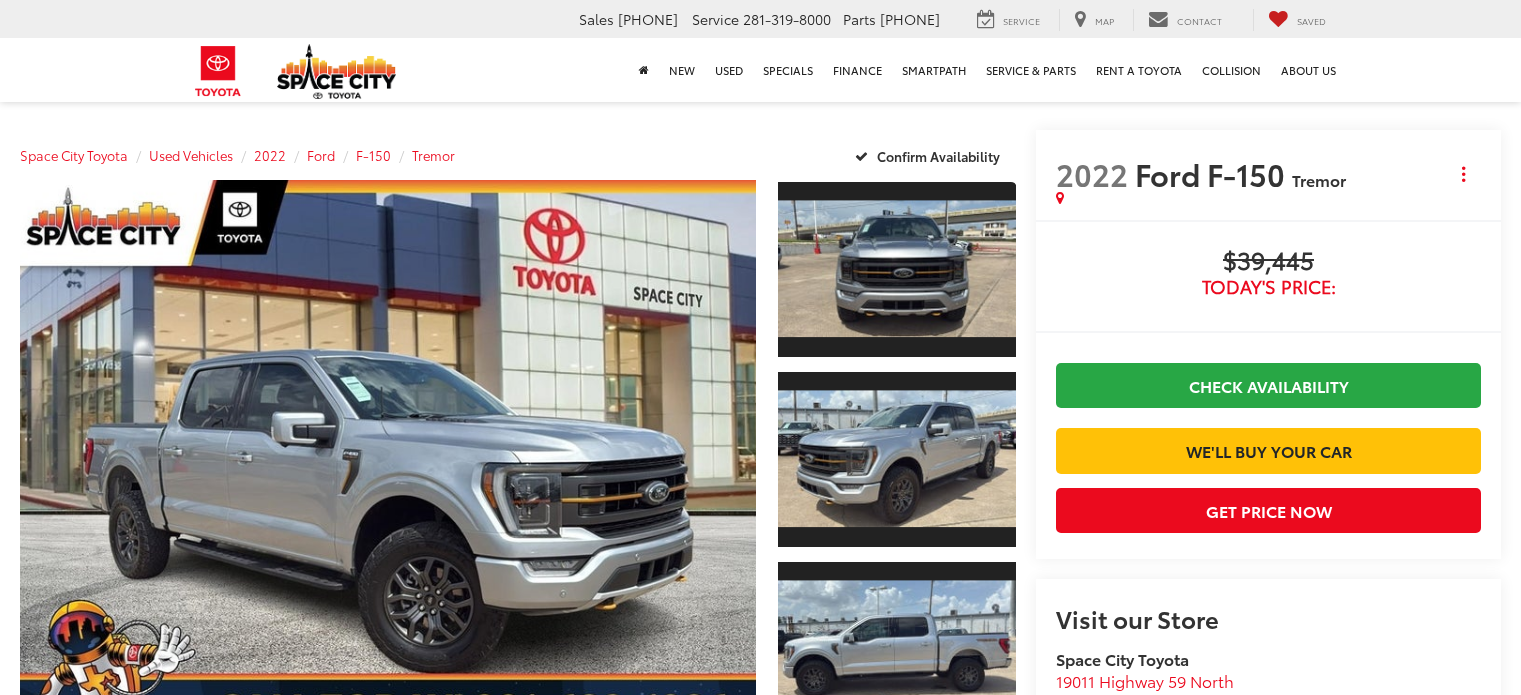 scroll, scrollTop: 0, scrollLeft: 0, axis: both 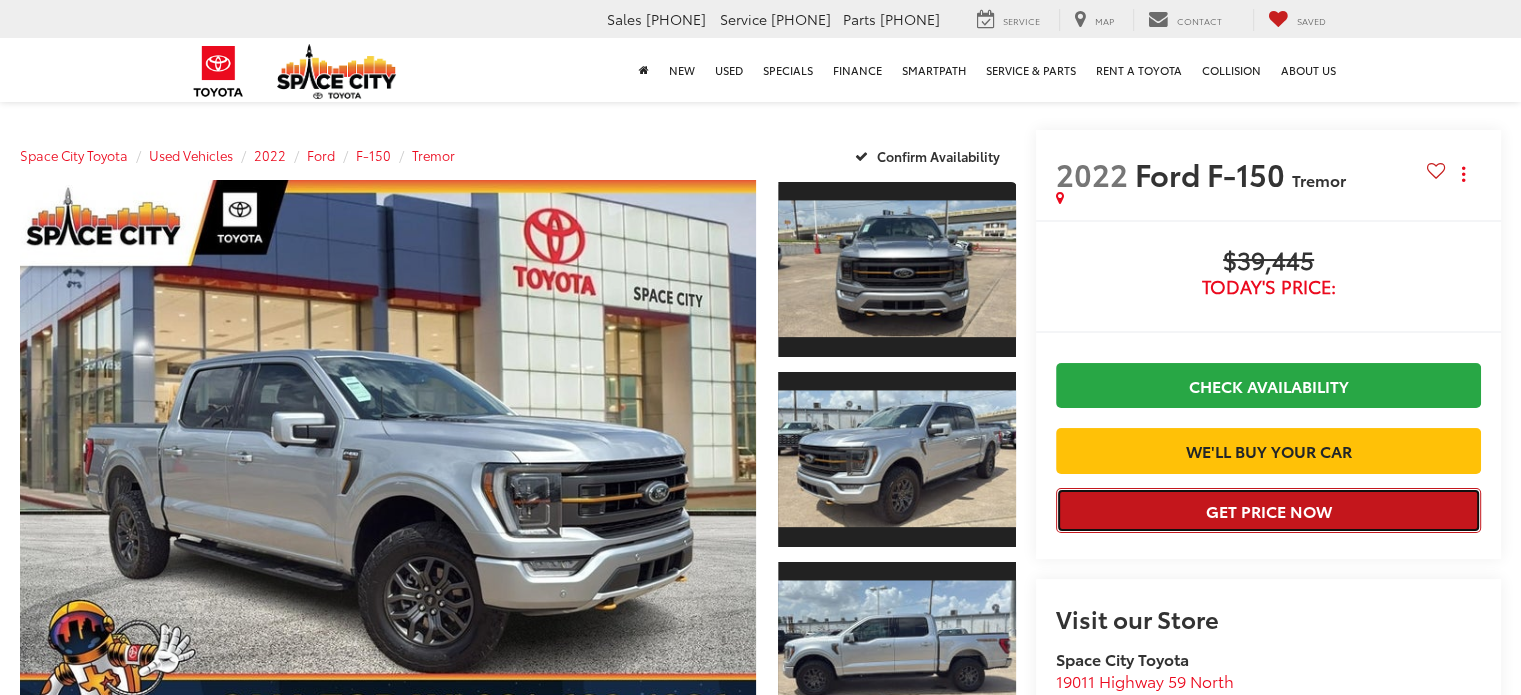 click on "Get Price Now" at bounding box center [1268, 510] 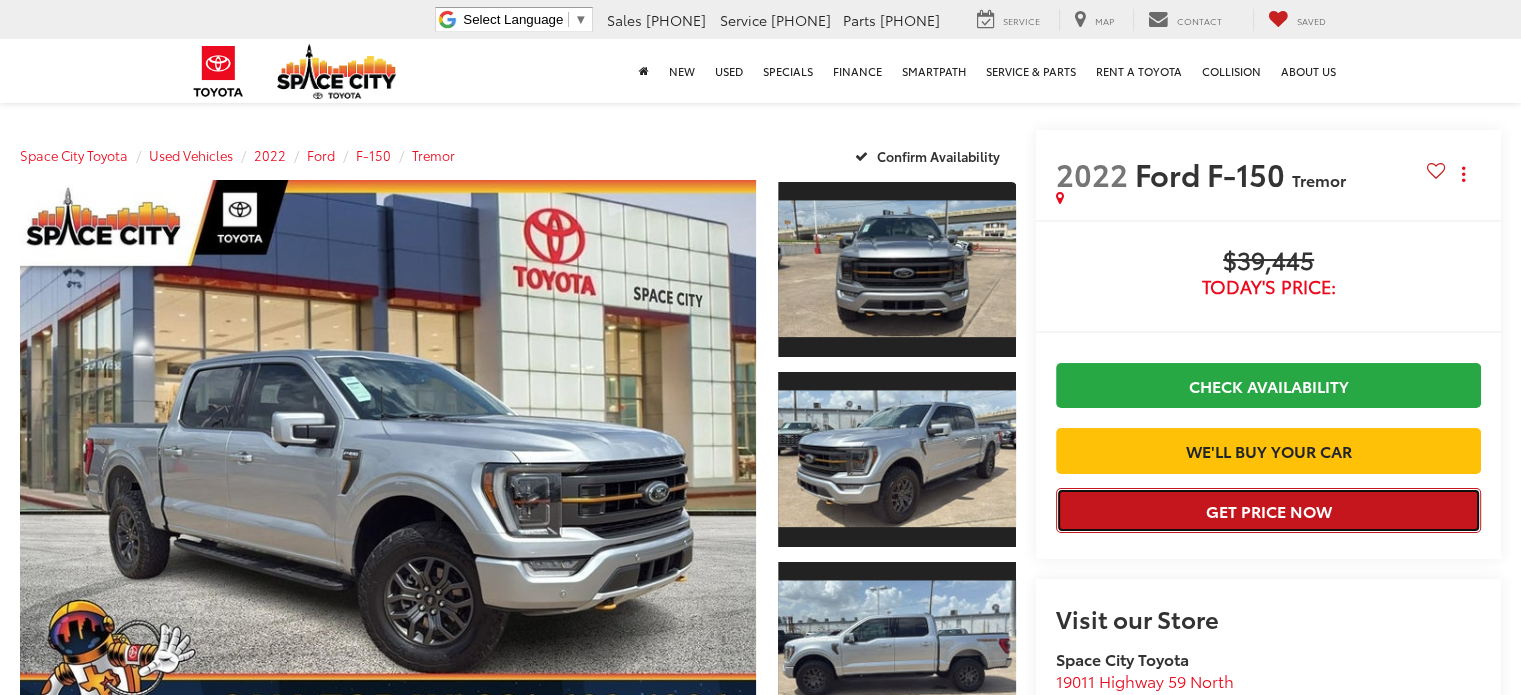 scroll, scrollTop: 0, scrollLeft: 0, axis: both 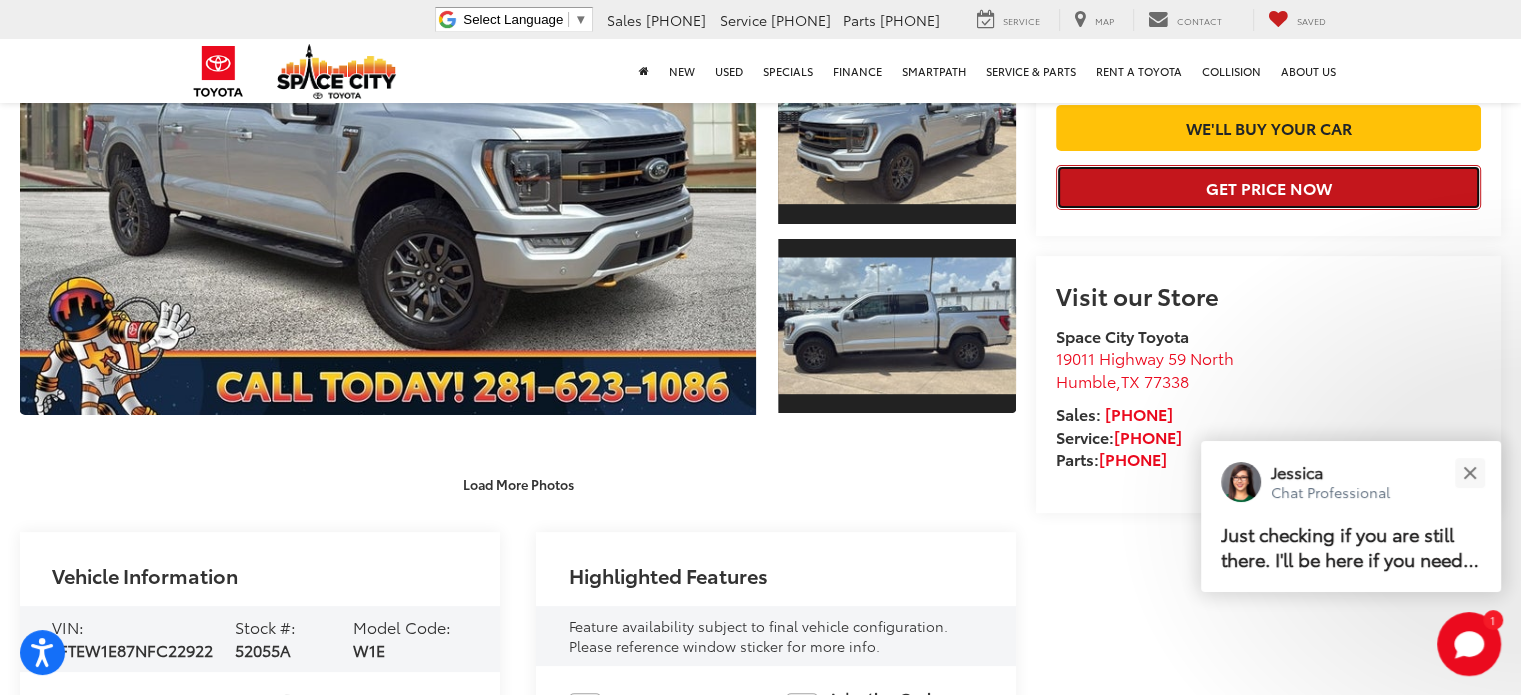 click on "Get Price Now" at bounding box center [1268, 187] 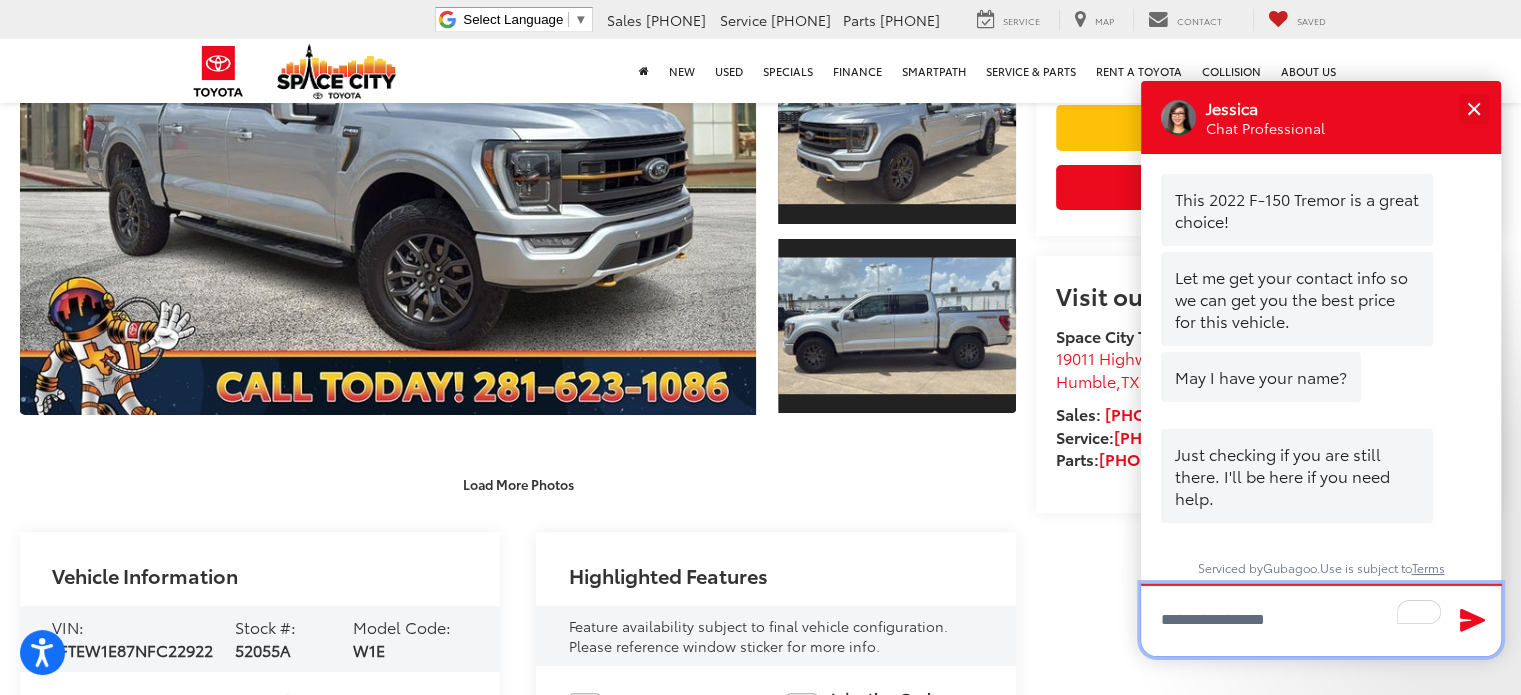 scroll, scrollTop: 12, scrollLeft: 0, axis: vertical 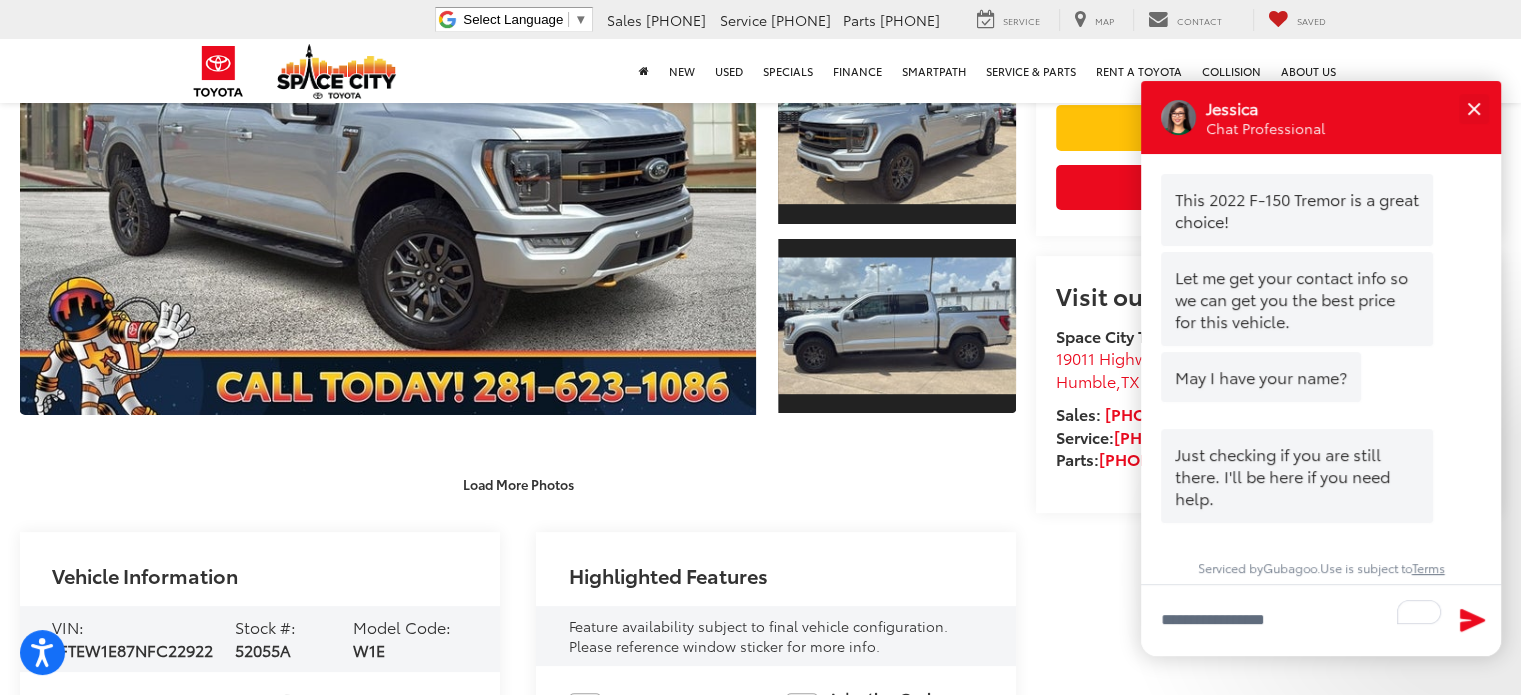 click on "Let me get your contact info so we can get you the best price for this vehicle." at bounding box center [1297, 299] 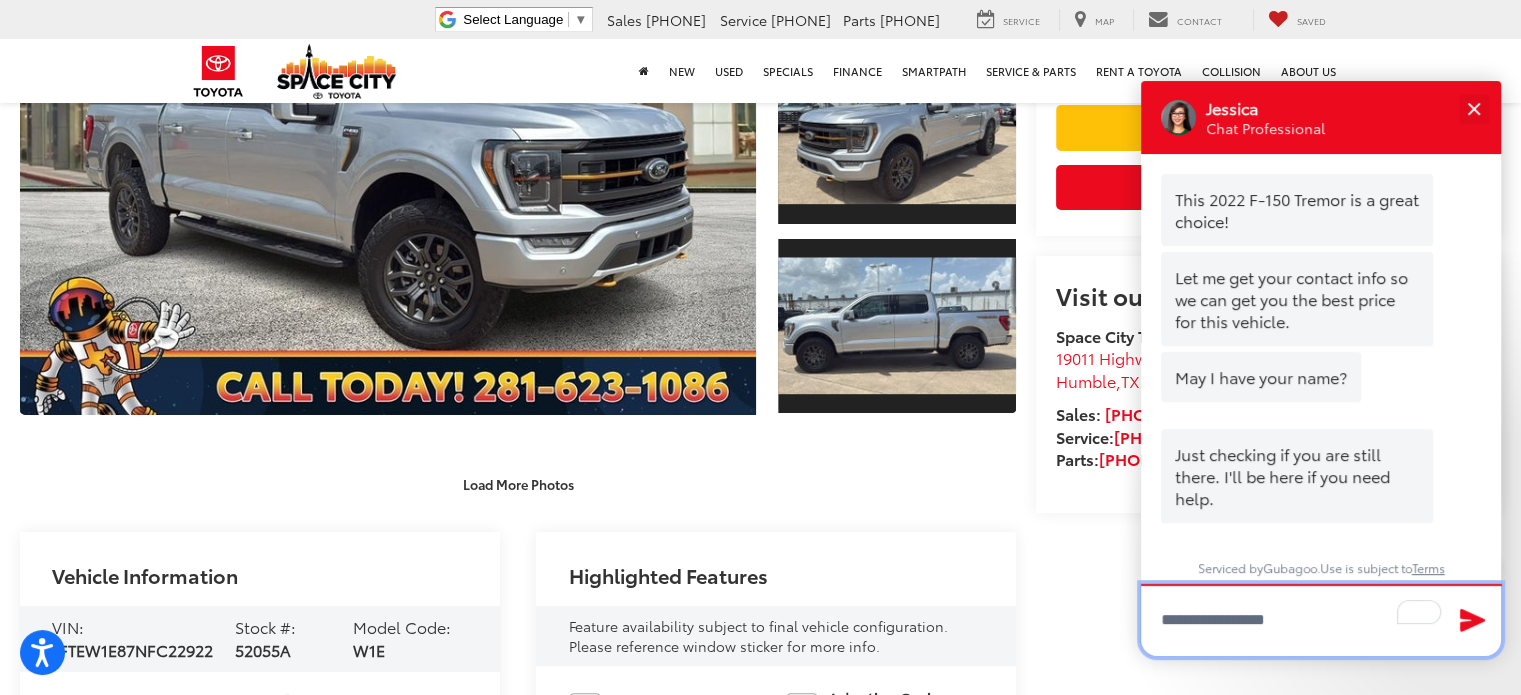 click at bounding box center (1321, 620) 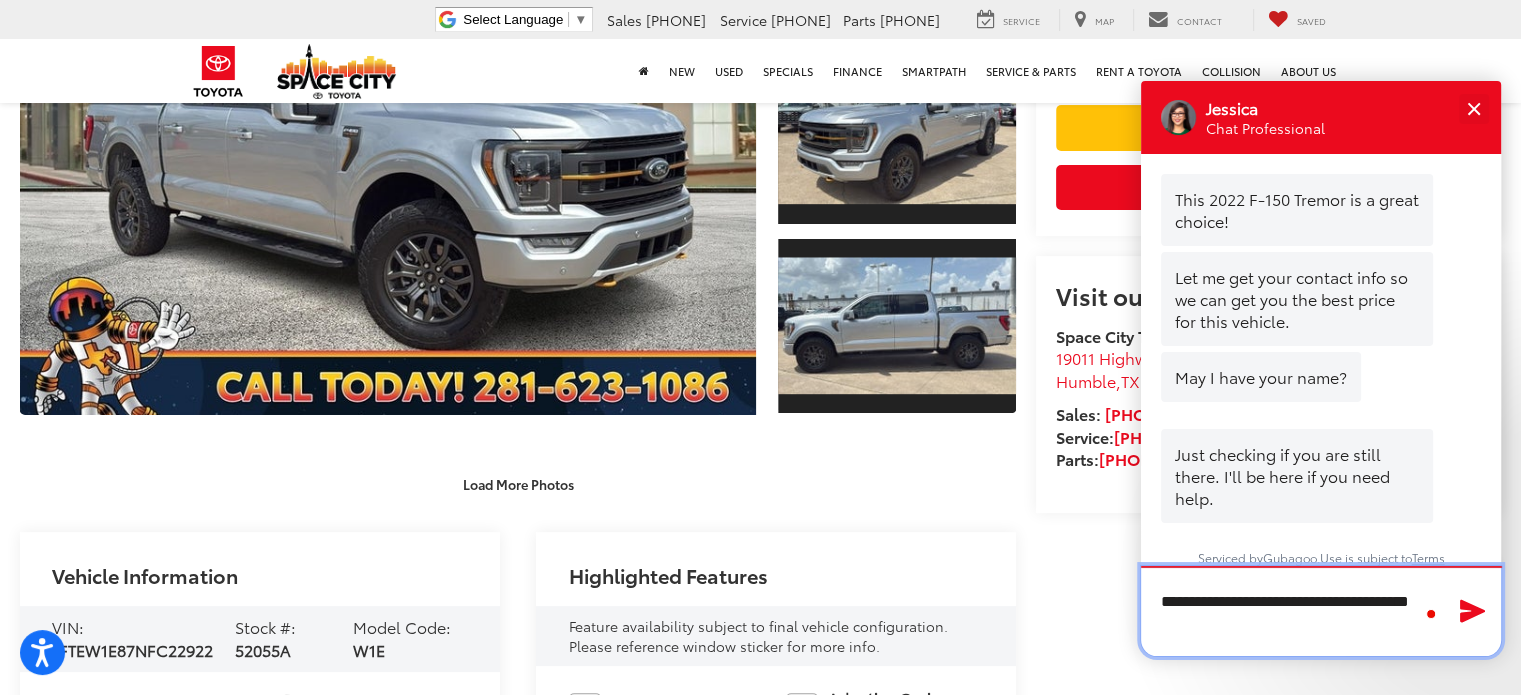 type on "**********" 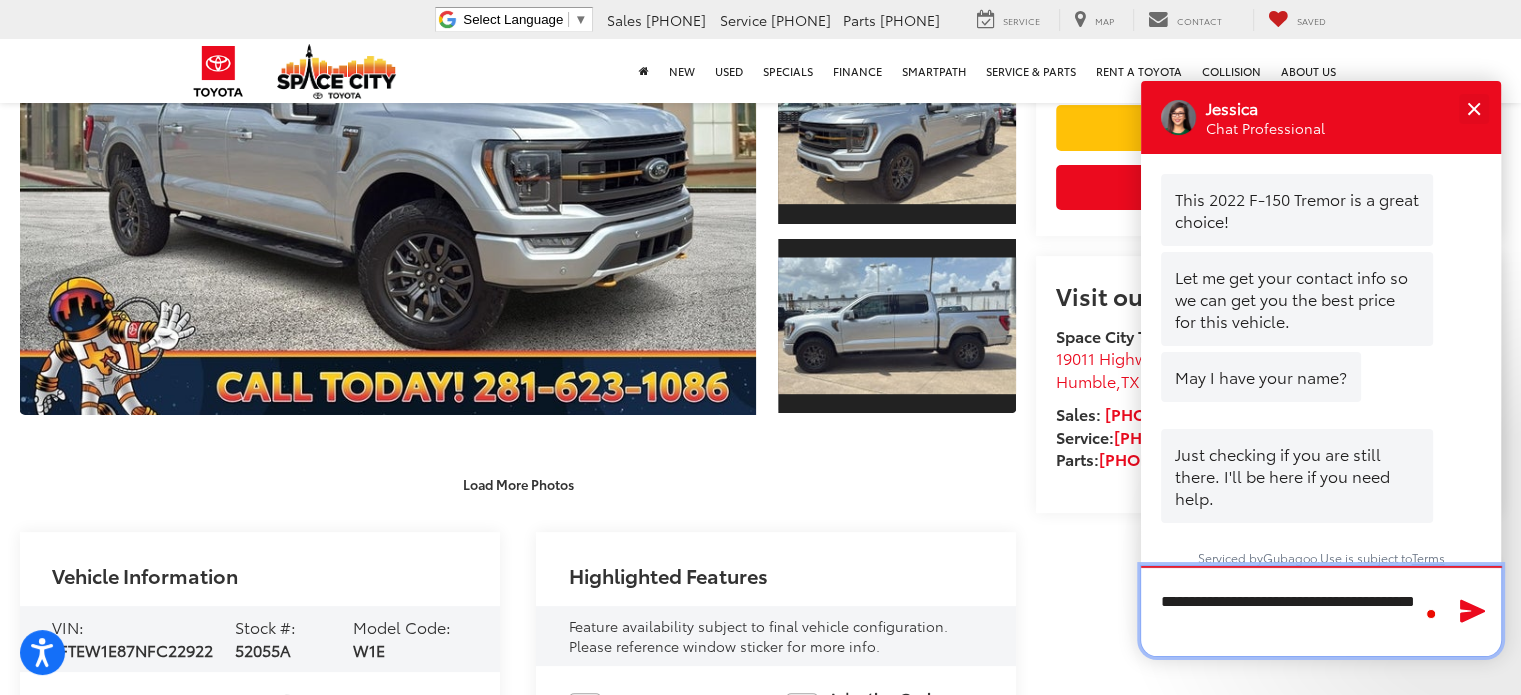type 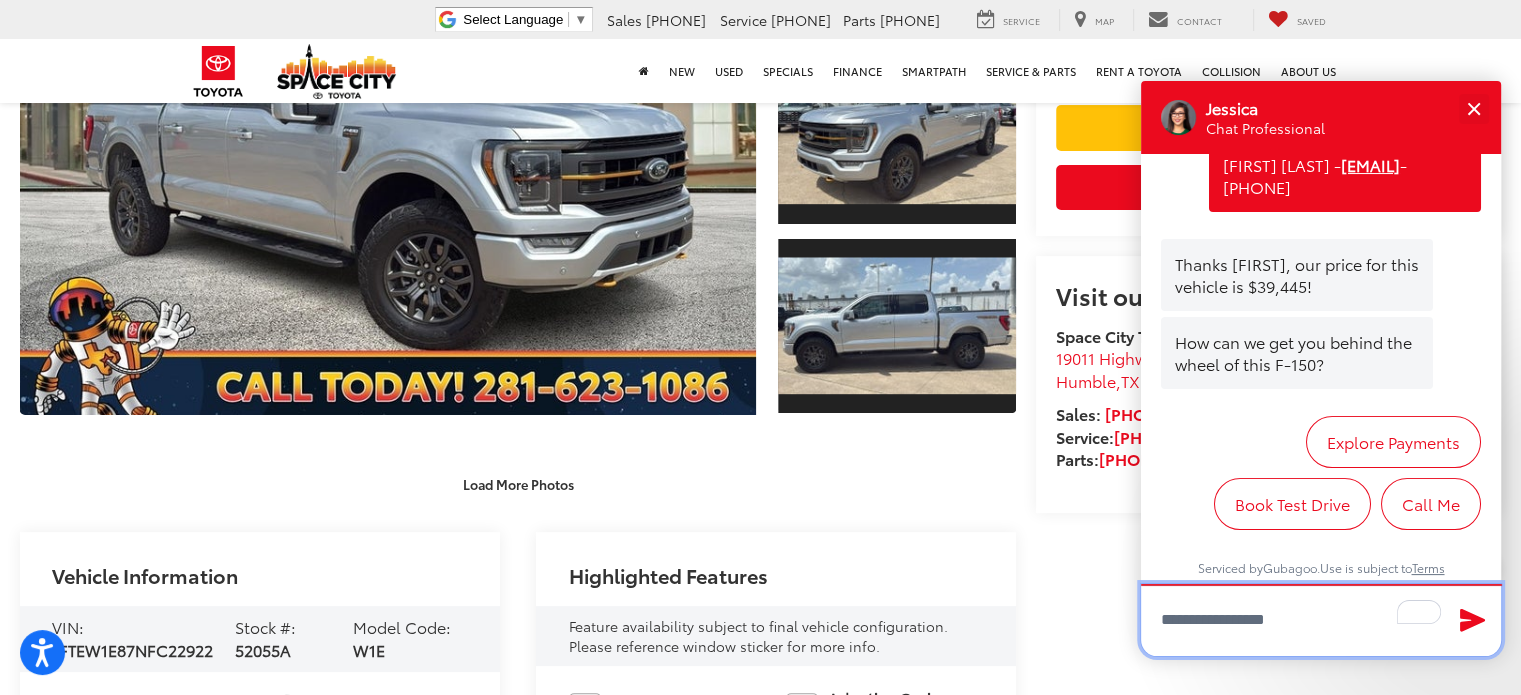 scroll, scrollTop: 431, scrollLeft: 0, axis: vertical 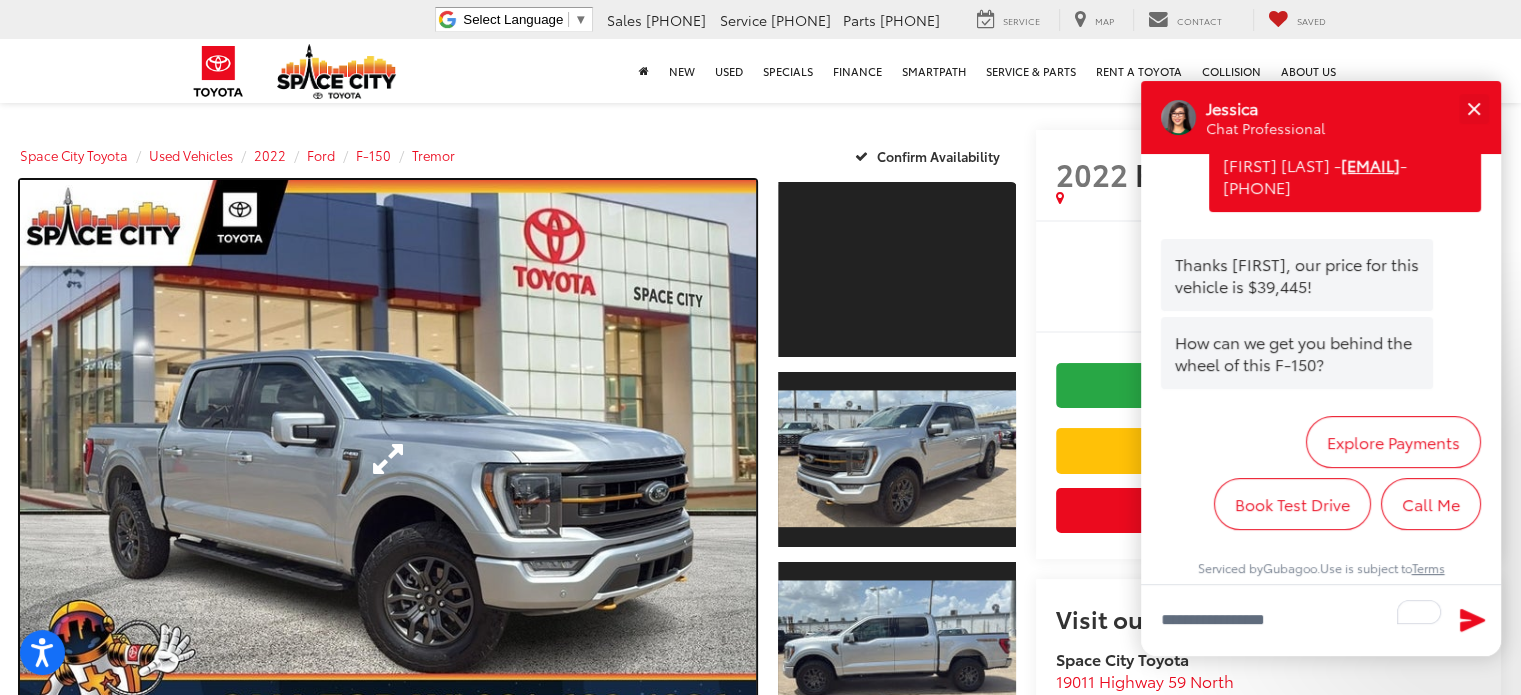click at bounding box center [388, 459] 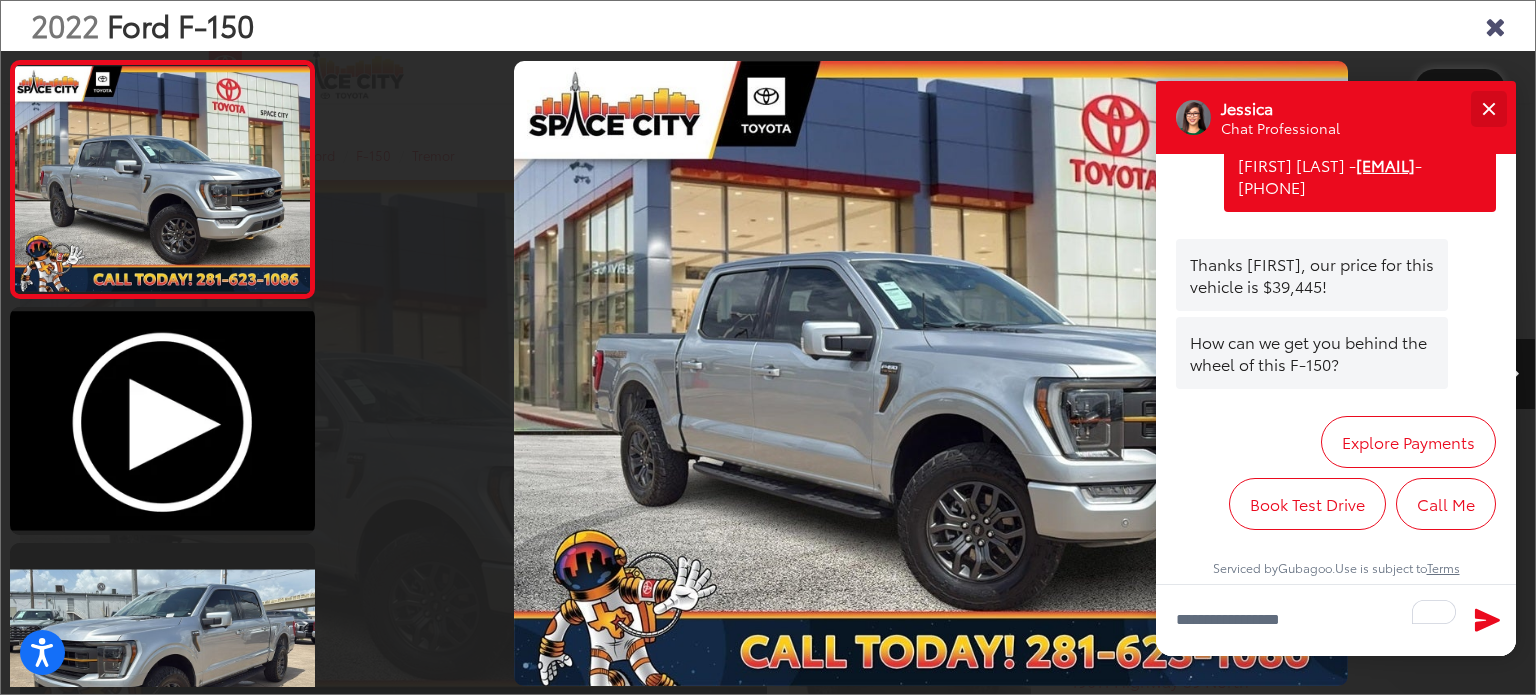 click at bounding box center (1488, 108) 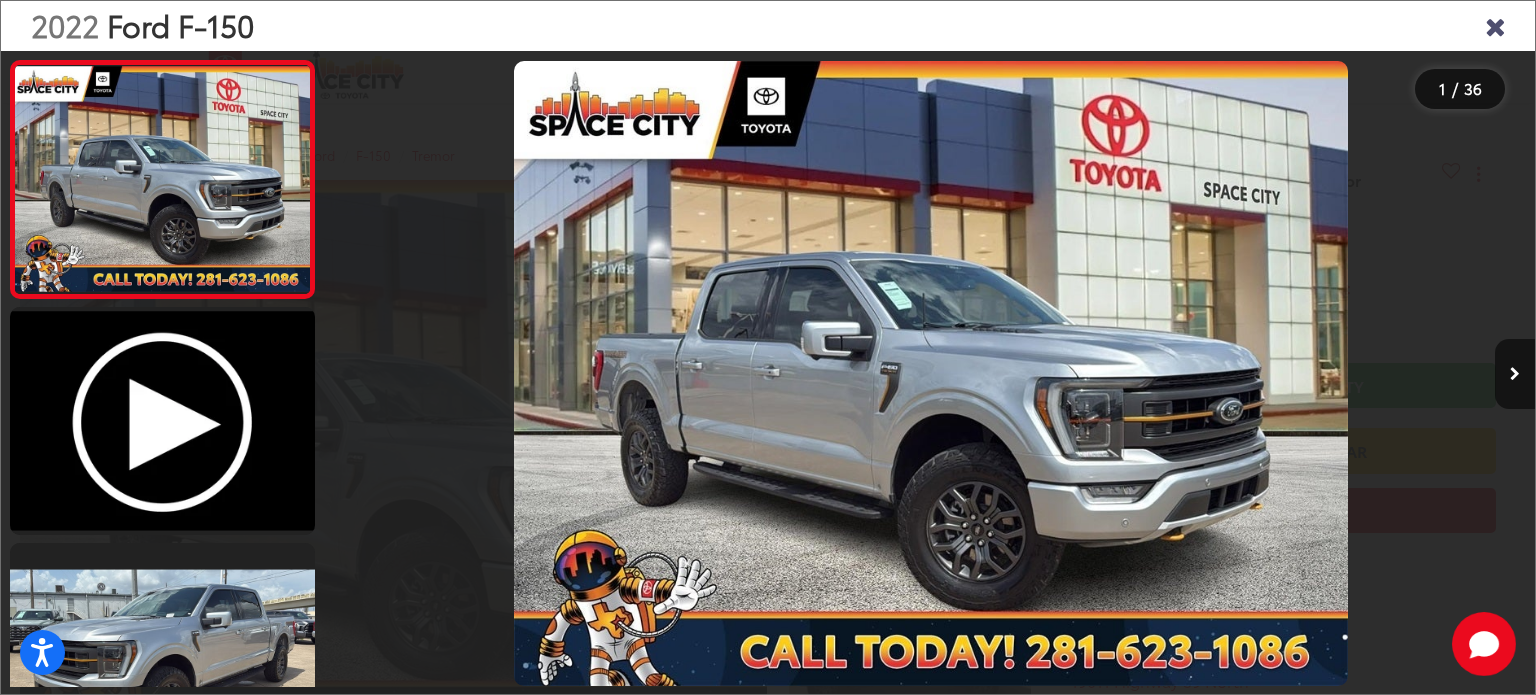 click at bounding box center [1515, 374] 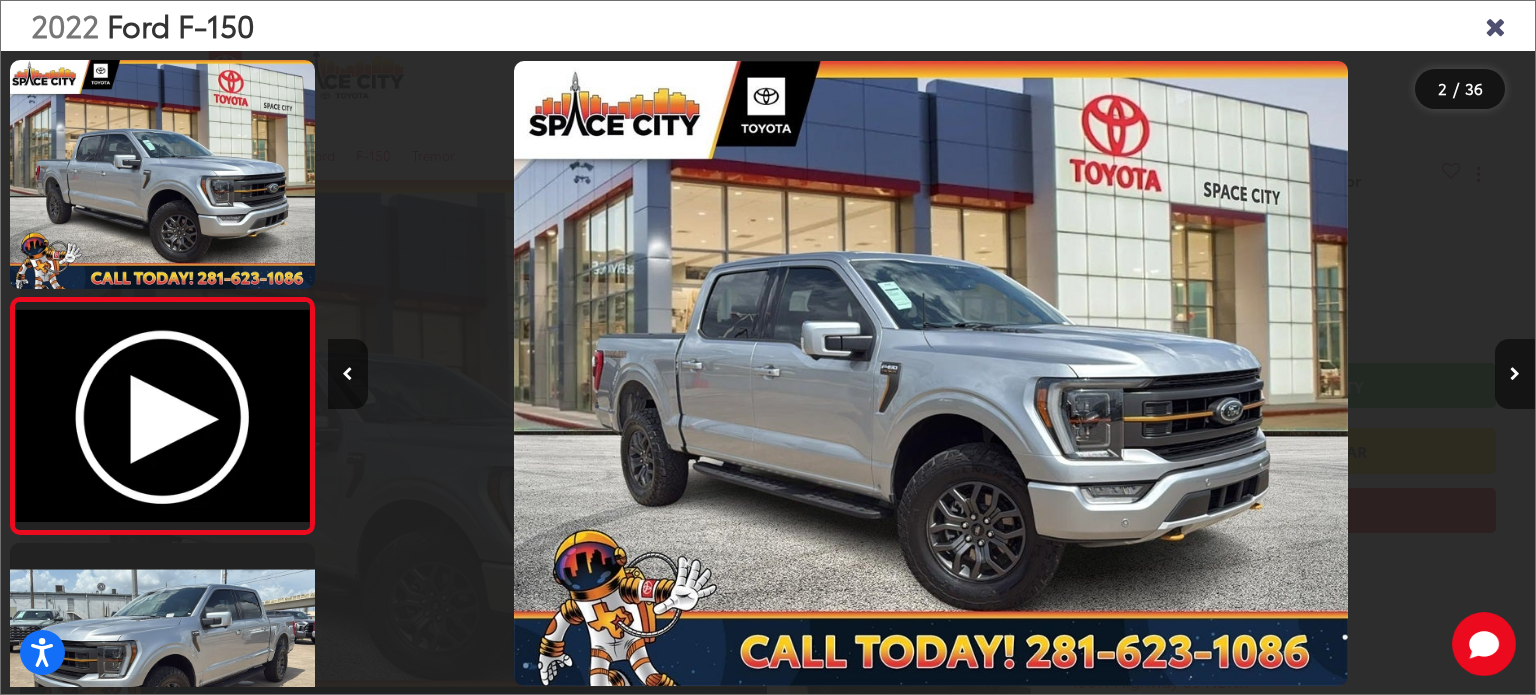 scroll, scrollTop: 0, scrollLeft: 423, axis: horizontal 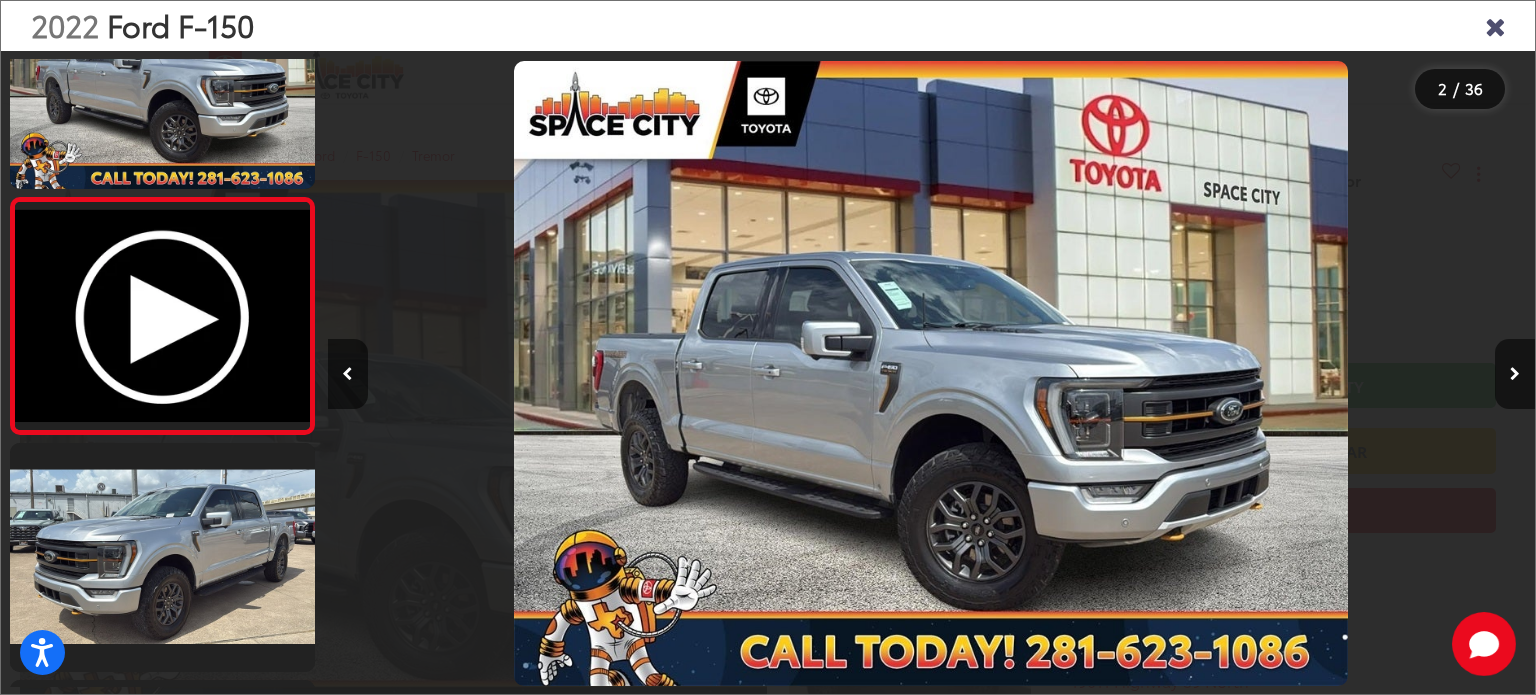 click at bounding box center [1495, 25] 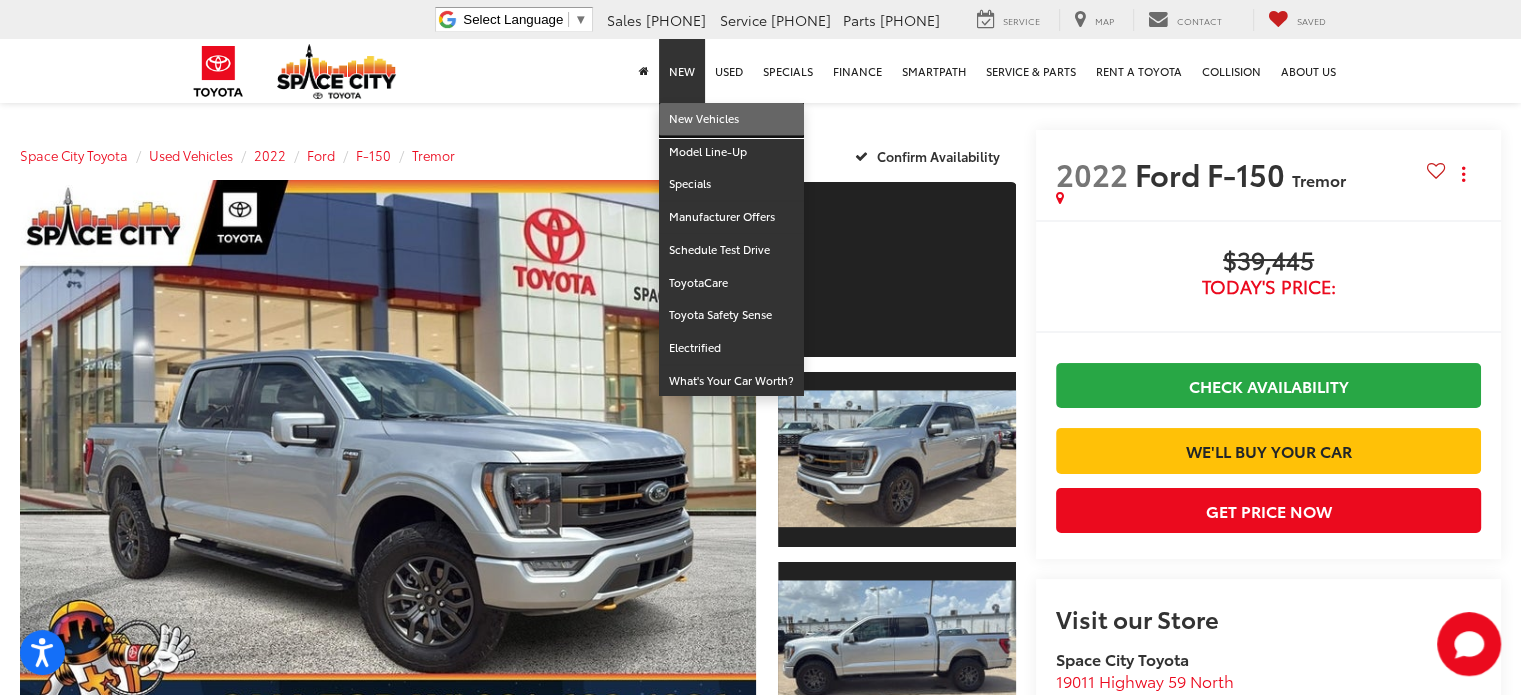 click on "New Vehicles" at bounding box center [731, 119] 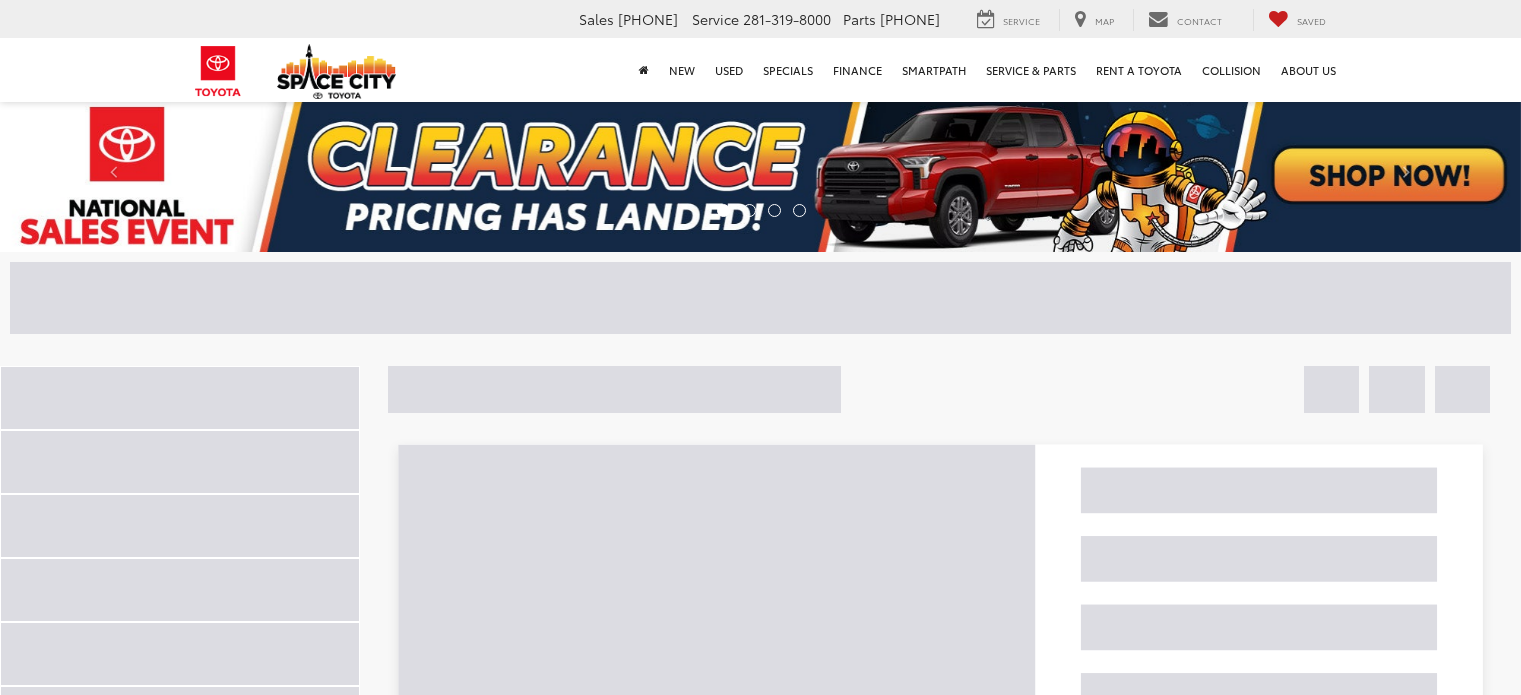 scroll, scrollTop: 0, scrollLeft: 0, axis: both 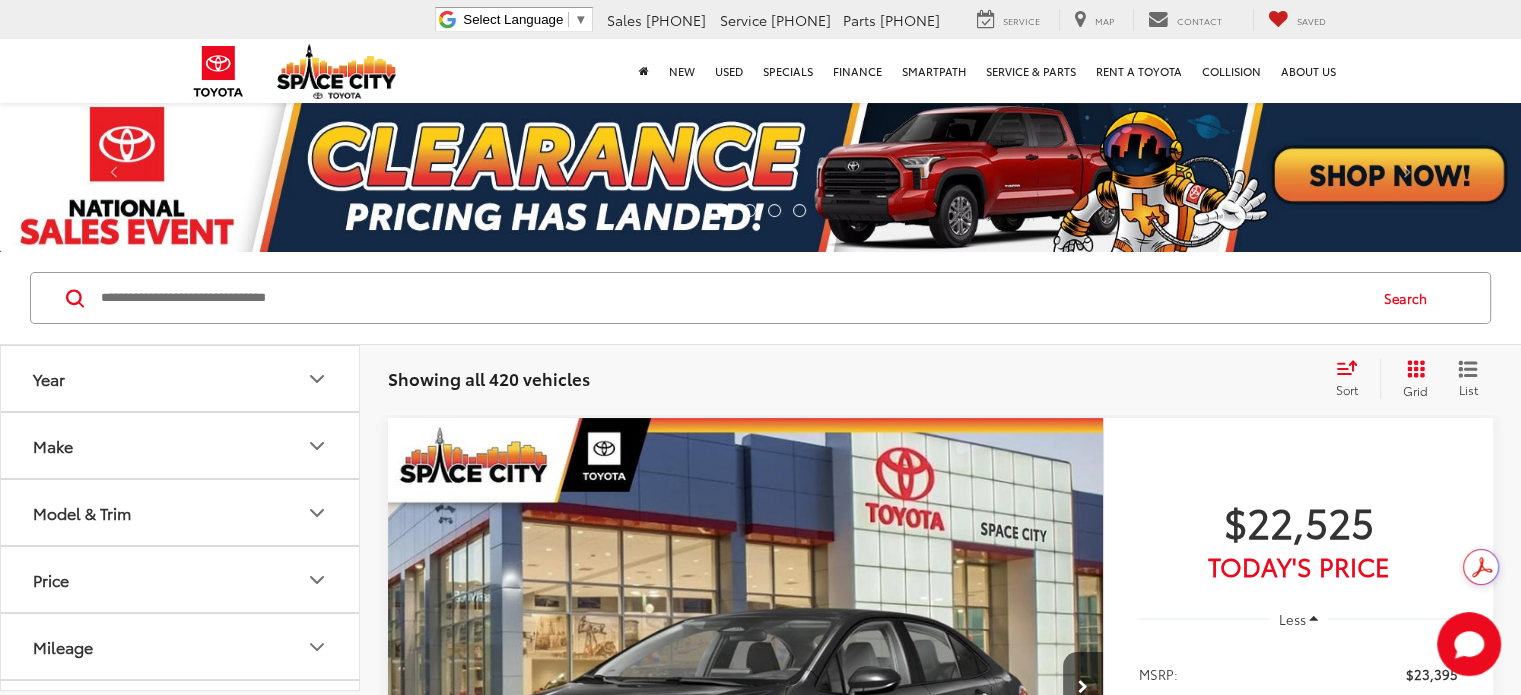 click at bounding box center (760, 176) 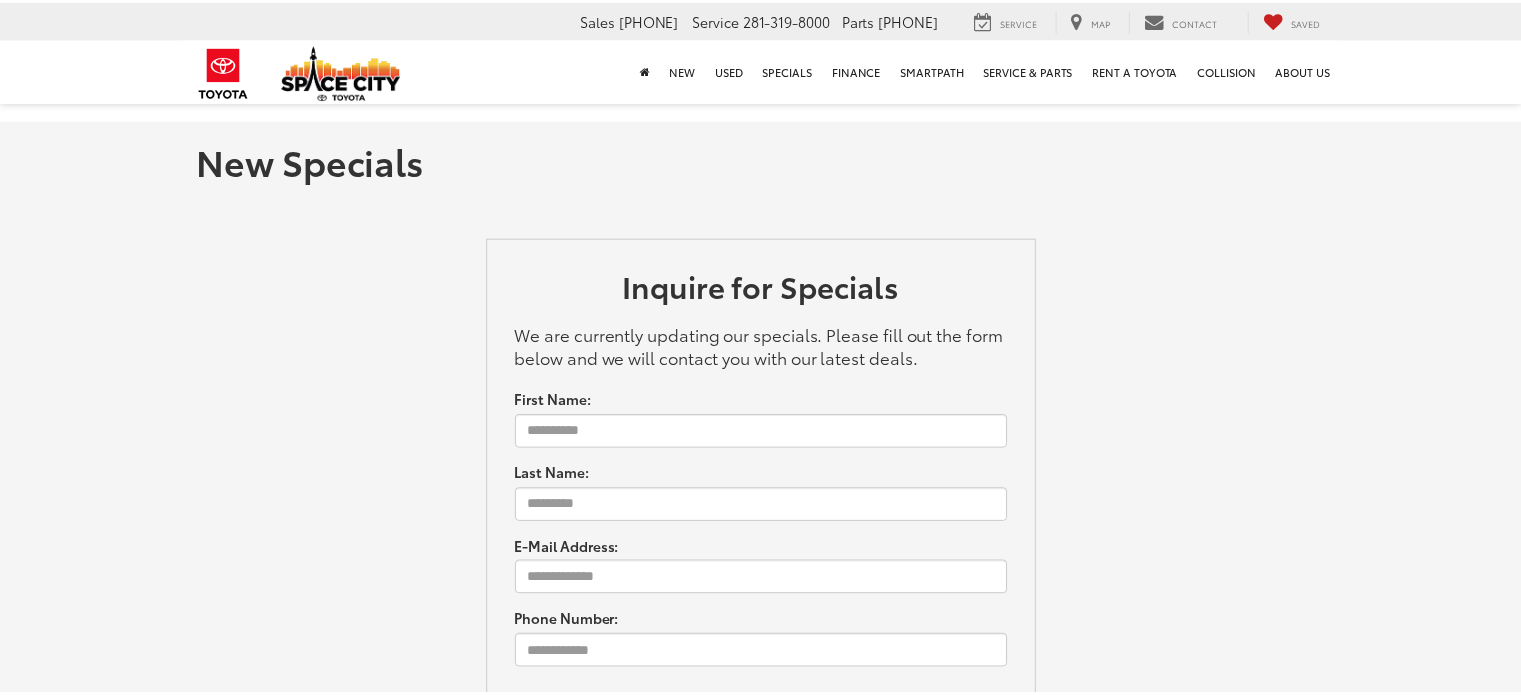 scroll, scrollTop: 0, scrollLeft: 0, axis: both 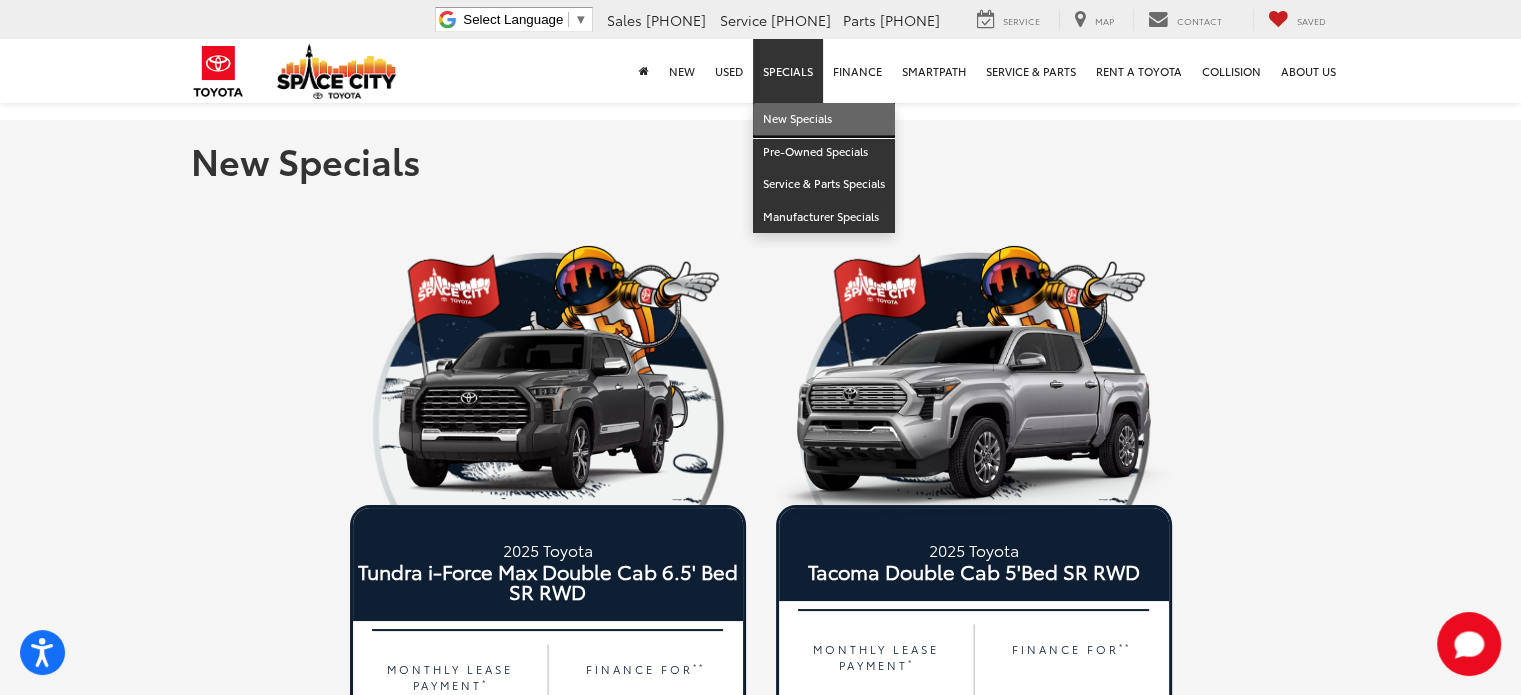 click on "New Specials" at bounding box center (824, 119) 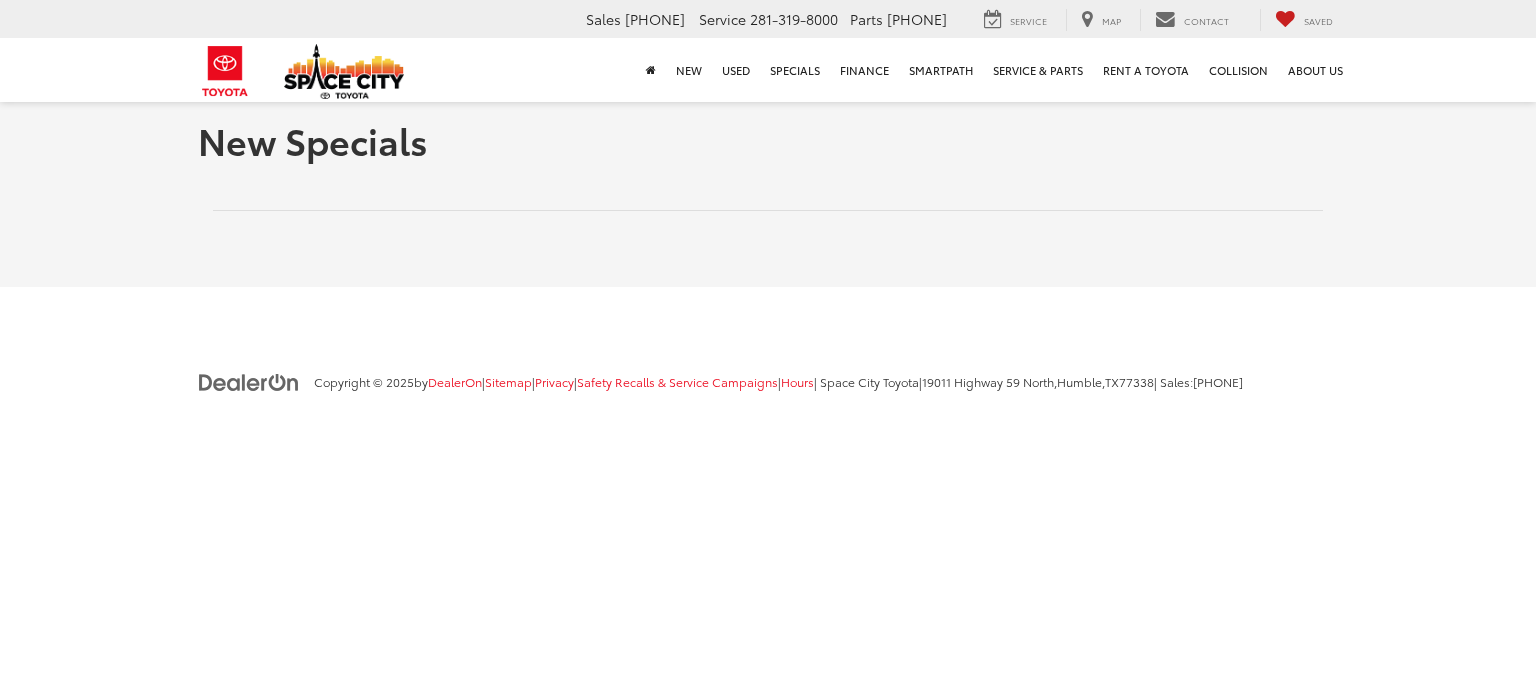 scroll, scrollTop: 0, scrollLeft: 0, axis: both 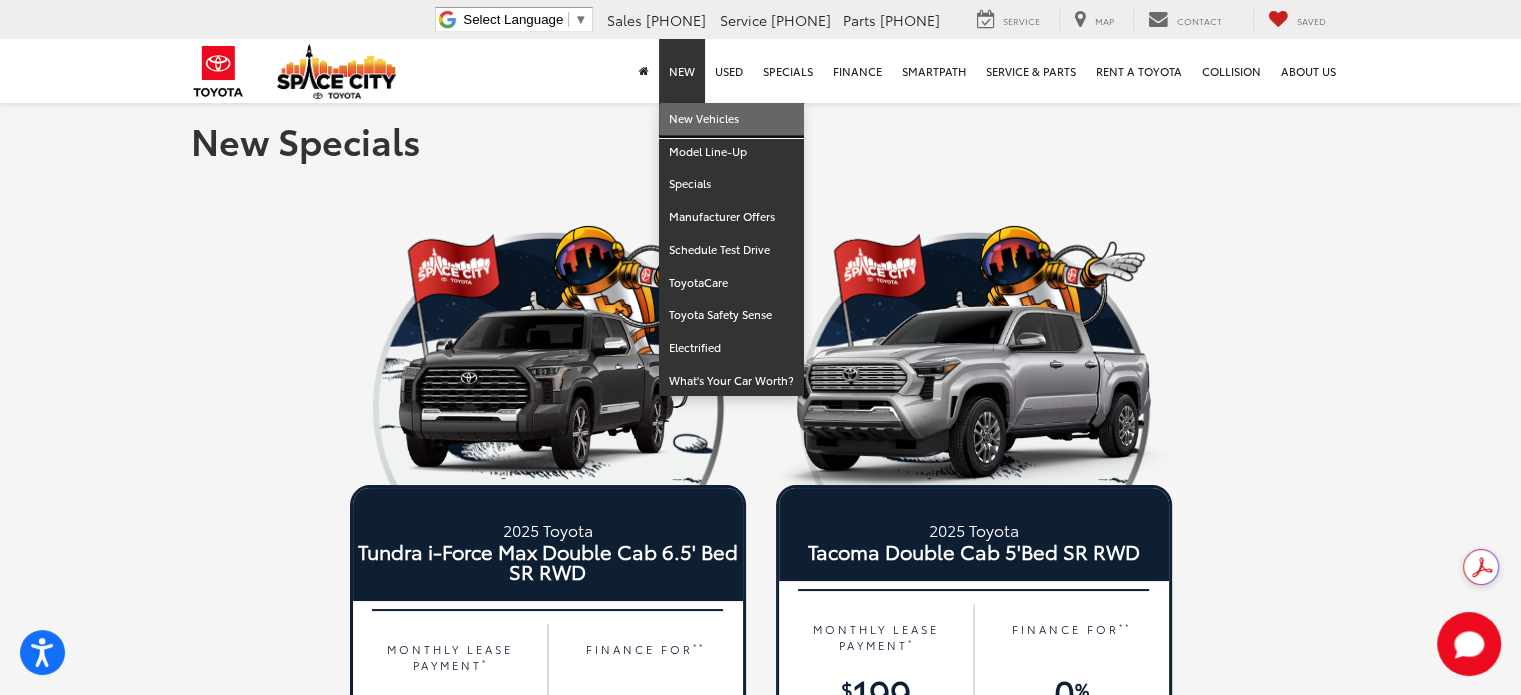 click on "New Vehicles" at bounding box center [731, 119] 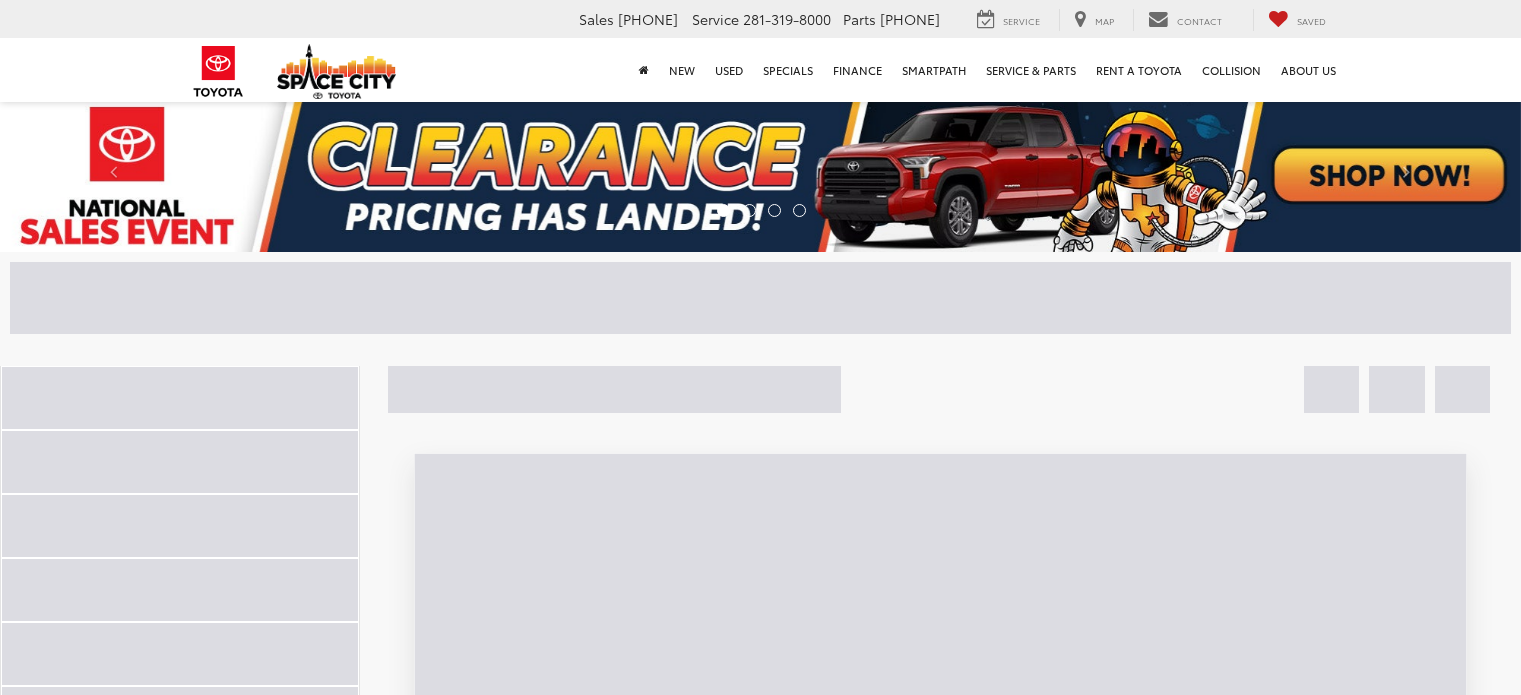 scroll, scrollTop: 0, scrollLeft: 0, axis: both 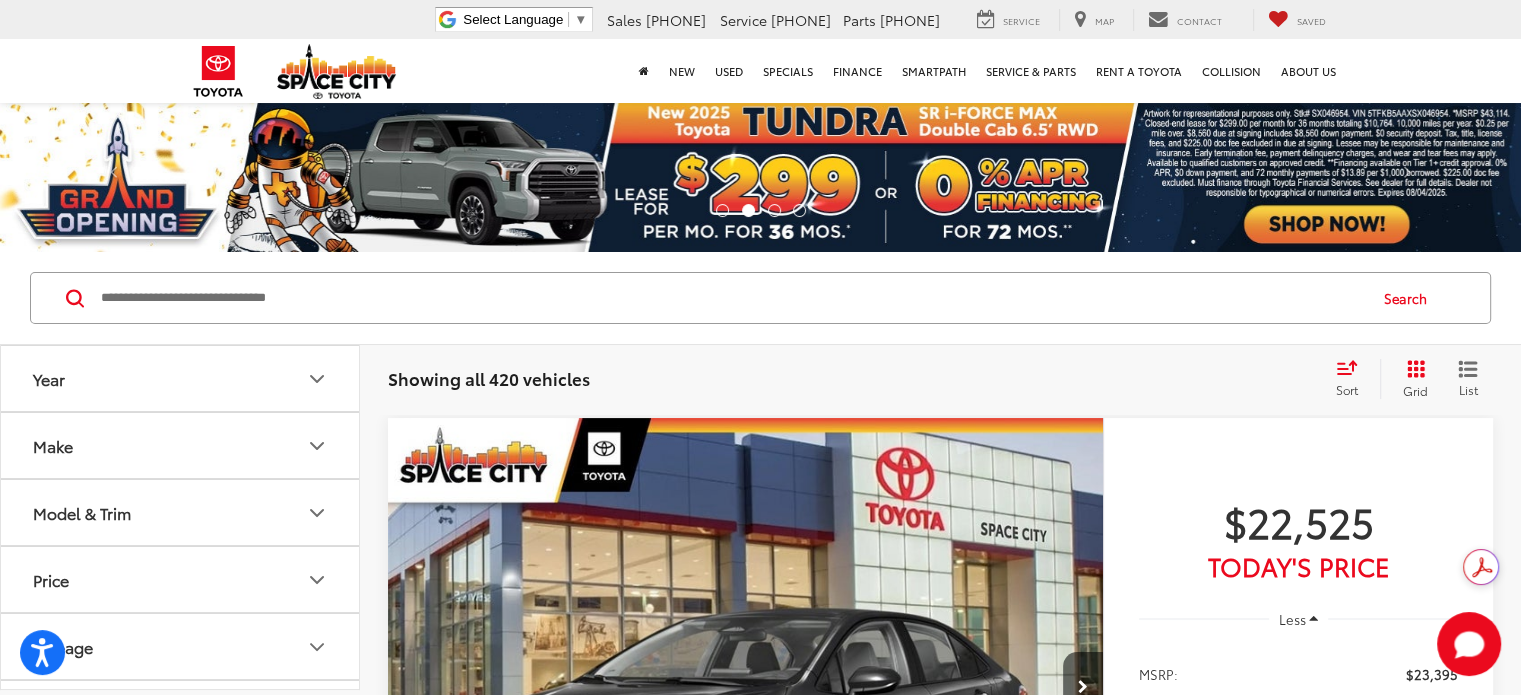 click on "Model & Trim" at bounding box center [181, 512] 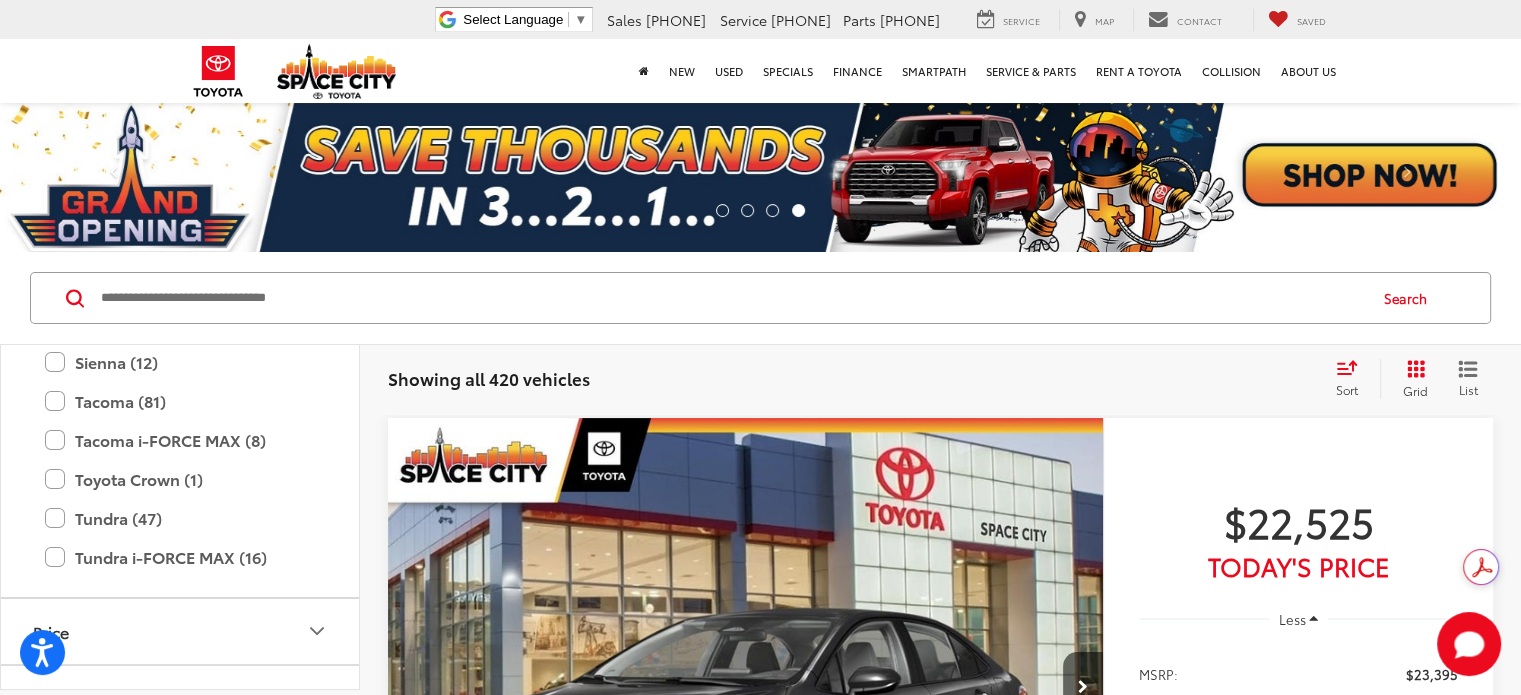 scroll, scrollTop: 920, scrollLeft: 0, axis: vertical 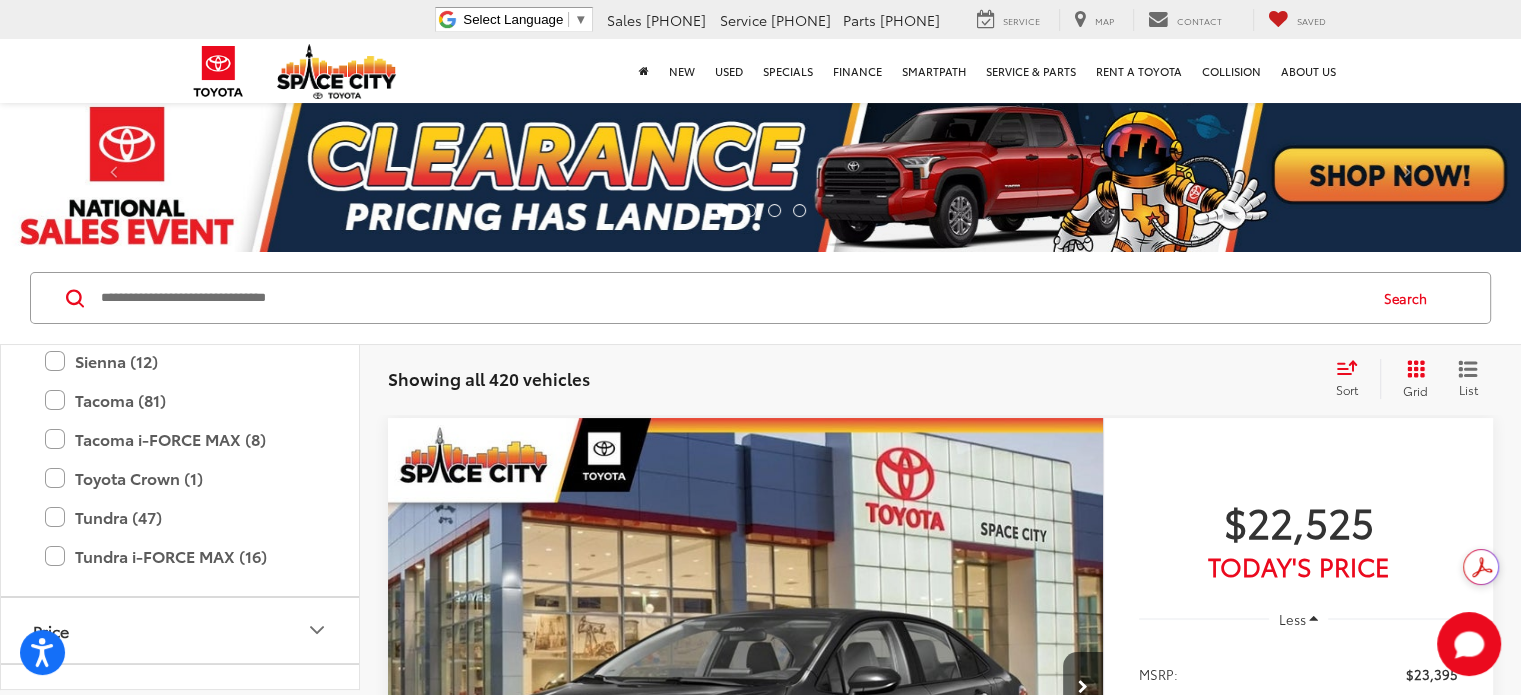 click on "Tundra (47)" at bounding box center [180, 517] 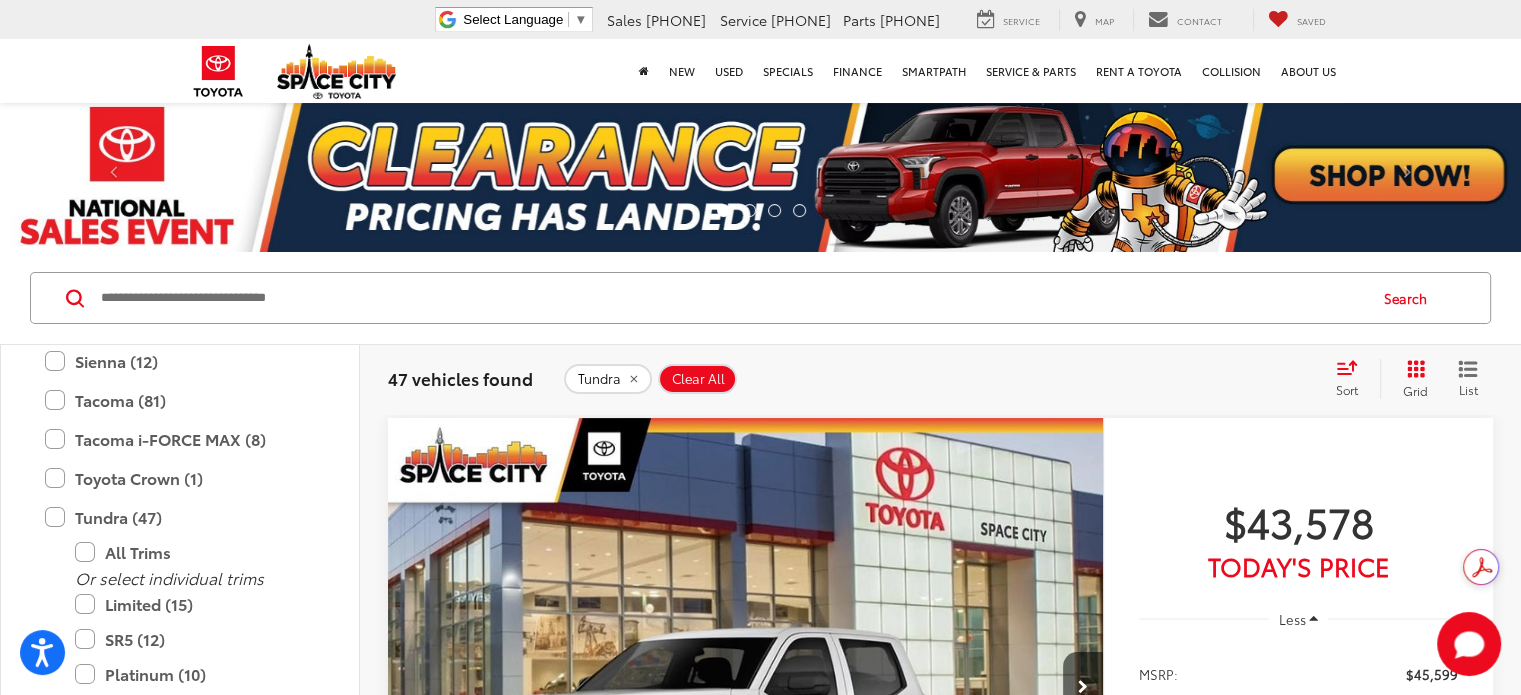 scroll, scrollTop: 76, scrollLeft: 0, axis: vertical 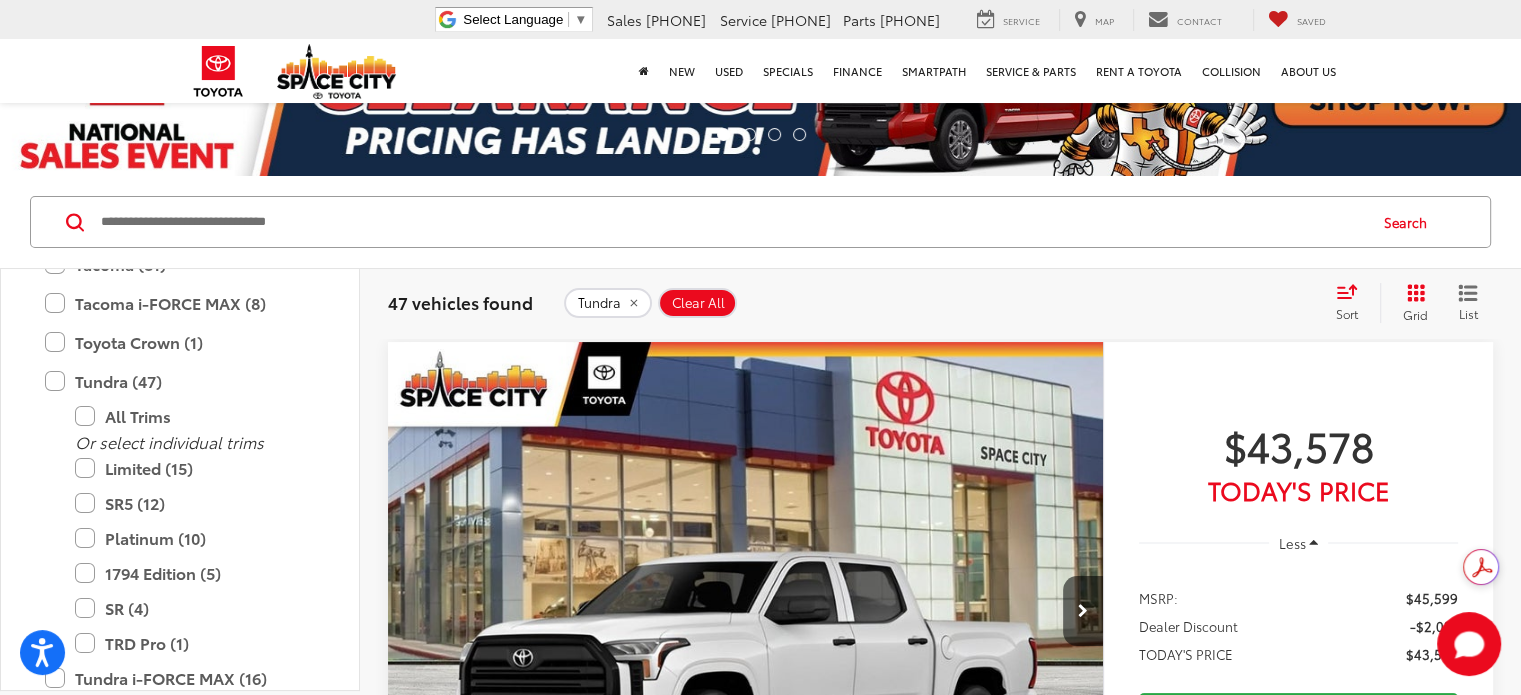 click on "SR5 (12)" at bounding box center [195, 503] 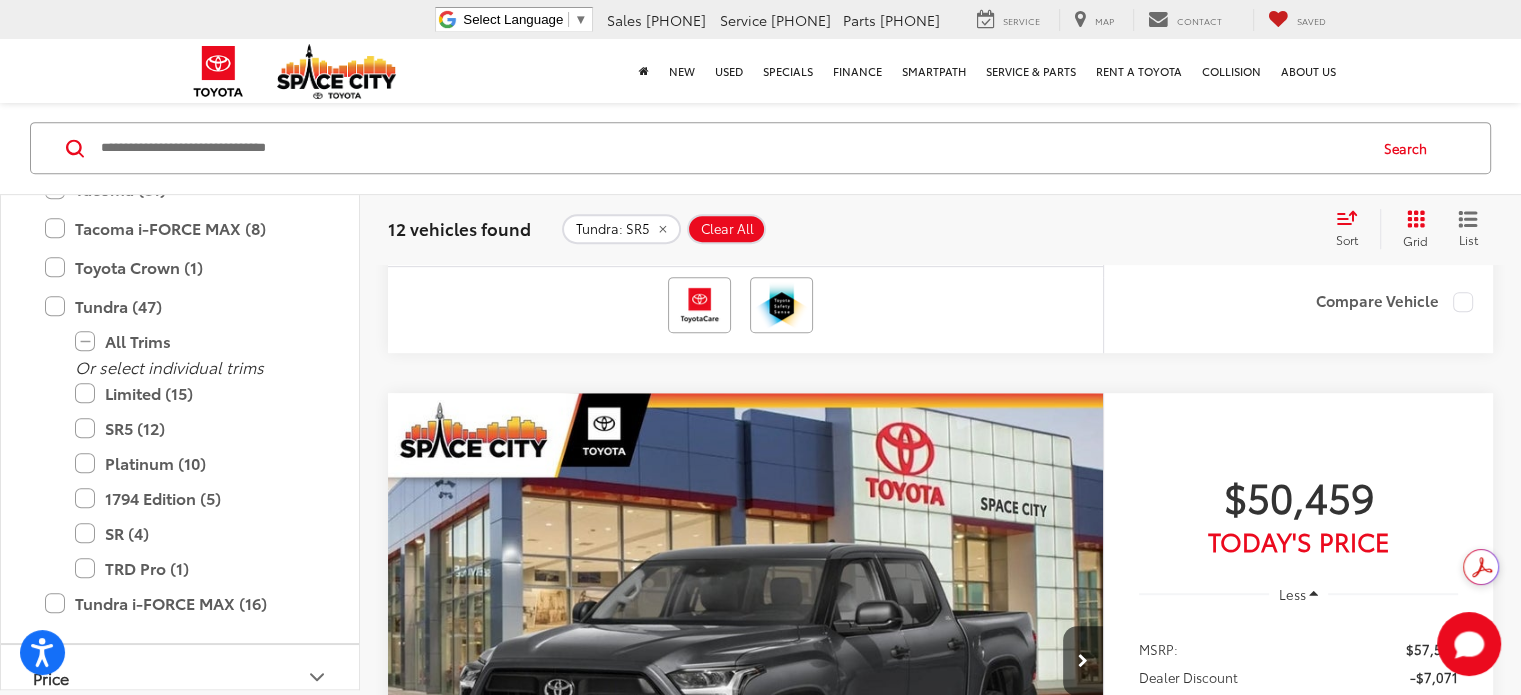 scroll, scrollTop: 876, scrollLeft: 0, axis: vertical 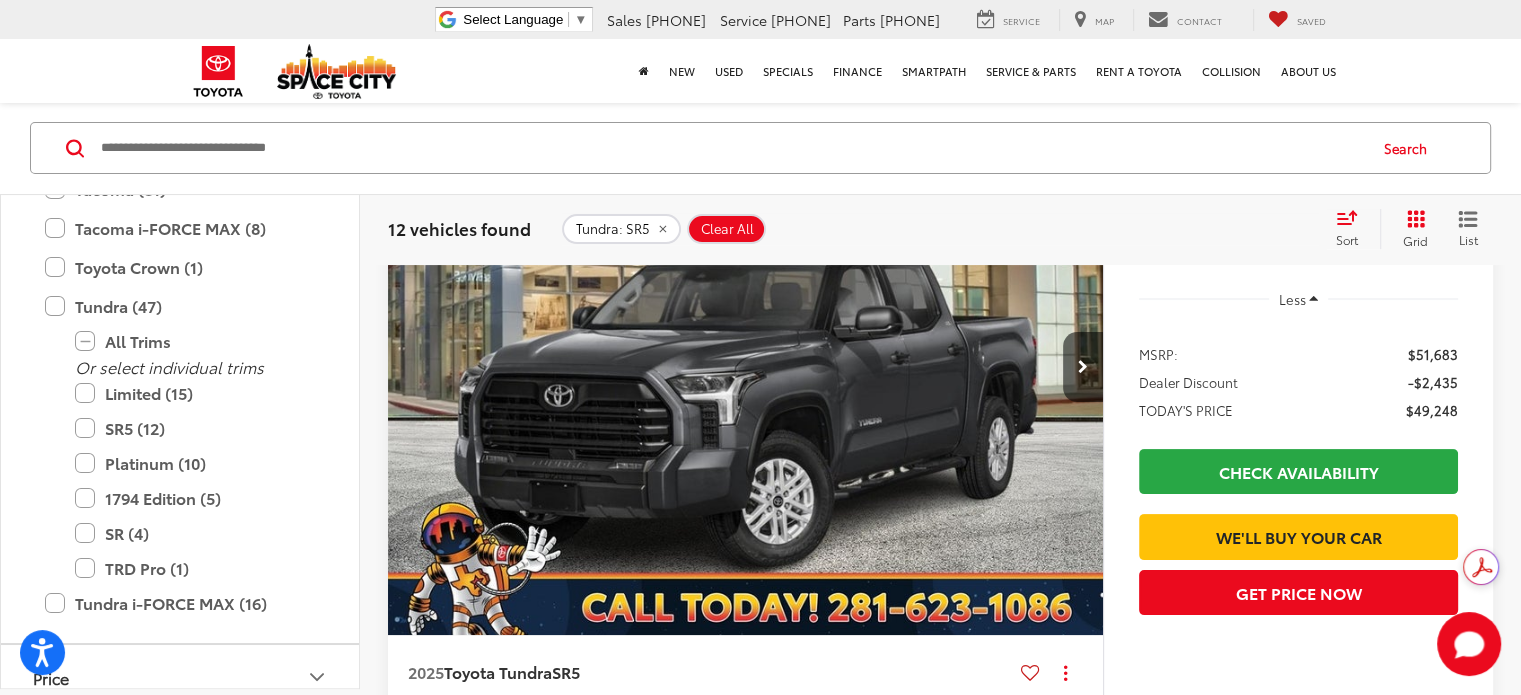 click on "SR5 (12)" at bounding box center (195, 428) 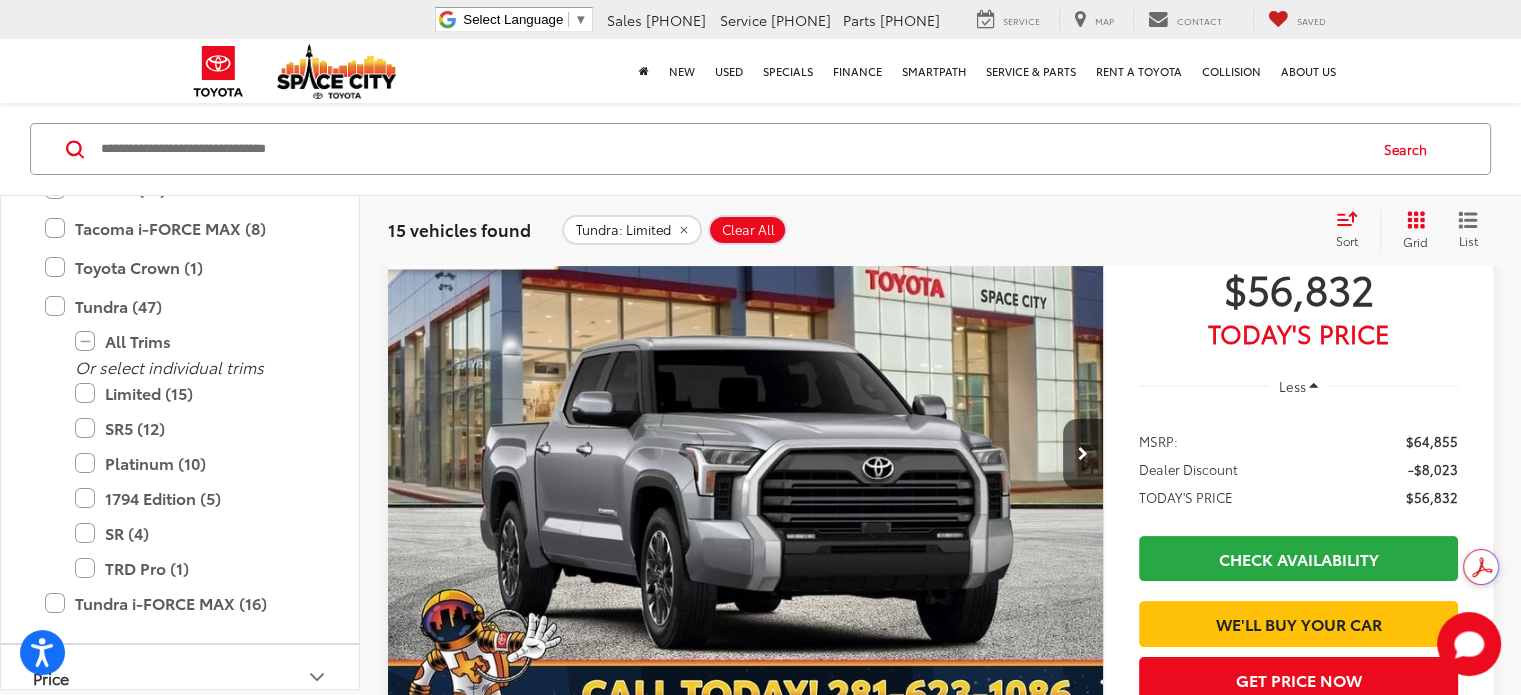 scroll, scrollTop: 232, scrollLeft: 0, axis: vertical 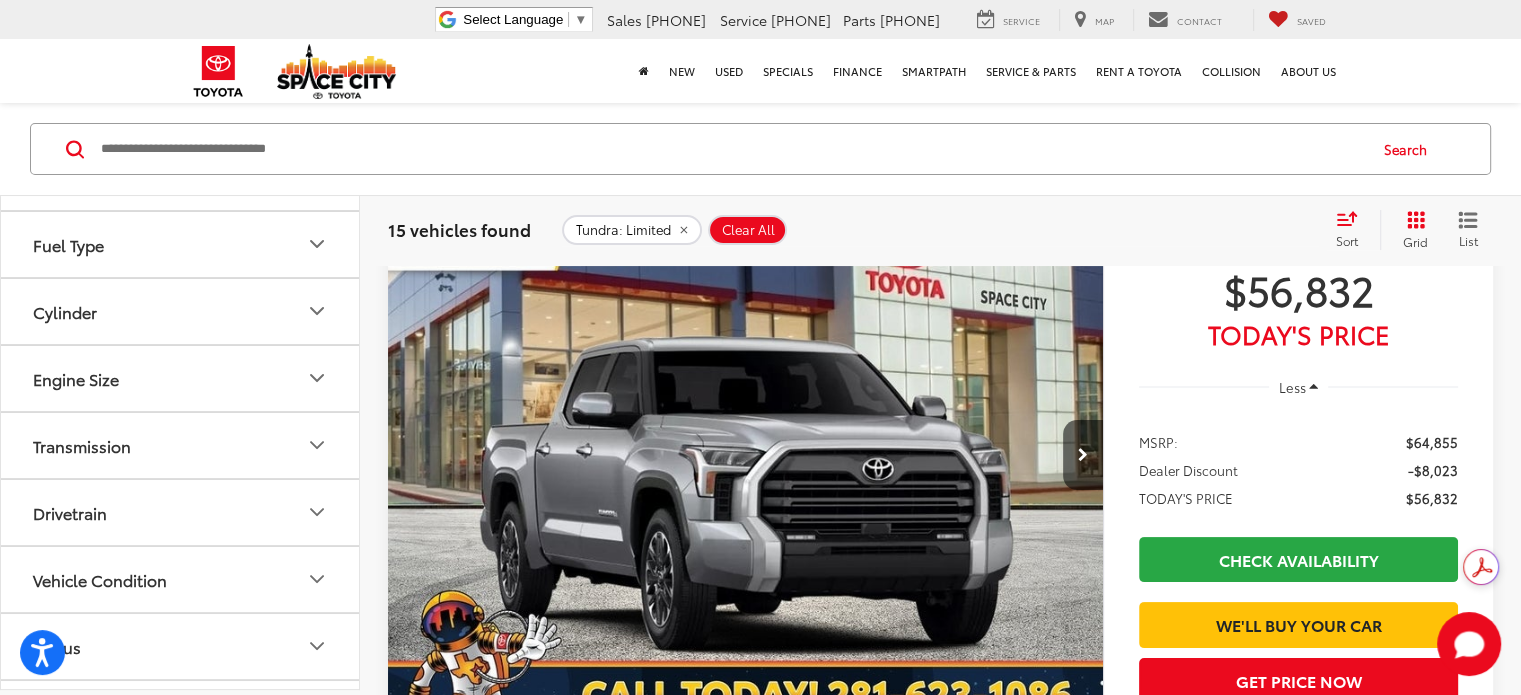 click on "Drivetrain" at bounding box center (181, 512) 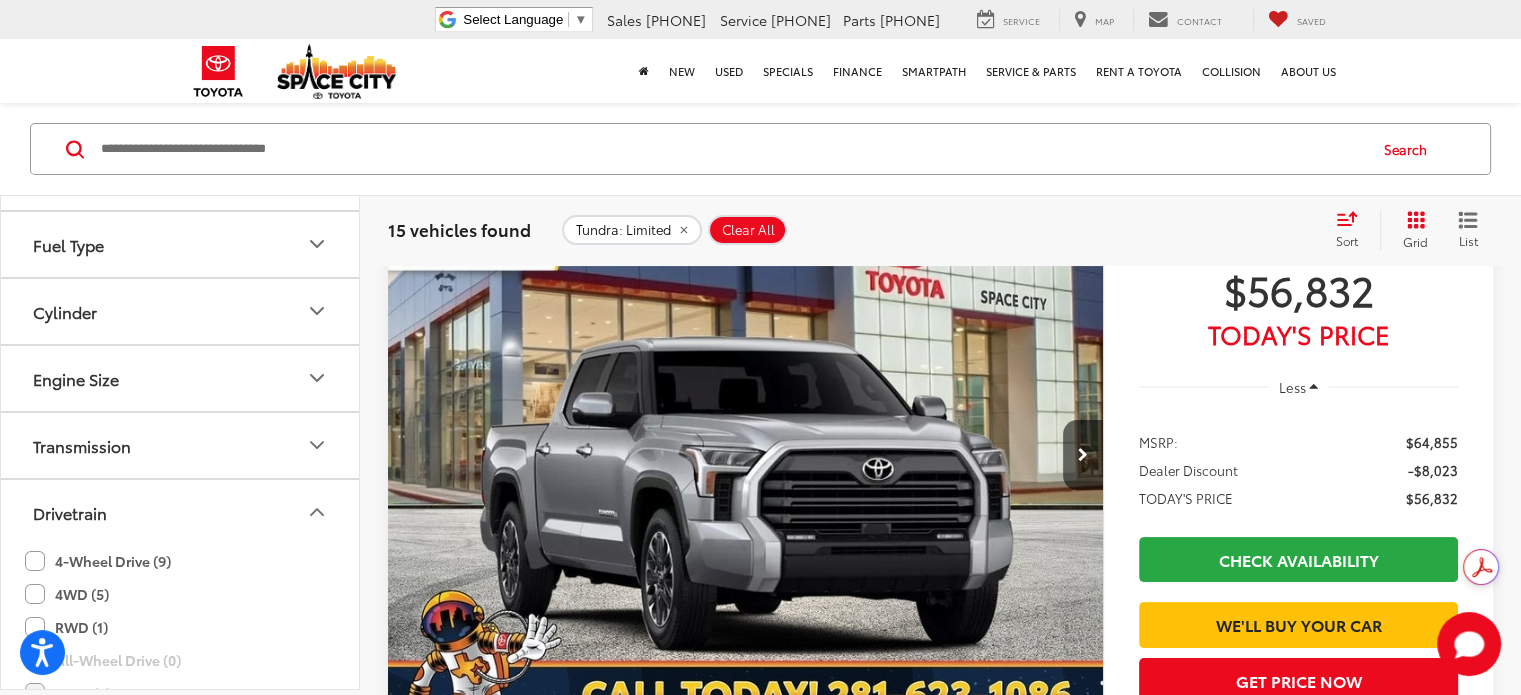 scroll, scrollTop: 1510, scrollLeft: 0, axis: vertical 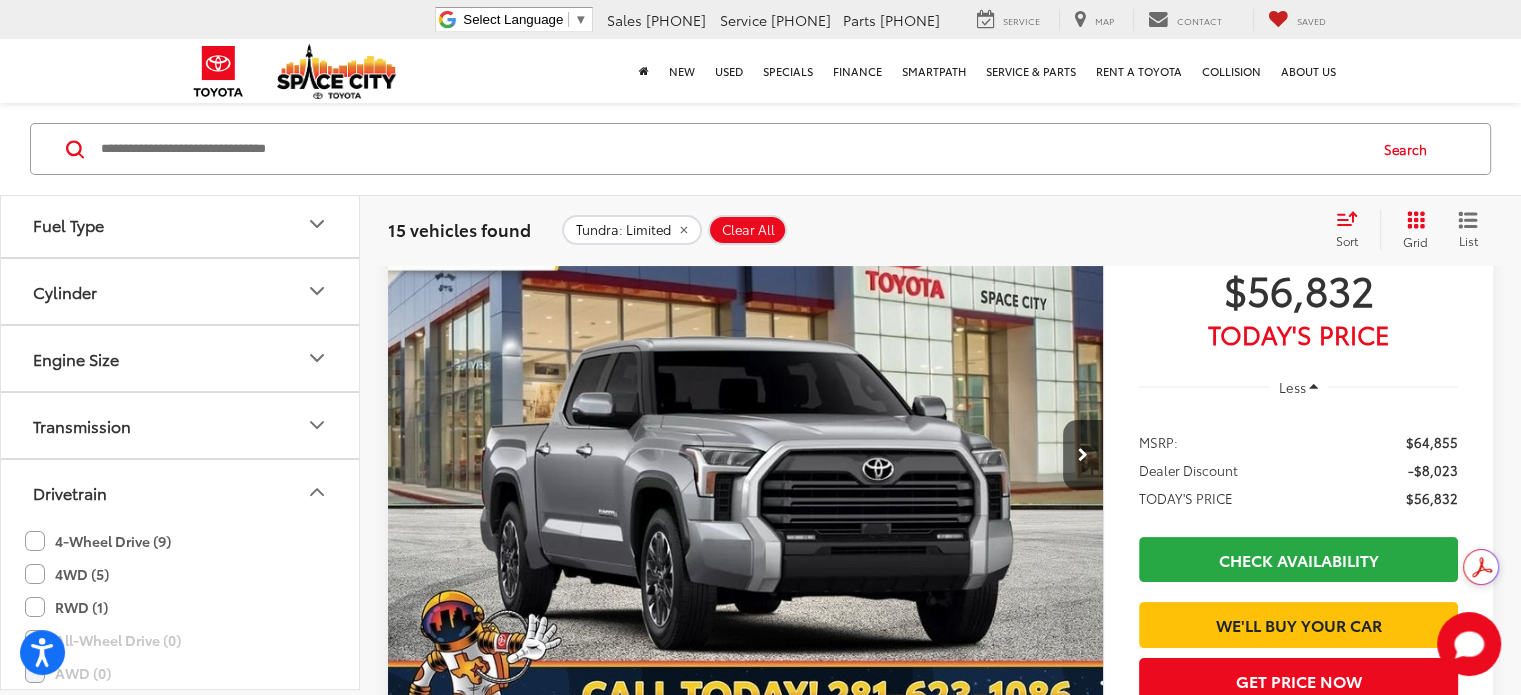 click on "4-Wheel Drive (9)" 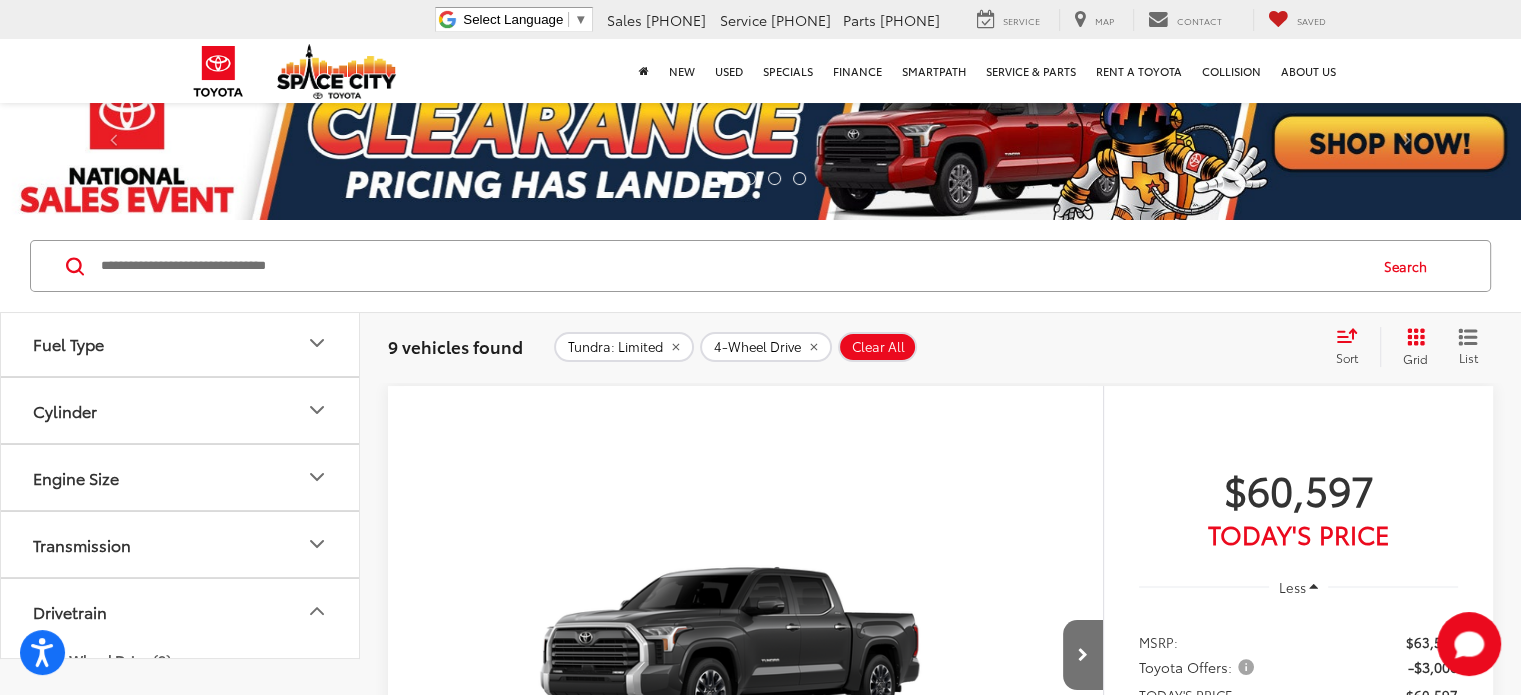 scroll, scrollTop: 0, scrollLeft: 0, axis: both 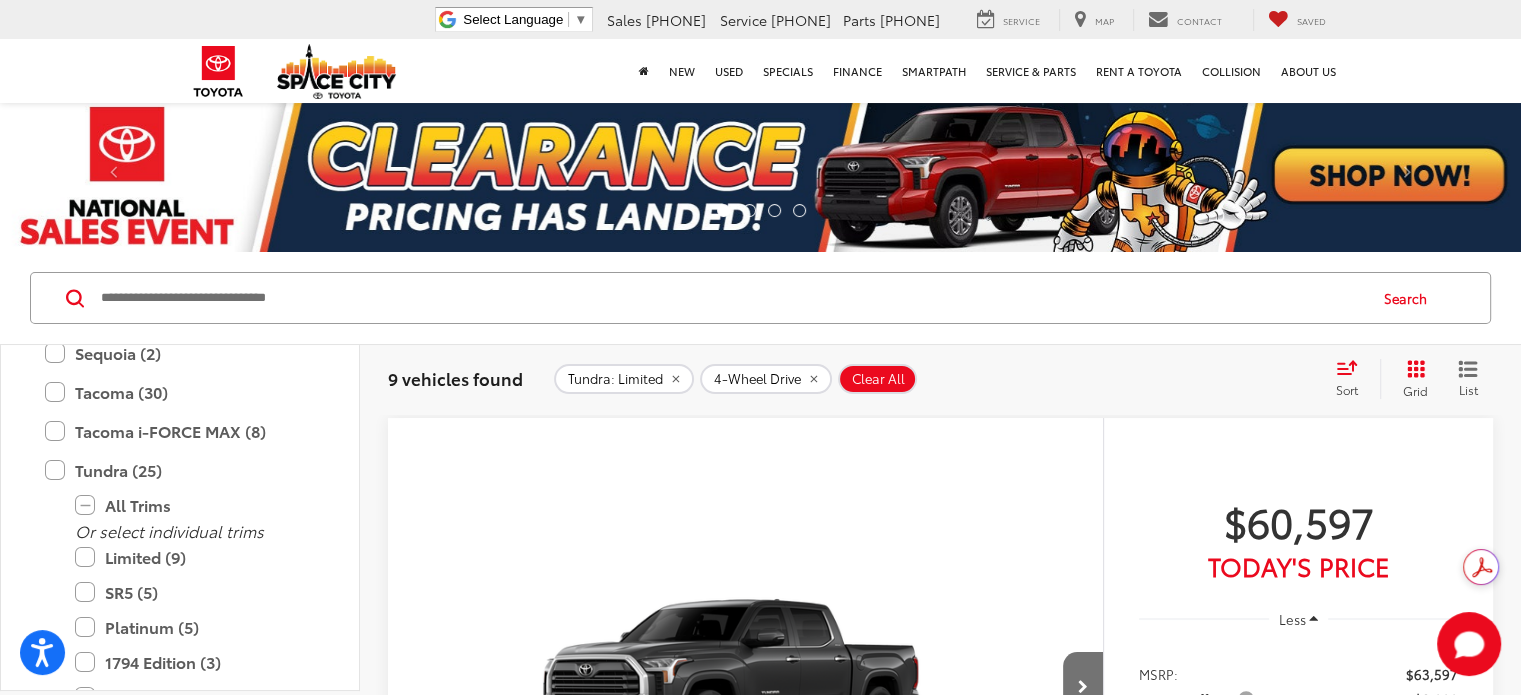 click on "Limited (9)" at bounding box center [195, 557] 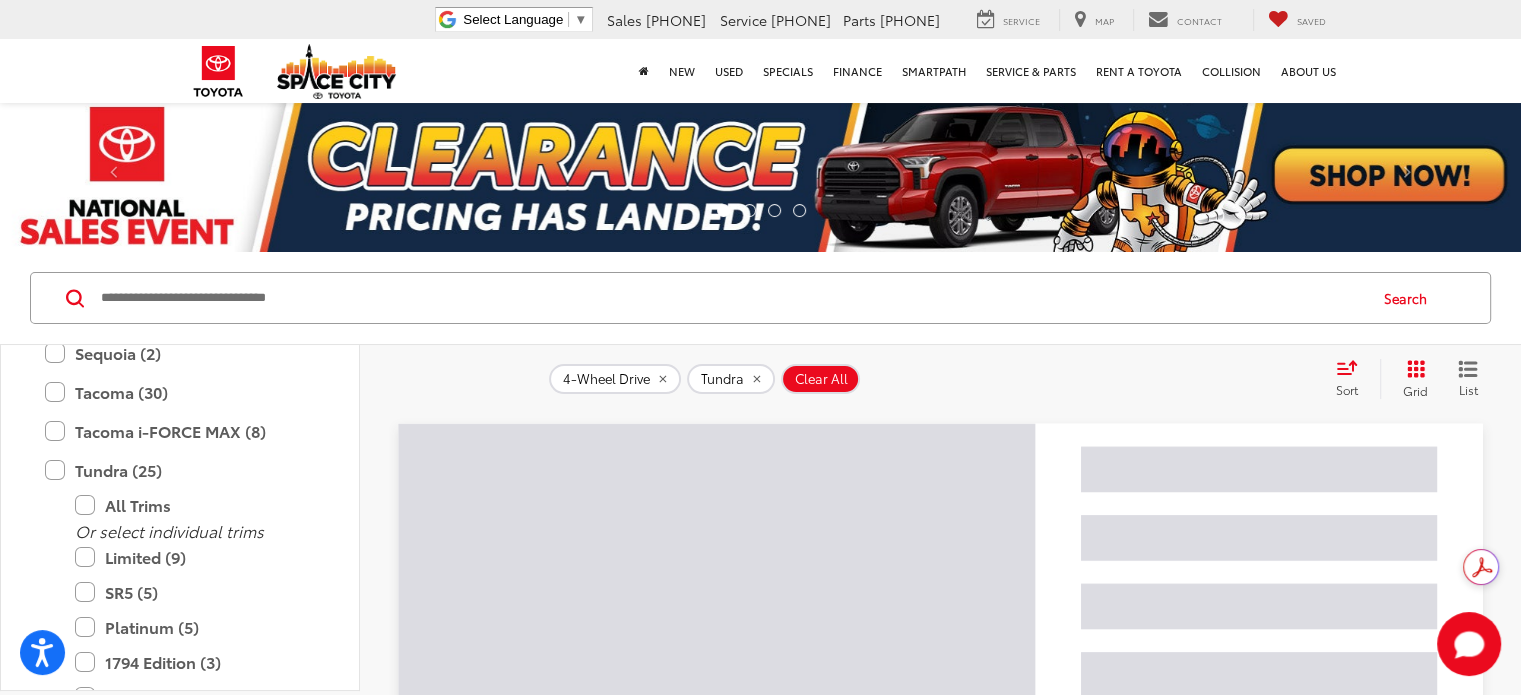click on "SR5 (5)" at bounding box center [195, 592] 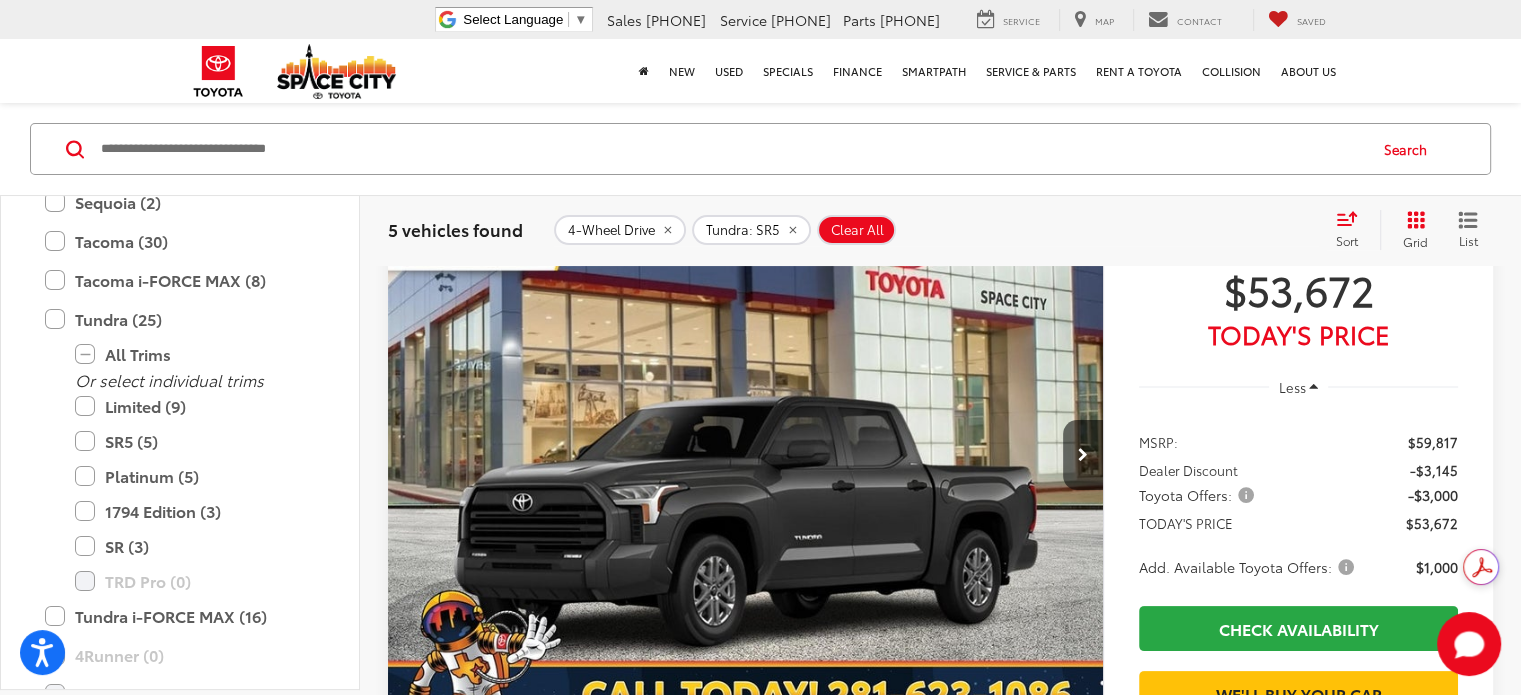scroll, scrollTop: 231, scrollLeft: 0, axis: vertical 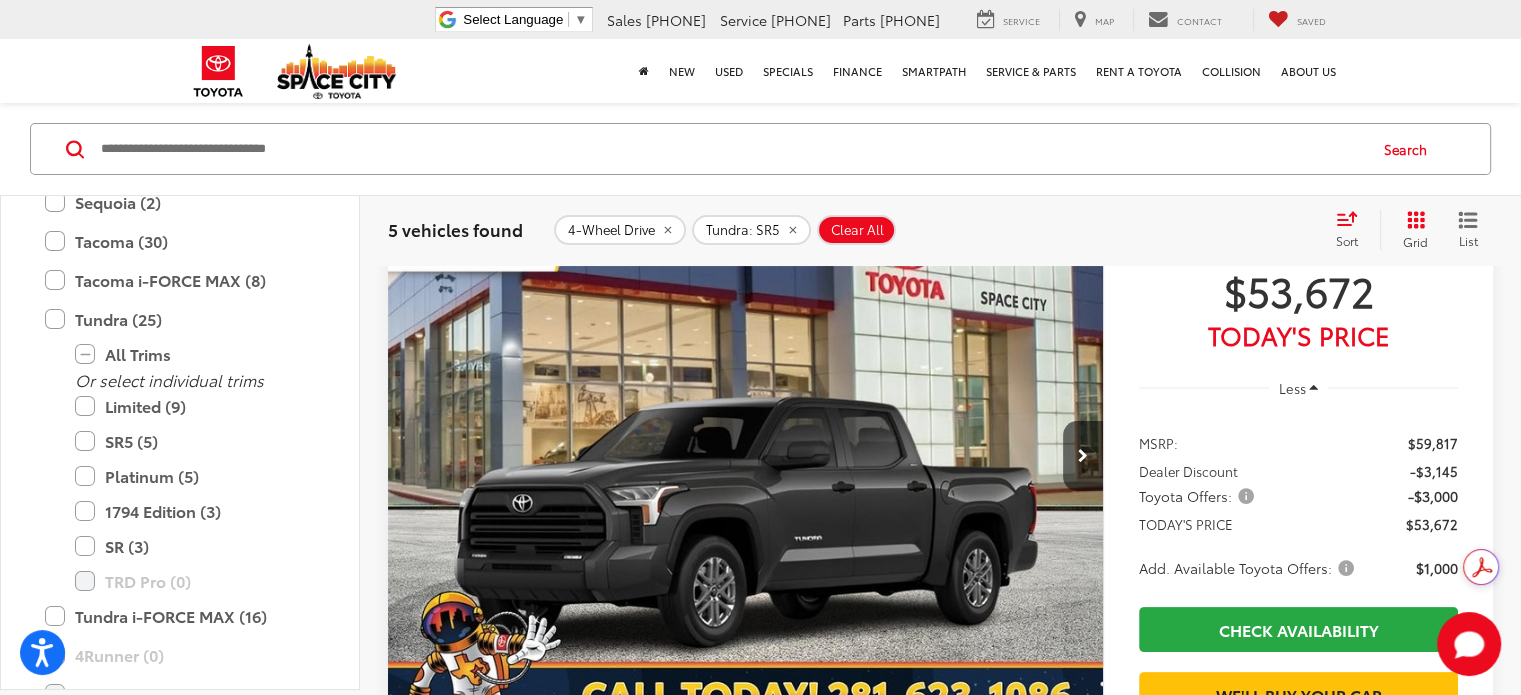 click at bounding box center [746, 456] 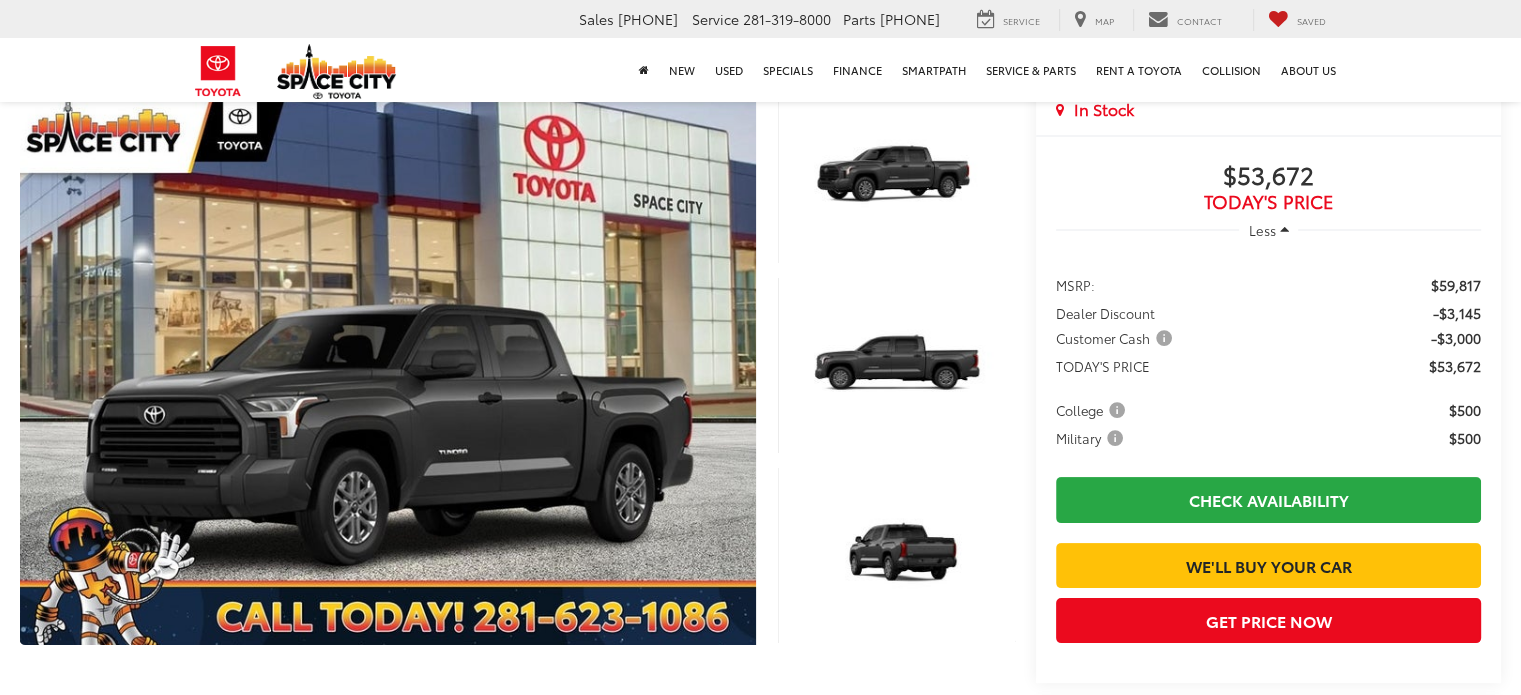 scroll, scrollTop: 280, scrollLeft: 0, axis: vertical 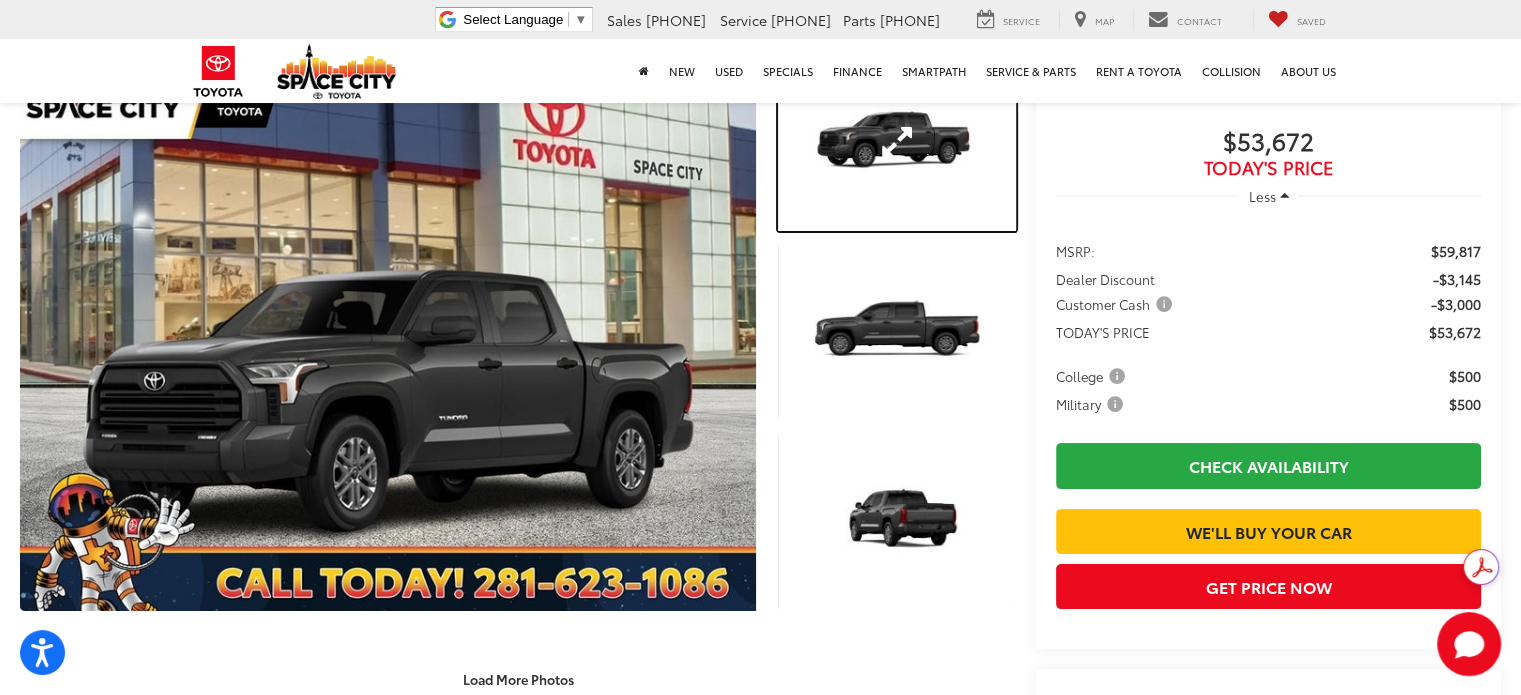 click at bounding box center [897, 141] 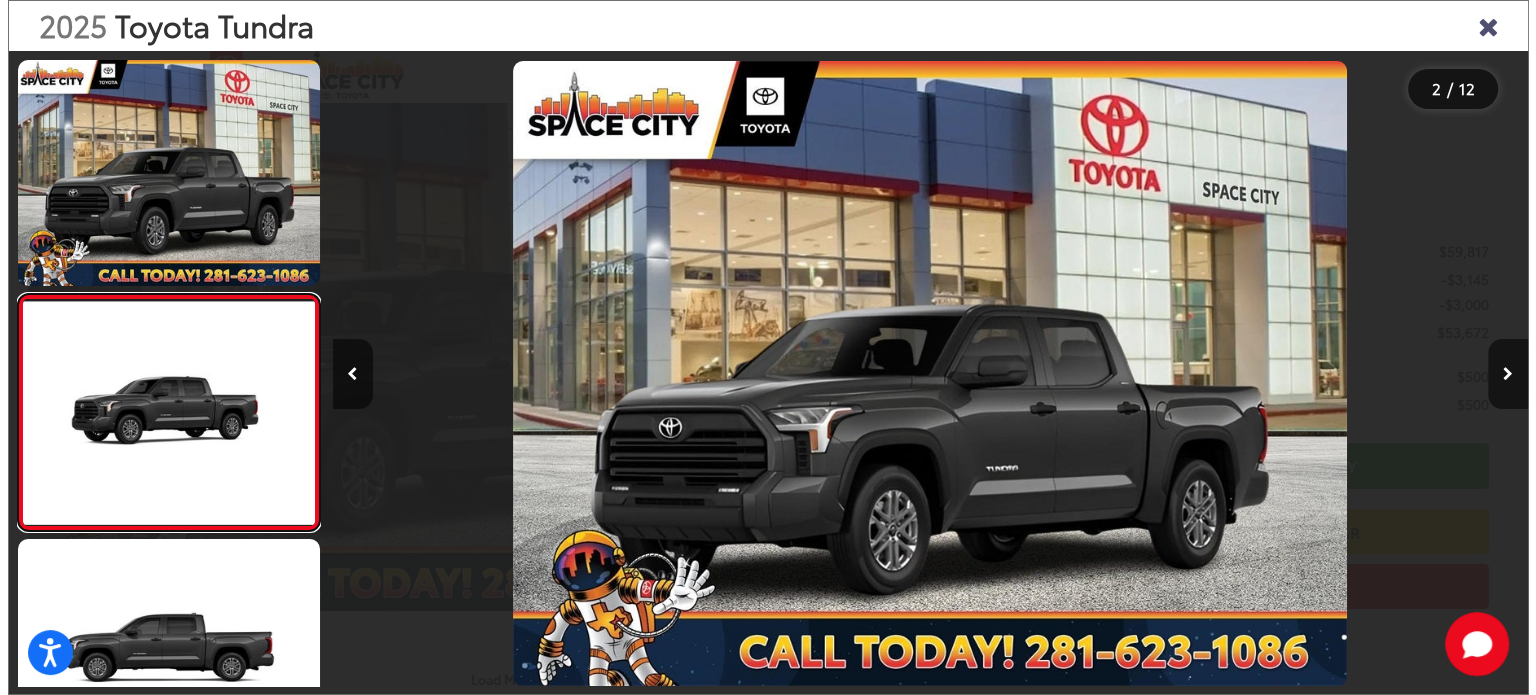 scroll, scrollTop: 316, scrollLeft: 0, axis: vertical 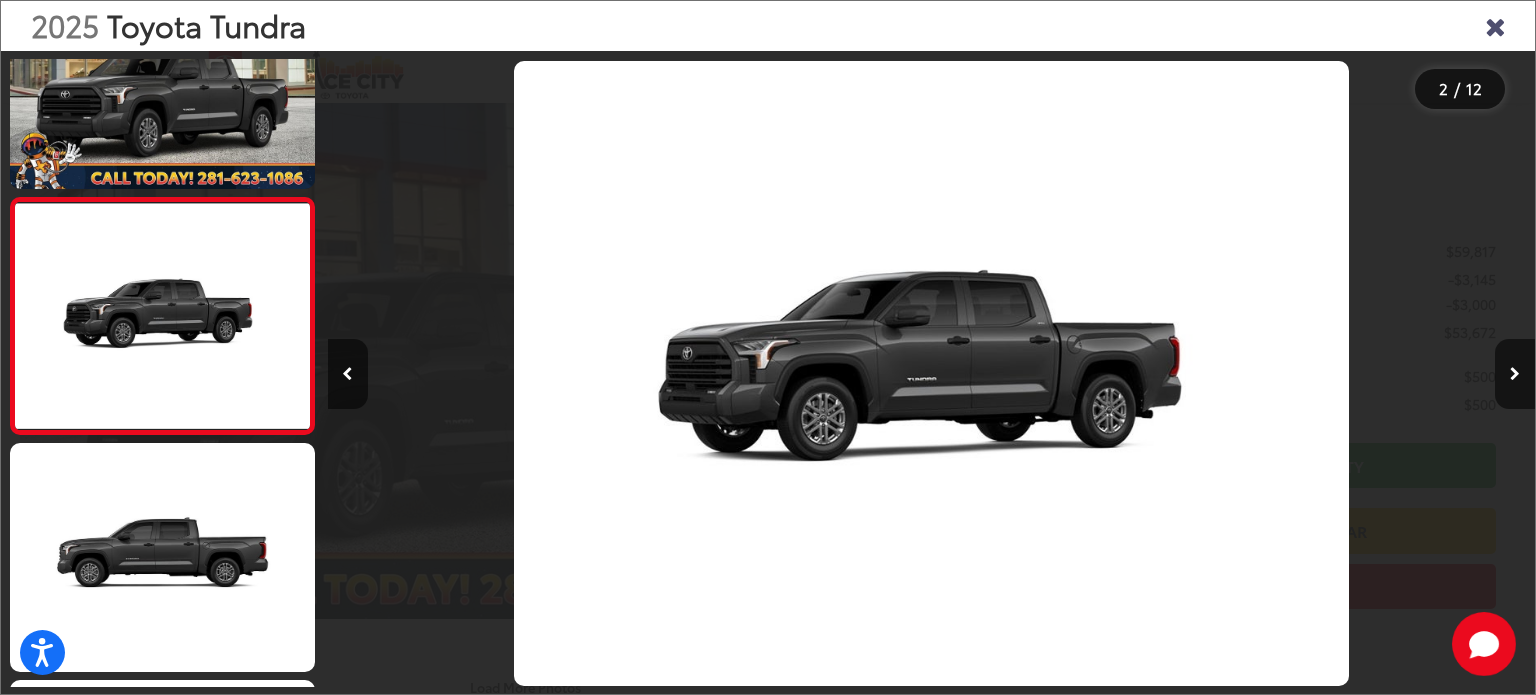 click at bounding box center (1515, 374) 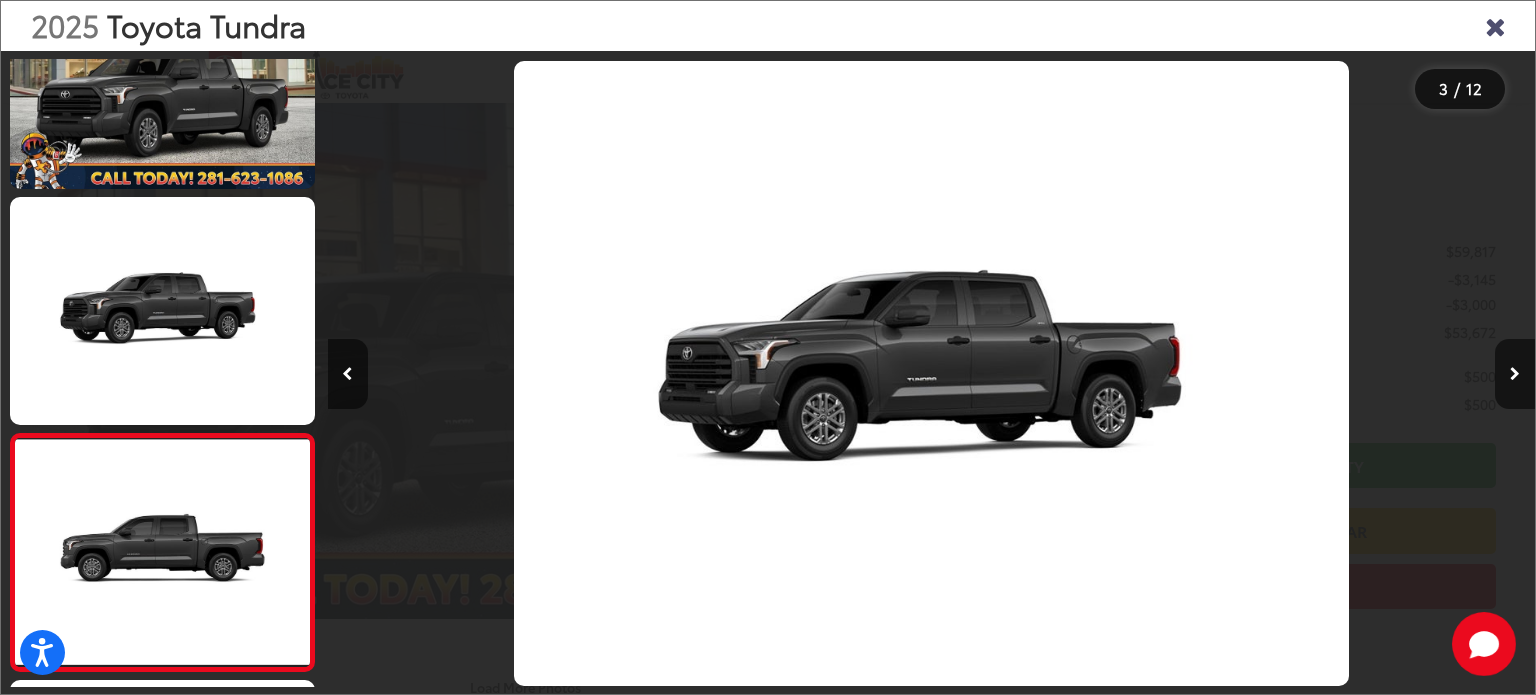 scroll, scrollTop: 0, scrollLeft: 1372, axis: horizontal 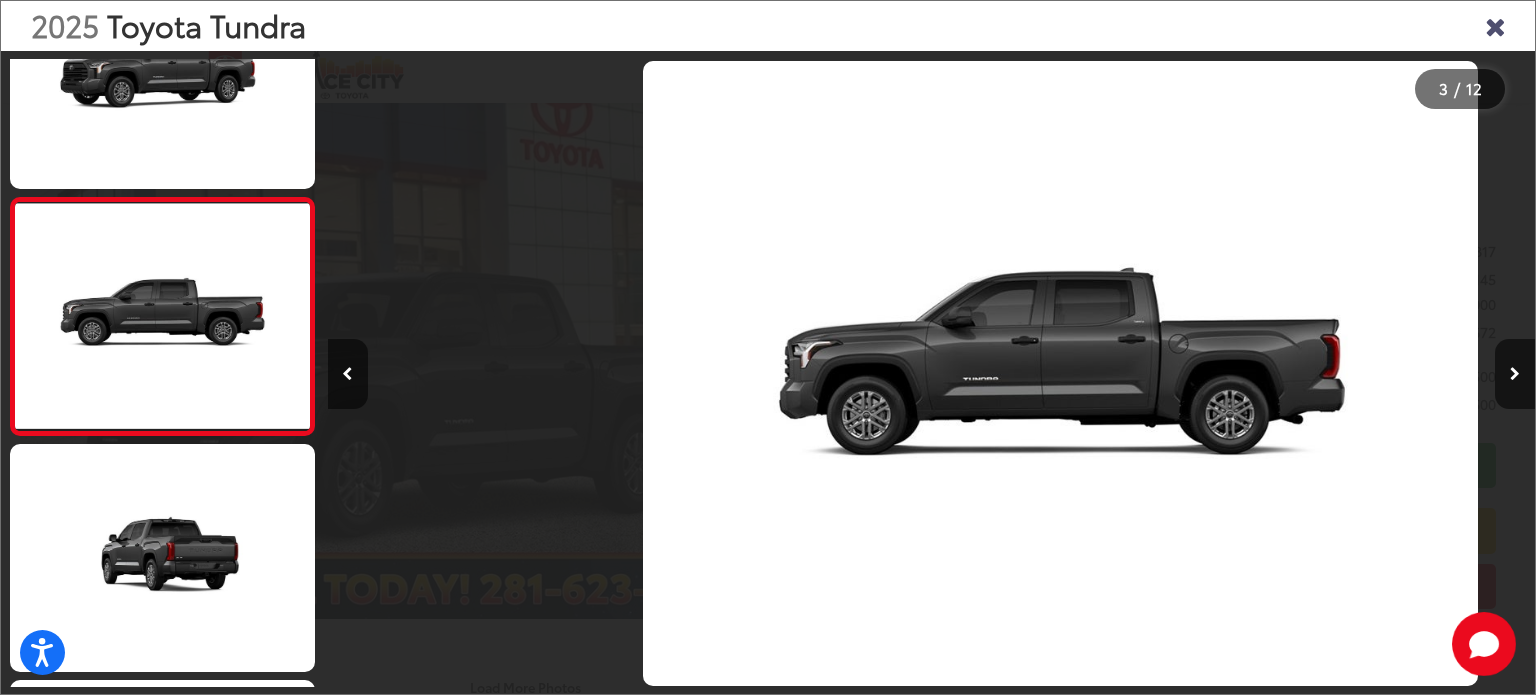 click at bounding box center (1515, 374) 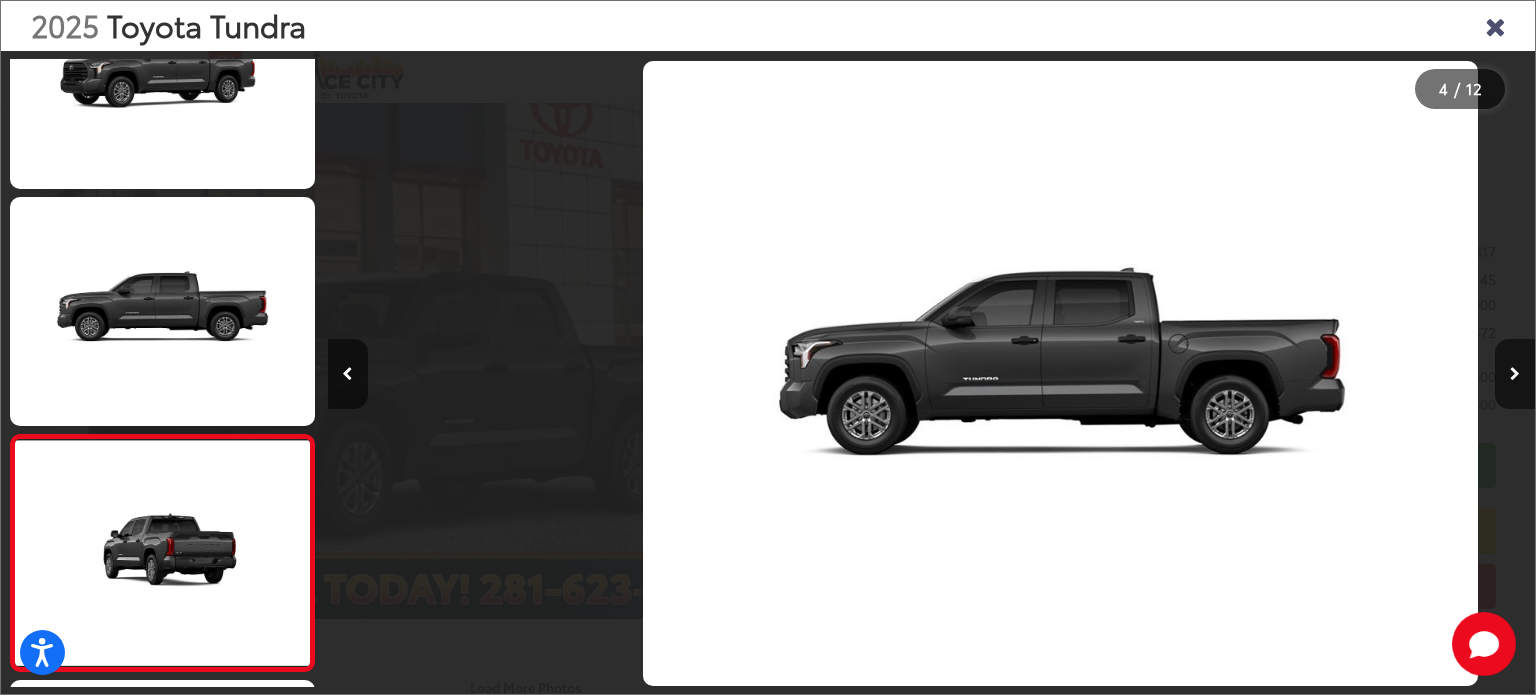 scroll, scrollTop: 0, scrollLeft: 2518, axis: horizontal 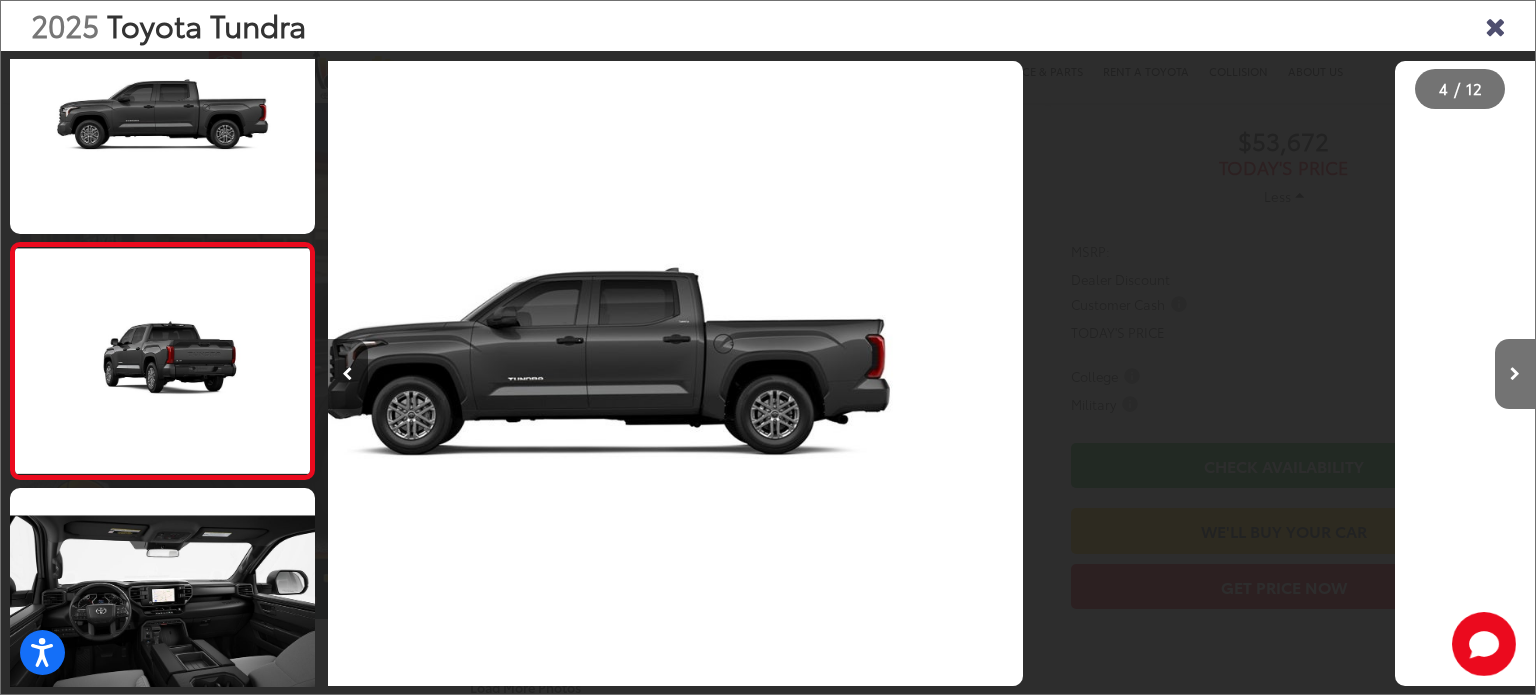 click at bounding box center [1515, 374] 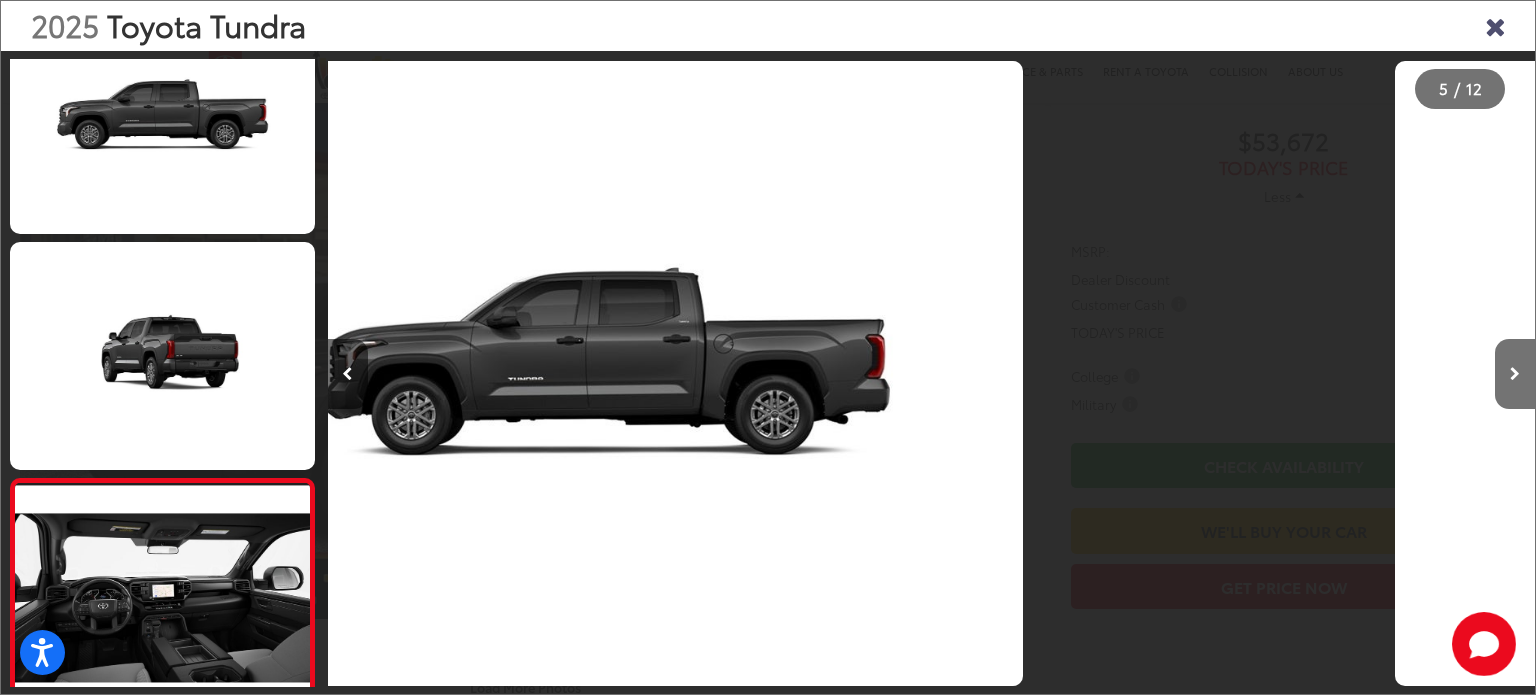 scroll, scrollTop: 573, scrollLeft: 0, axis: vertical 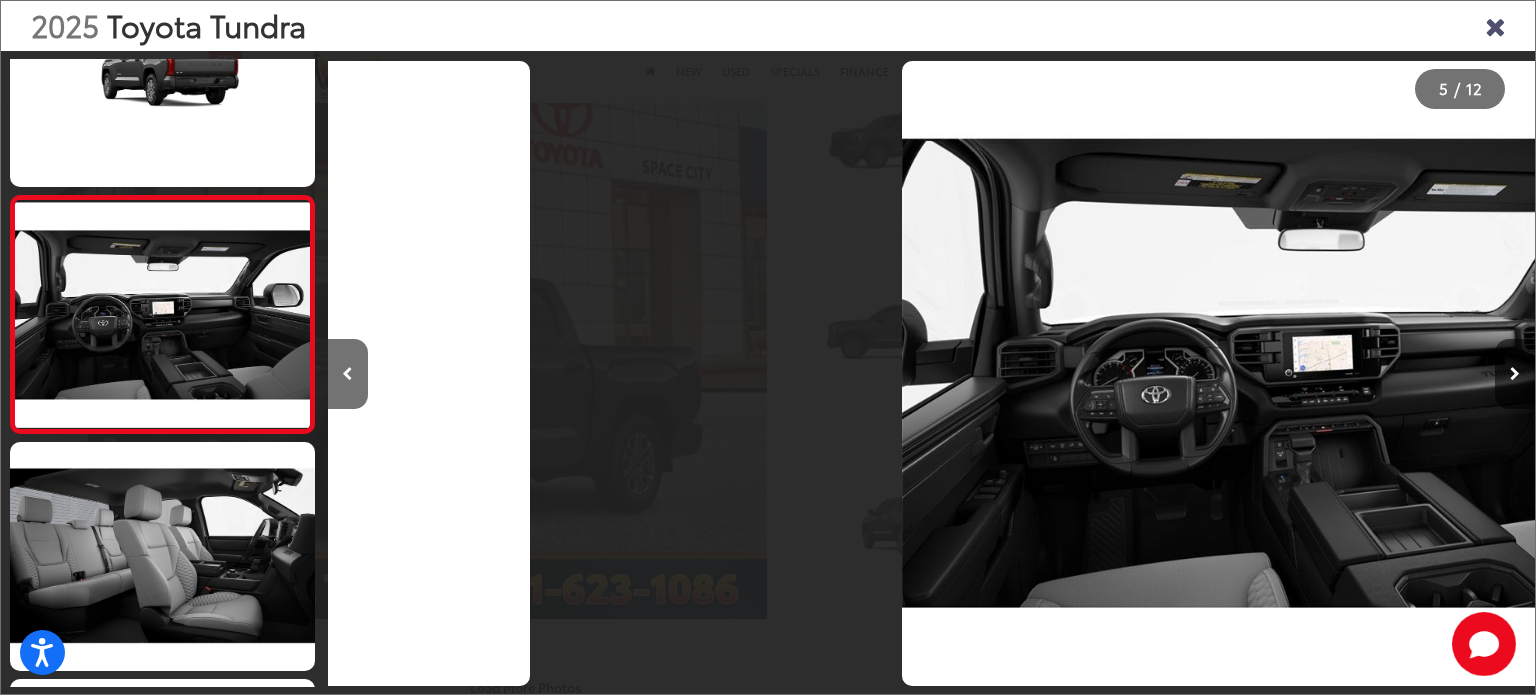 click at bounding box center [1515, 374] 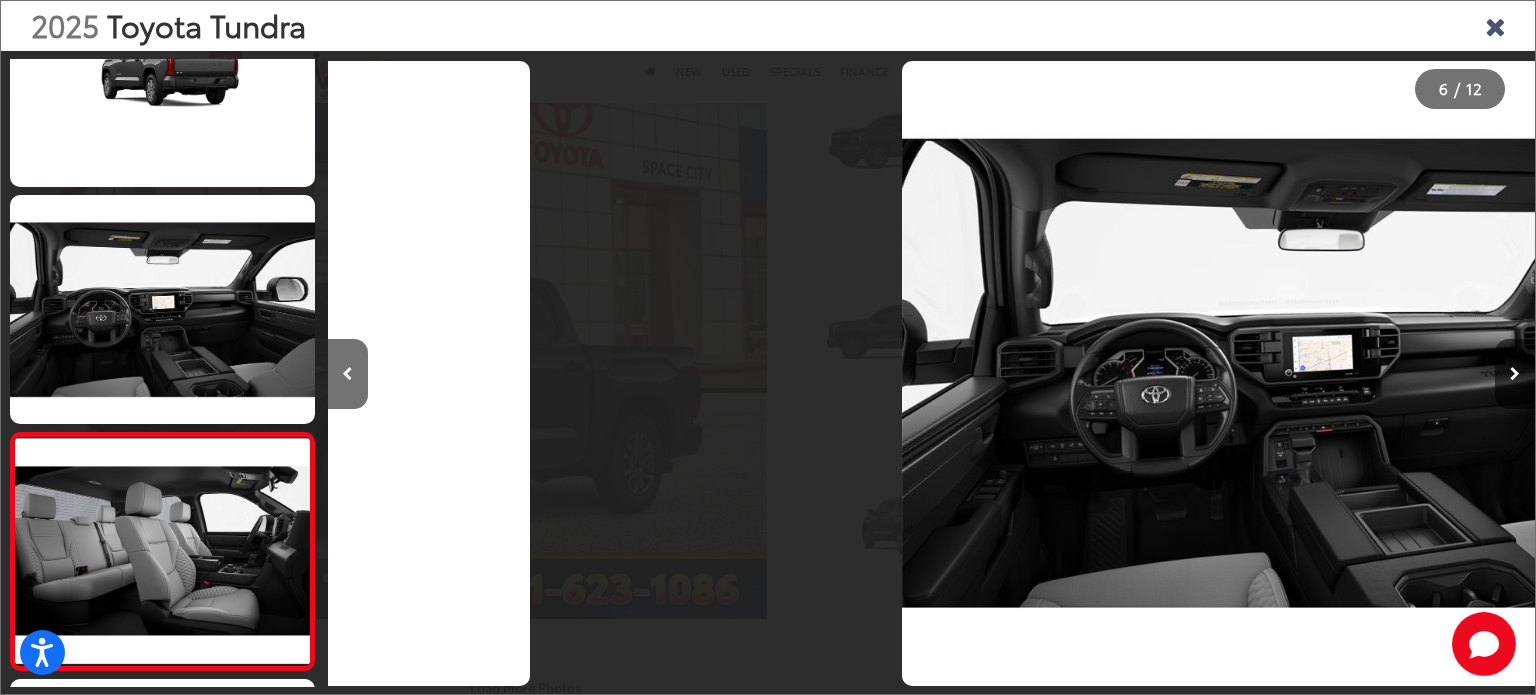 scroll, scrollTop: 0, scrollLeft: 4640, axis: horizontal 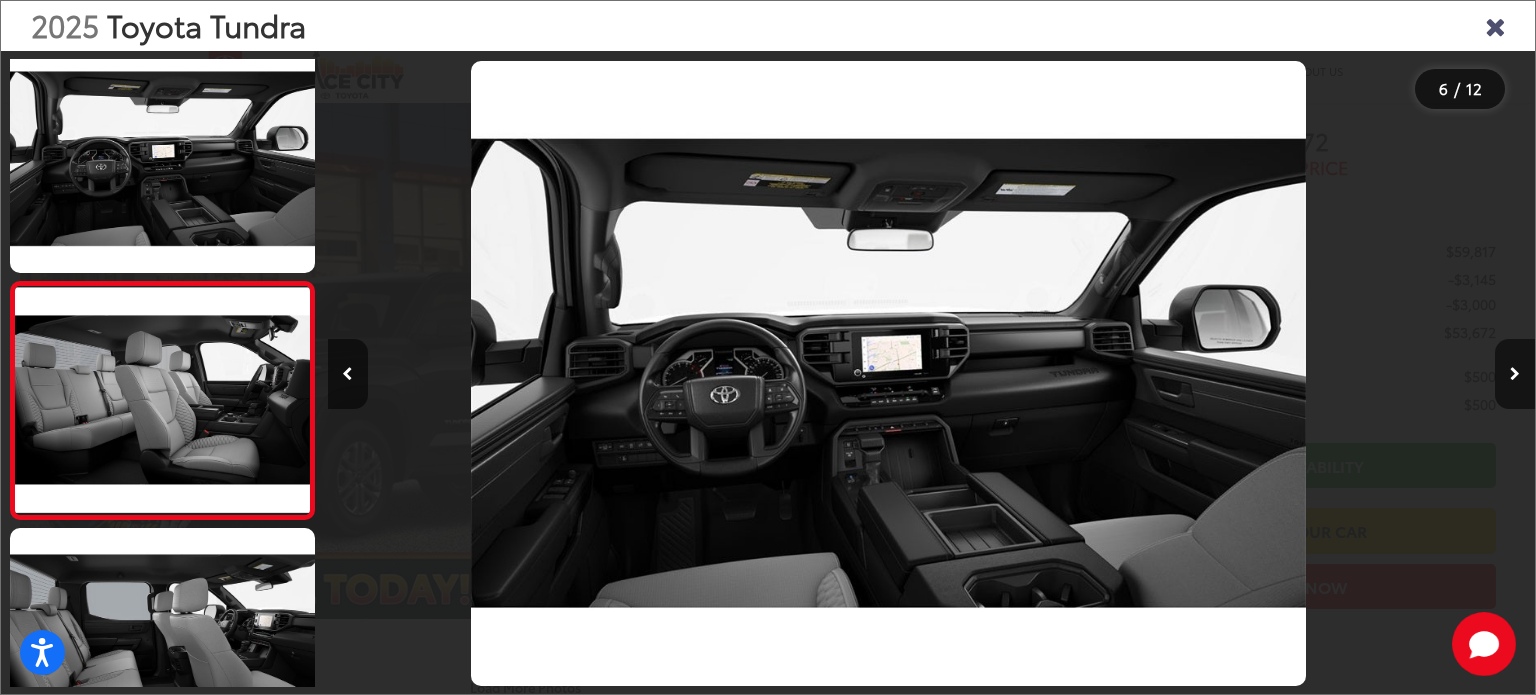 click at bounding box center [1515, 374] 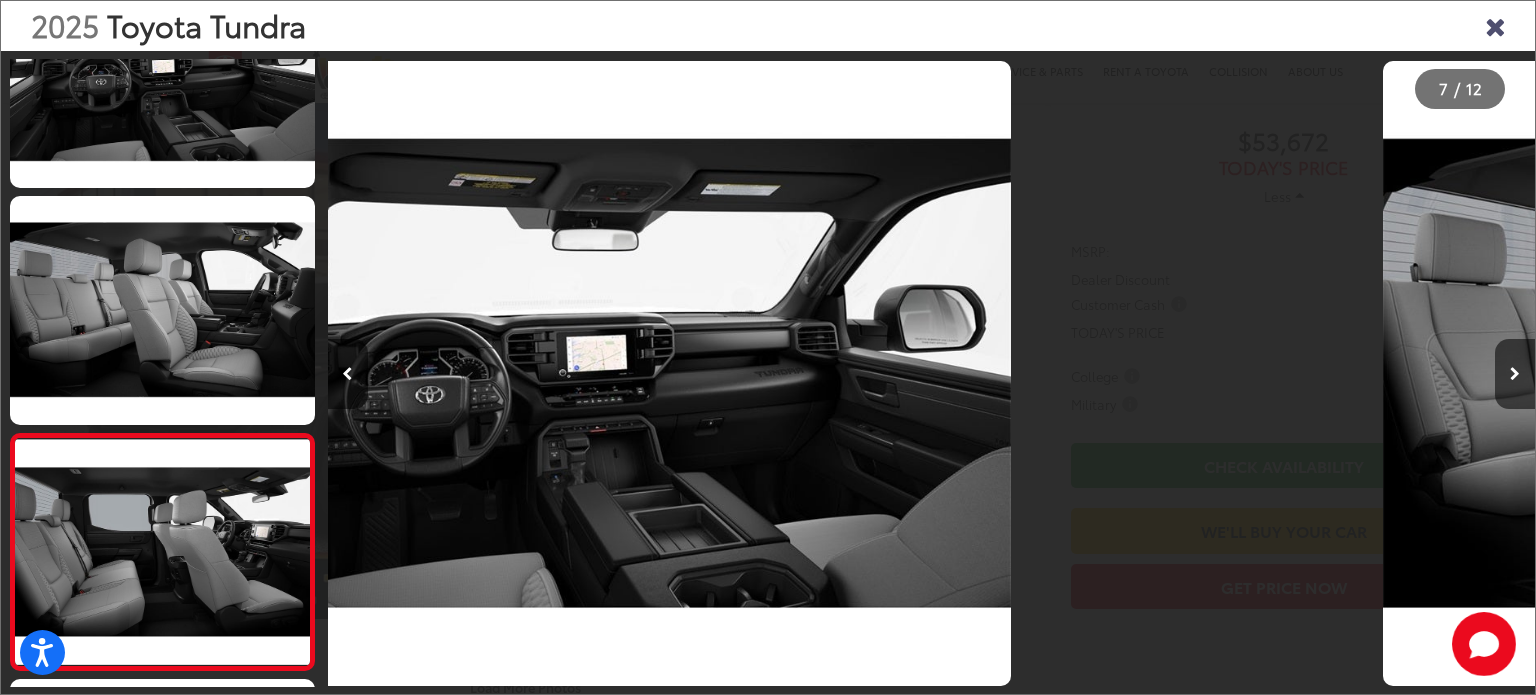 scroll, scrollTop: 0, scrollLeft: 5518, axis: horizontal 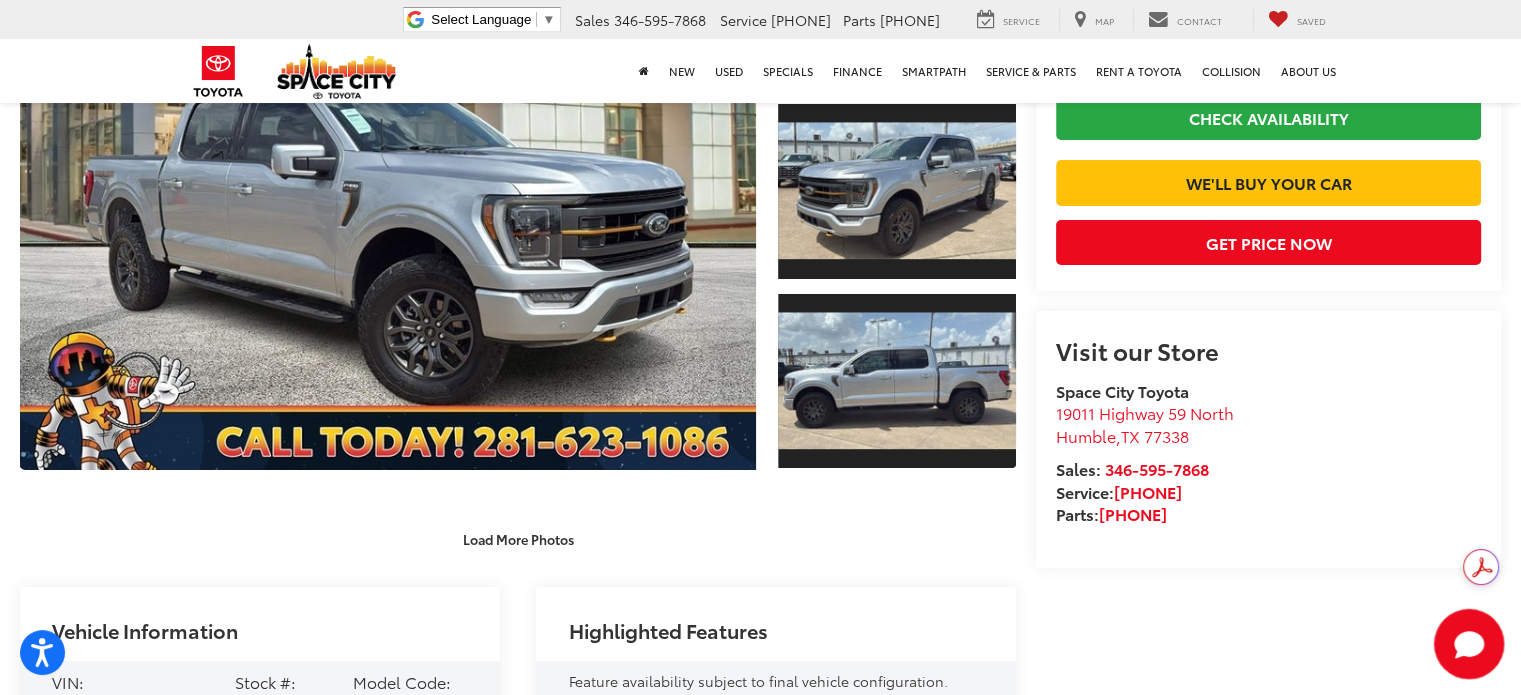 click on "Start Chat" 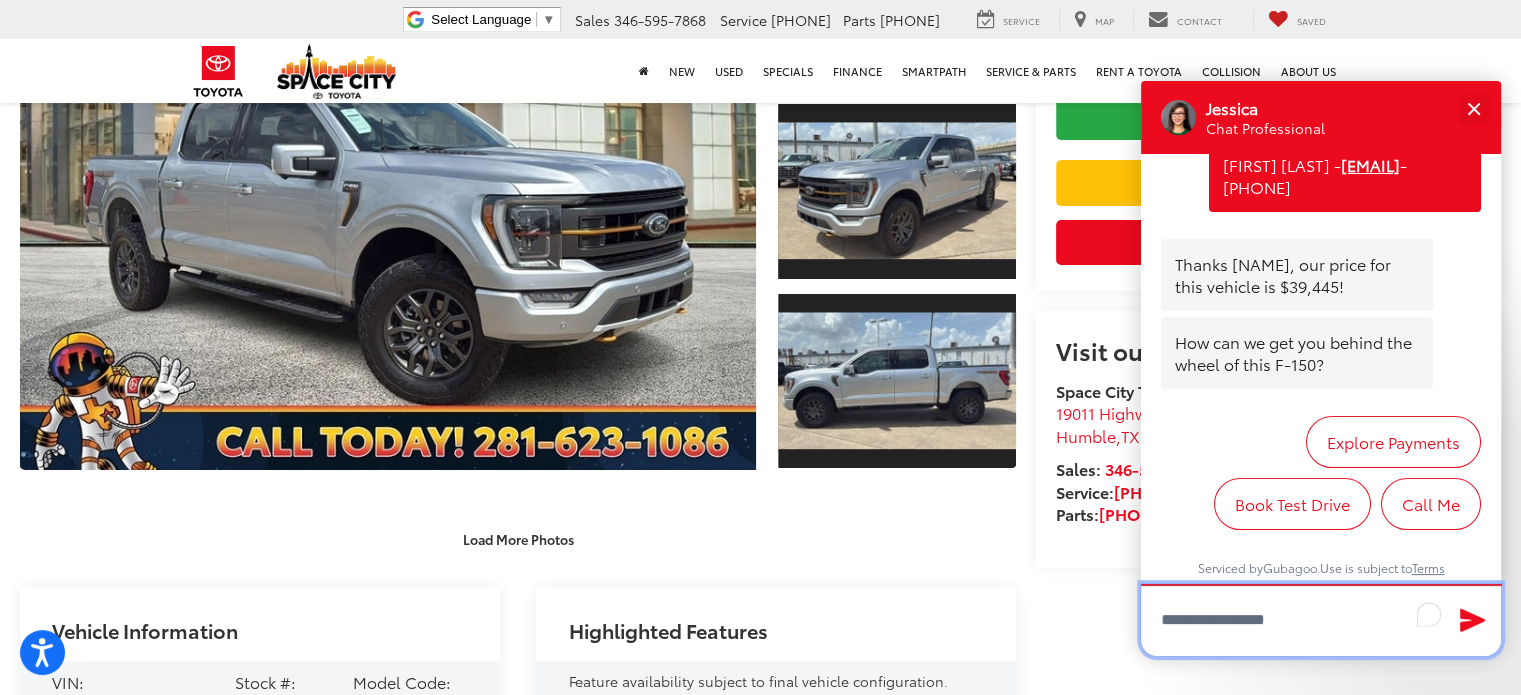 scroll, scrollTop: 431, scrollLeft: 0, axis: vertical 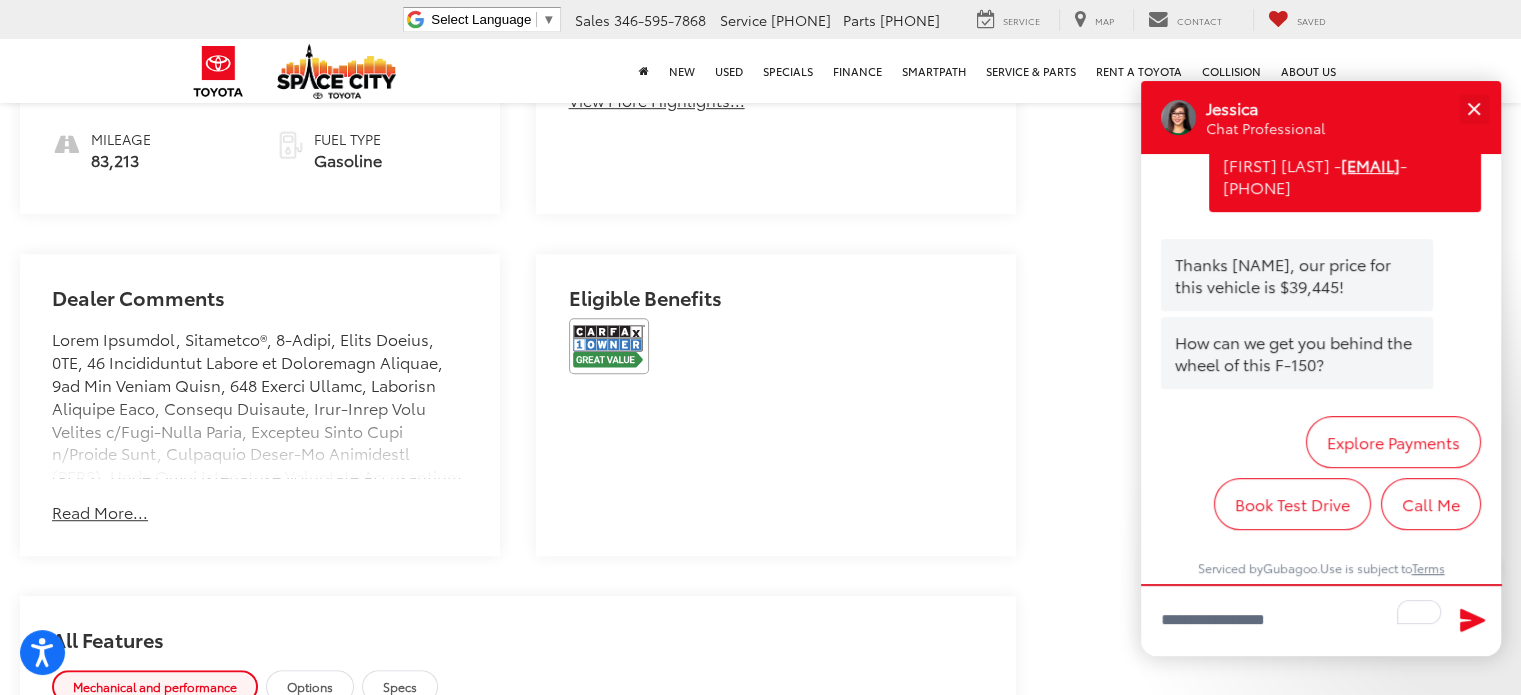 click on "Dealer Comments
Read More...
Hide Comments" at bounding box center (260, 405) 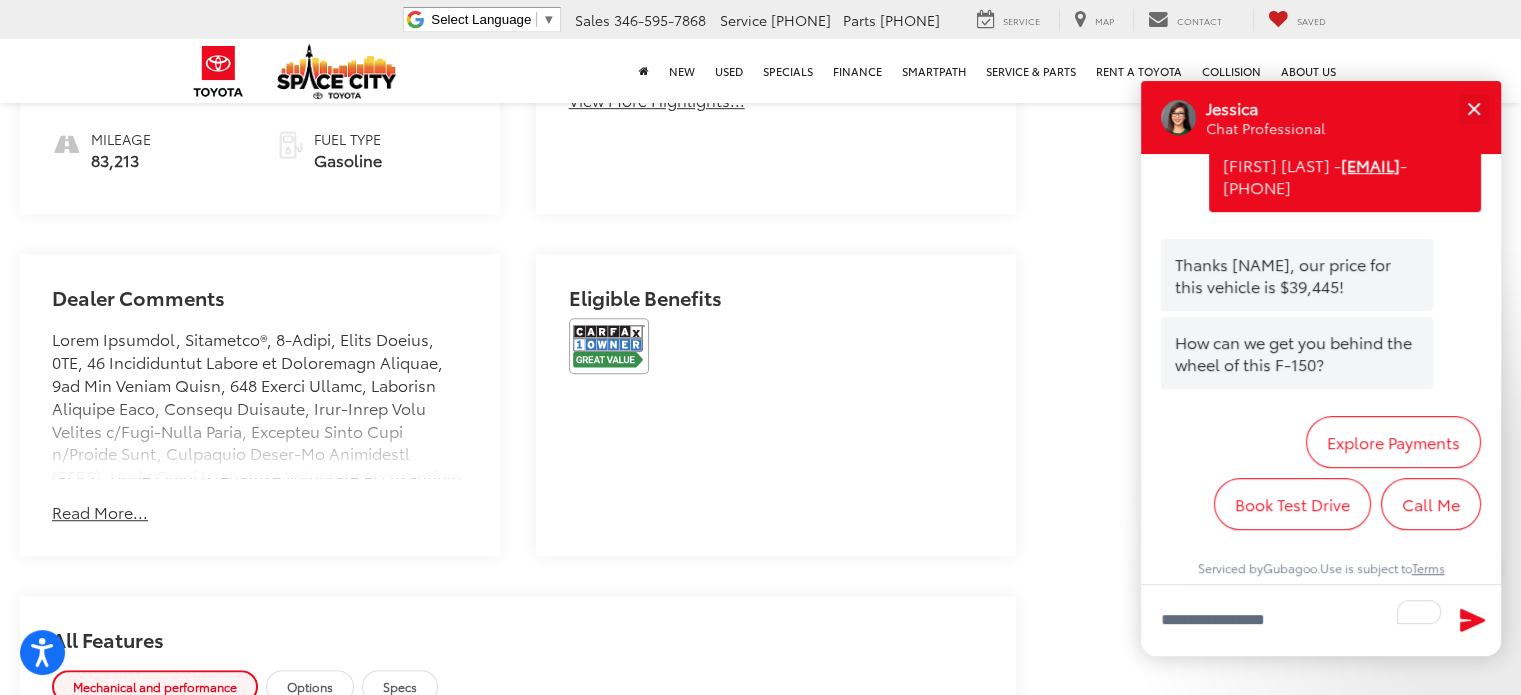 click on "Read More..." at bounding box center [100, 512] 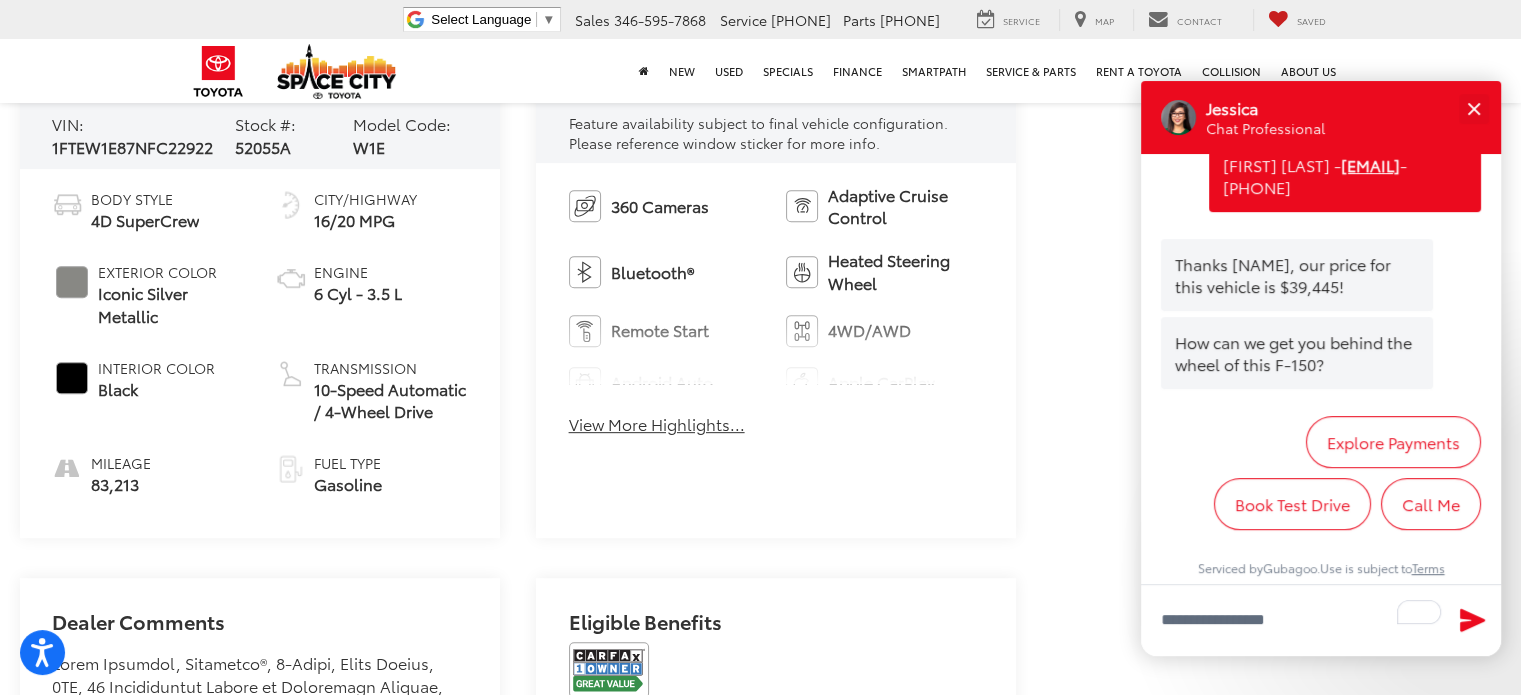 scroll, scrollTop: 920, scrollLeft: 0, axis: vertical 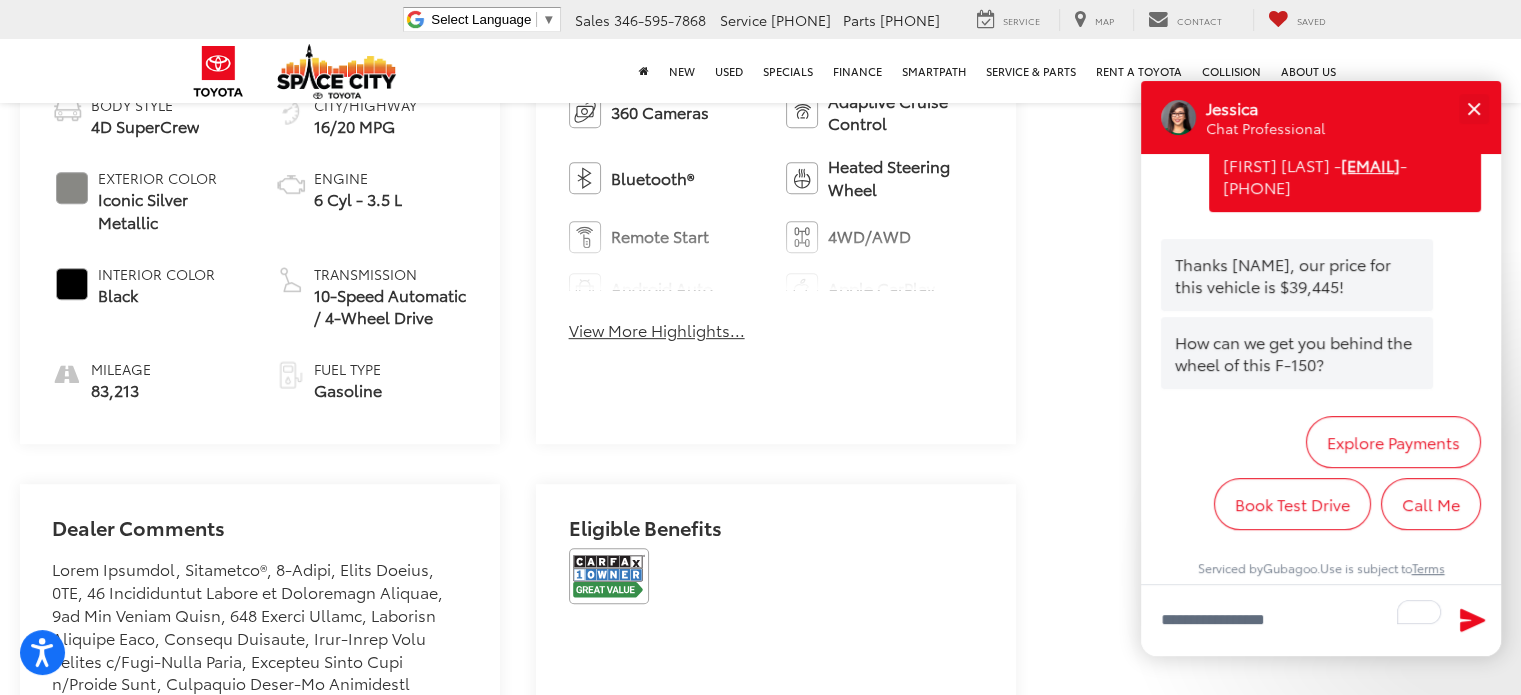 click on "View More Highlights..." at bounding box center [657, 330] 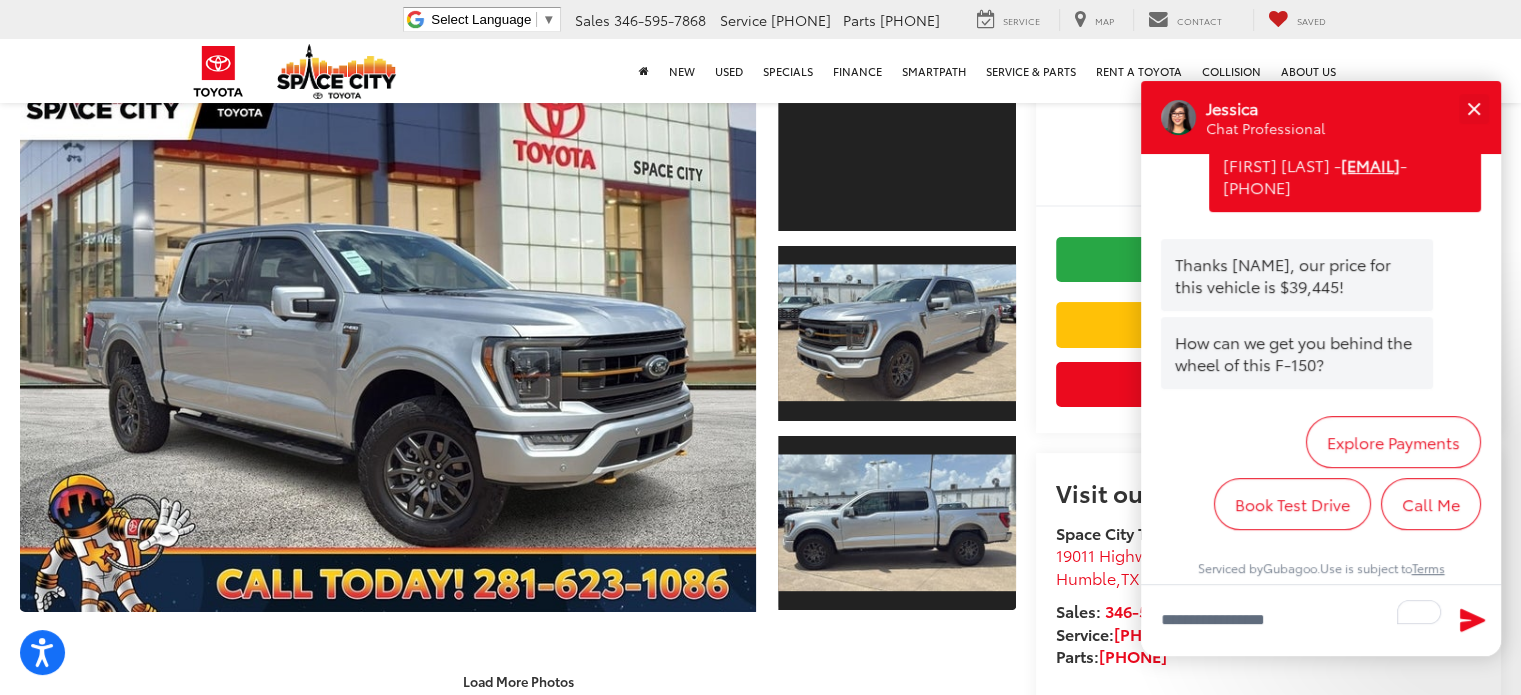 scroll, scrollTop: 127, scrollLeft: 0, axis: vertical 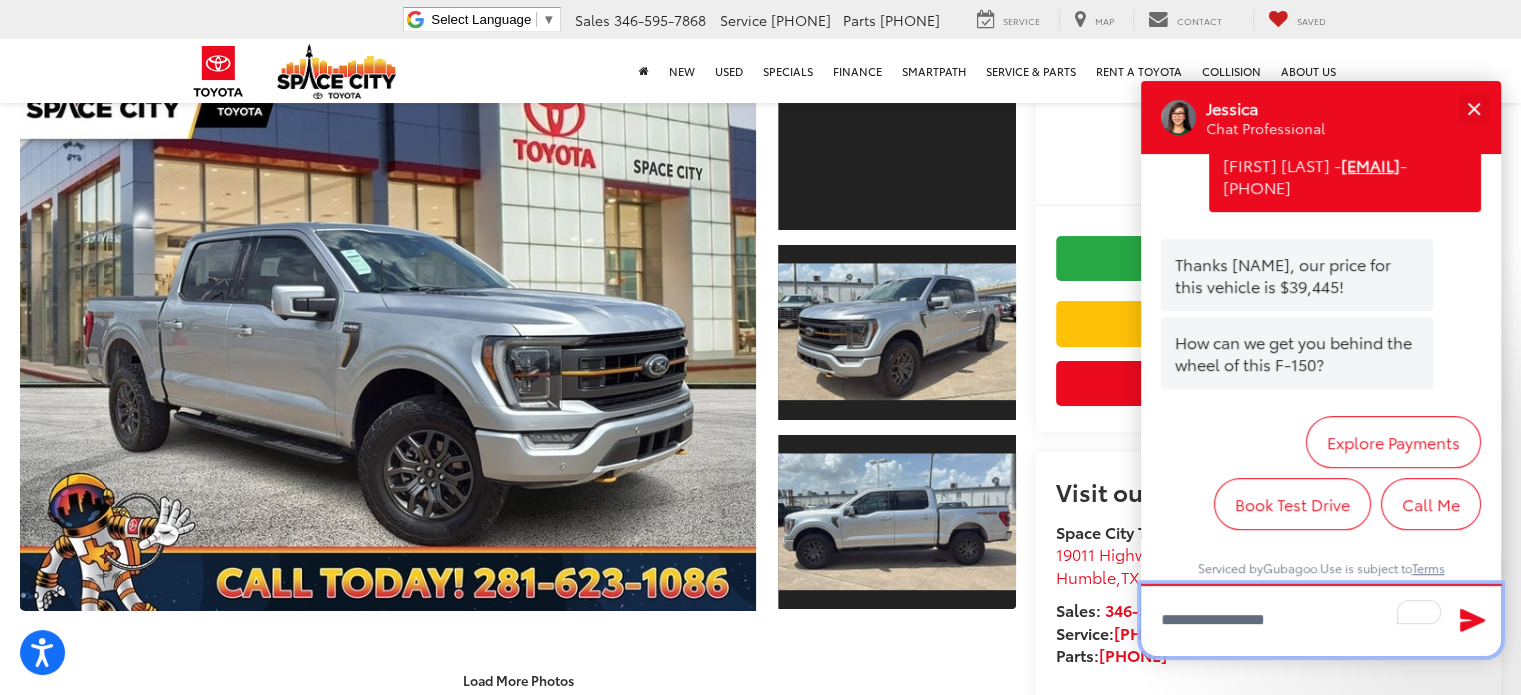 click at bounding box center [1321, 620] 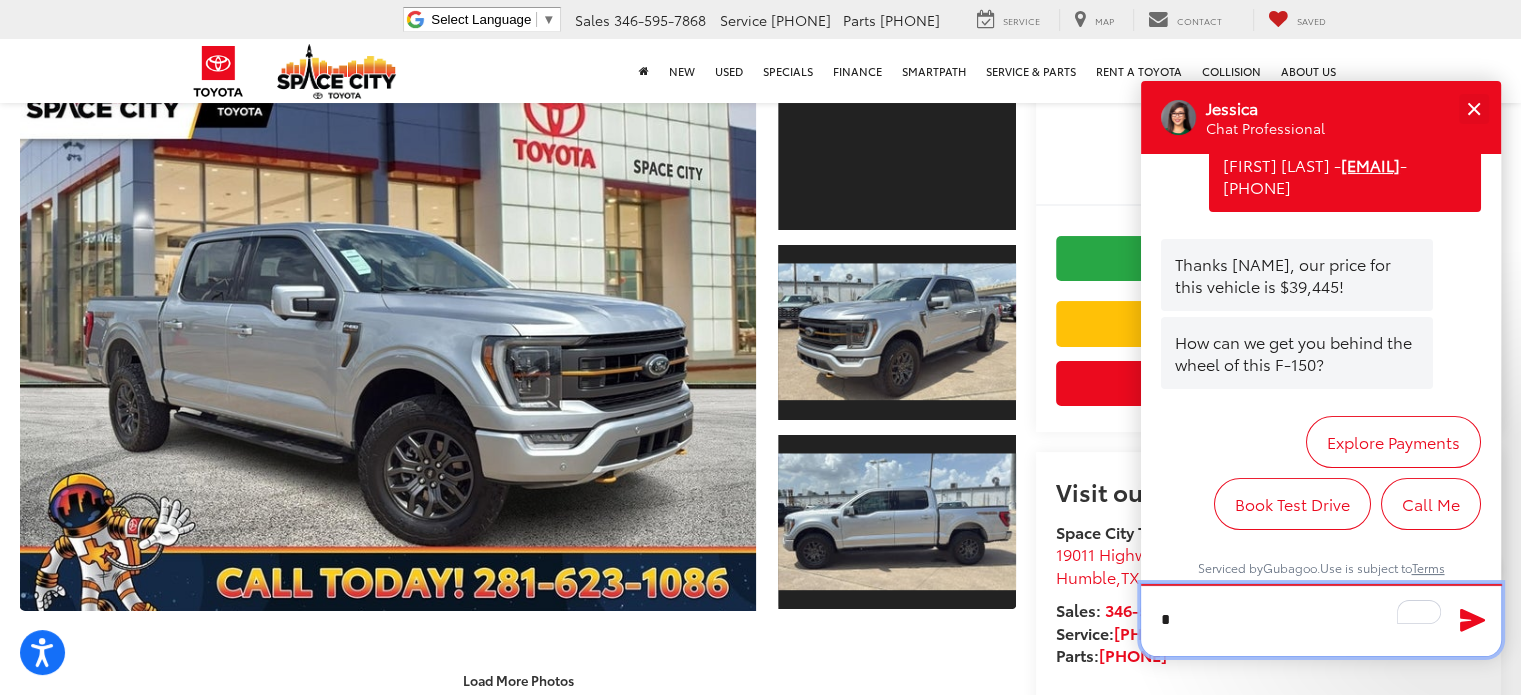 scroll, scrollTop: 429, scrollLeft: 0, axis: vertical 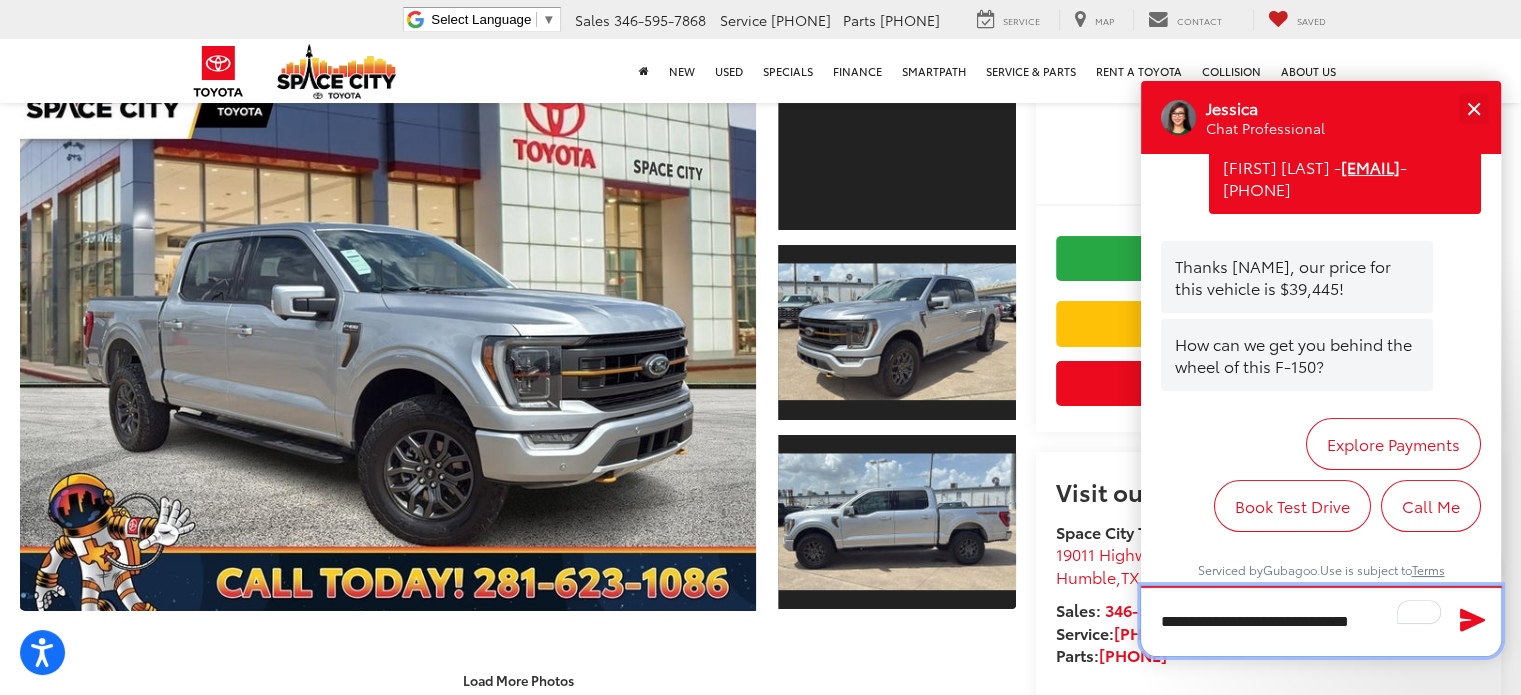 type on "**********" 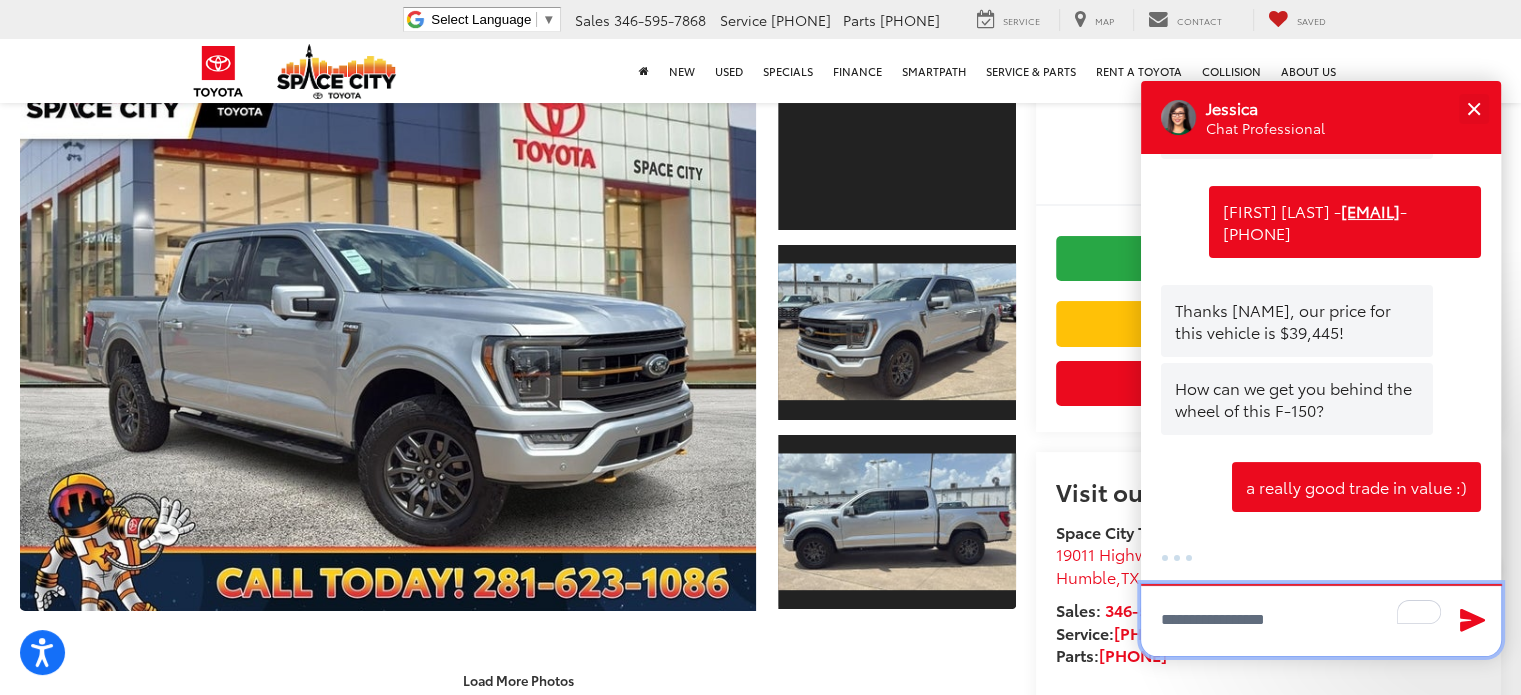 scroll, scrollTop: 408, scrollLeft: 0, axis: vertical 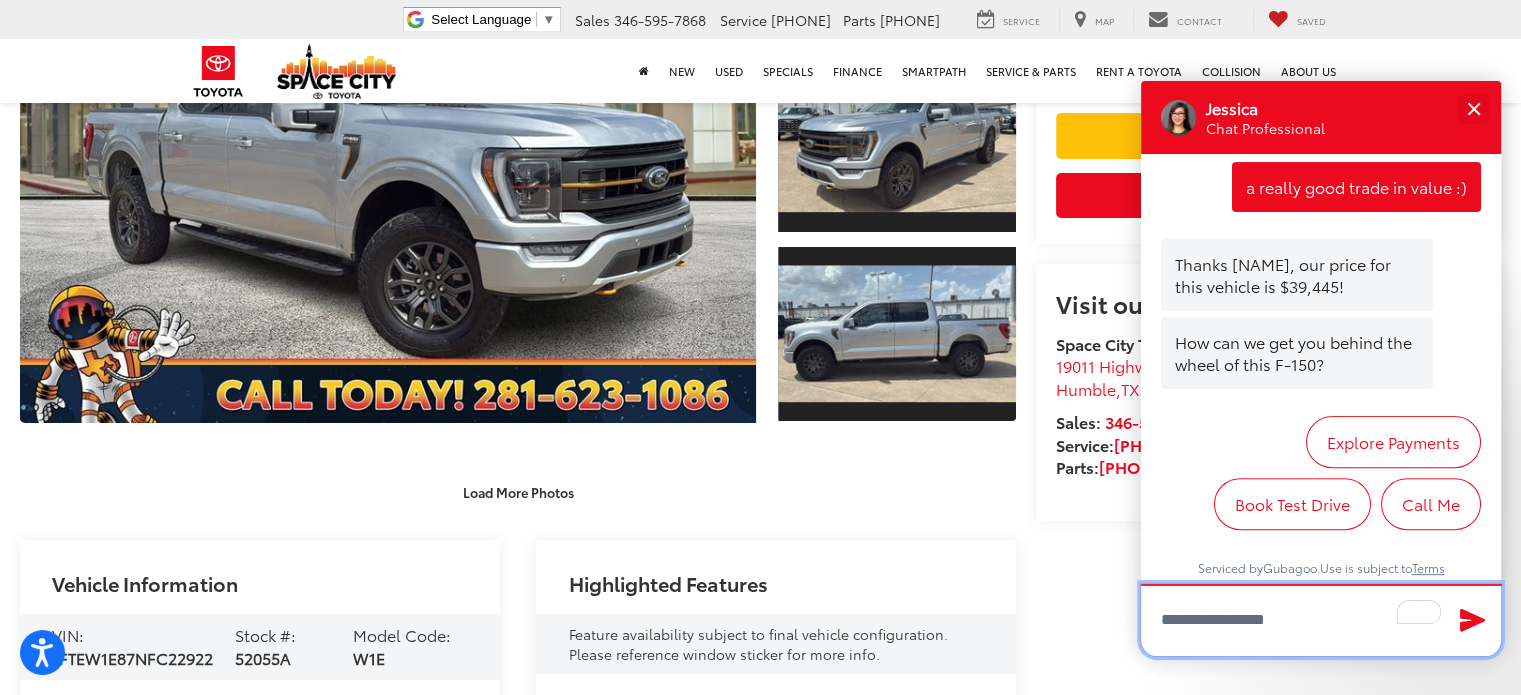 click at bounding box center (1321, 620) 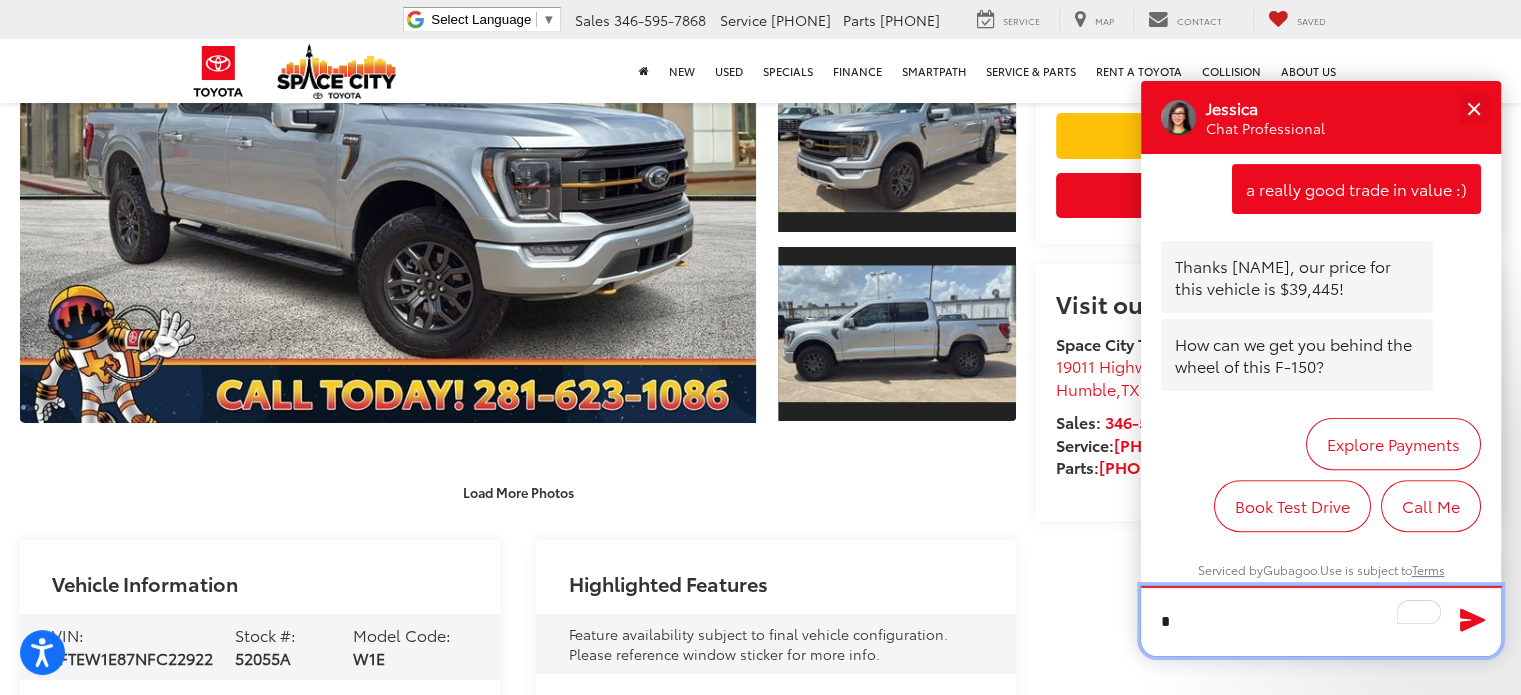 scroll, scrollTop: 683, scrollLeft: 0, axis: vertical 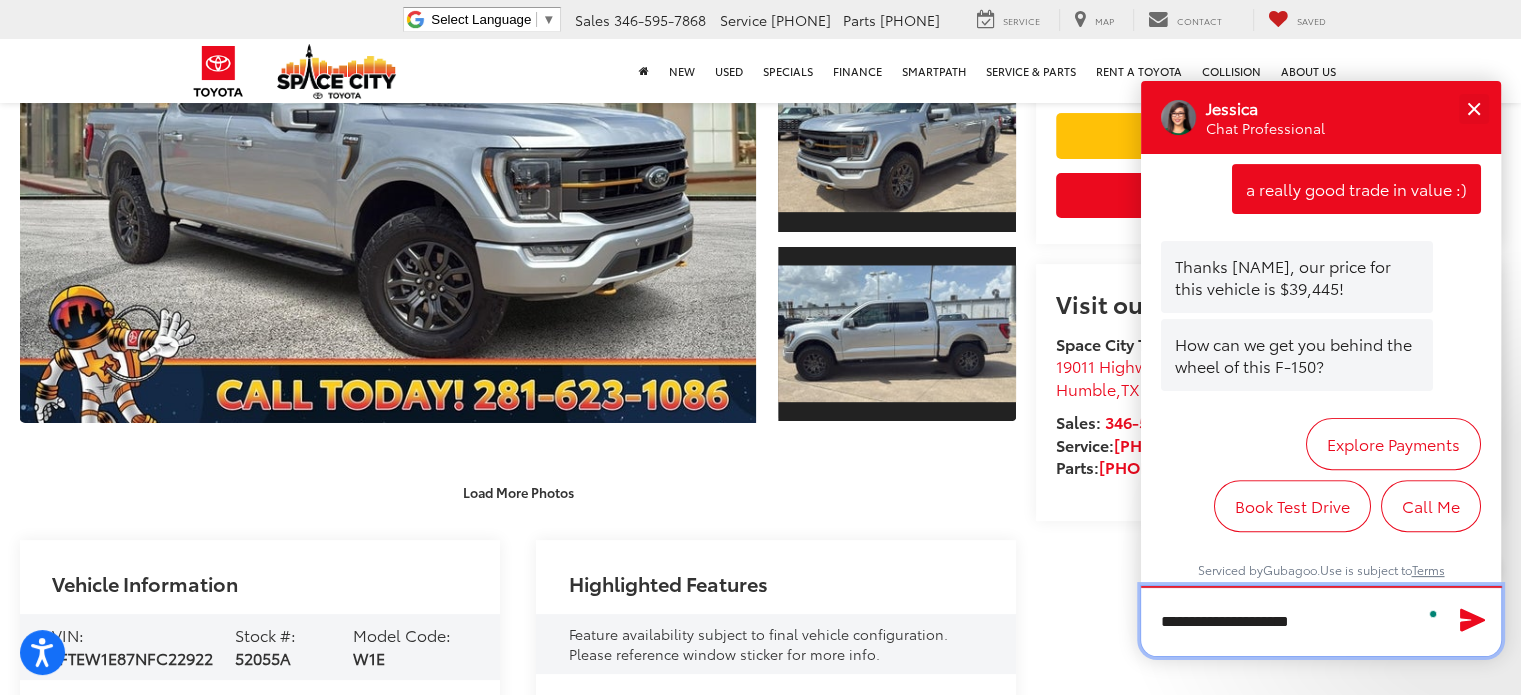 type on "**********" 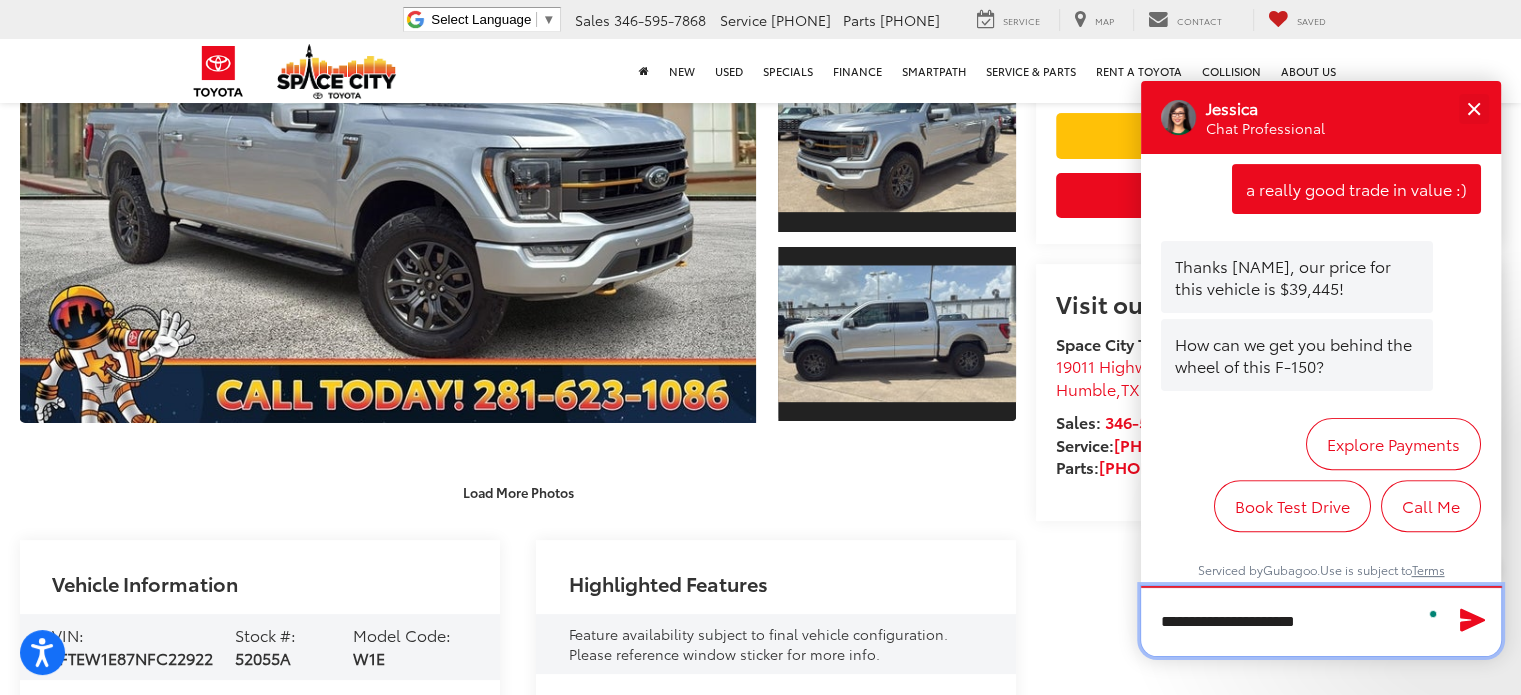 type 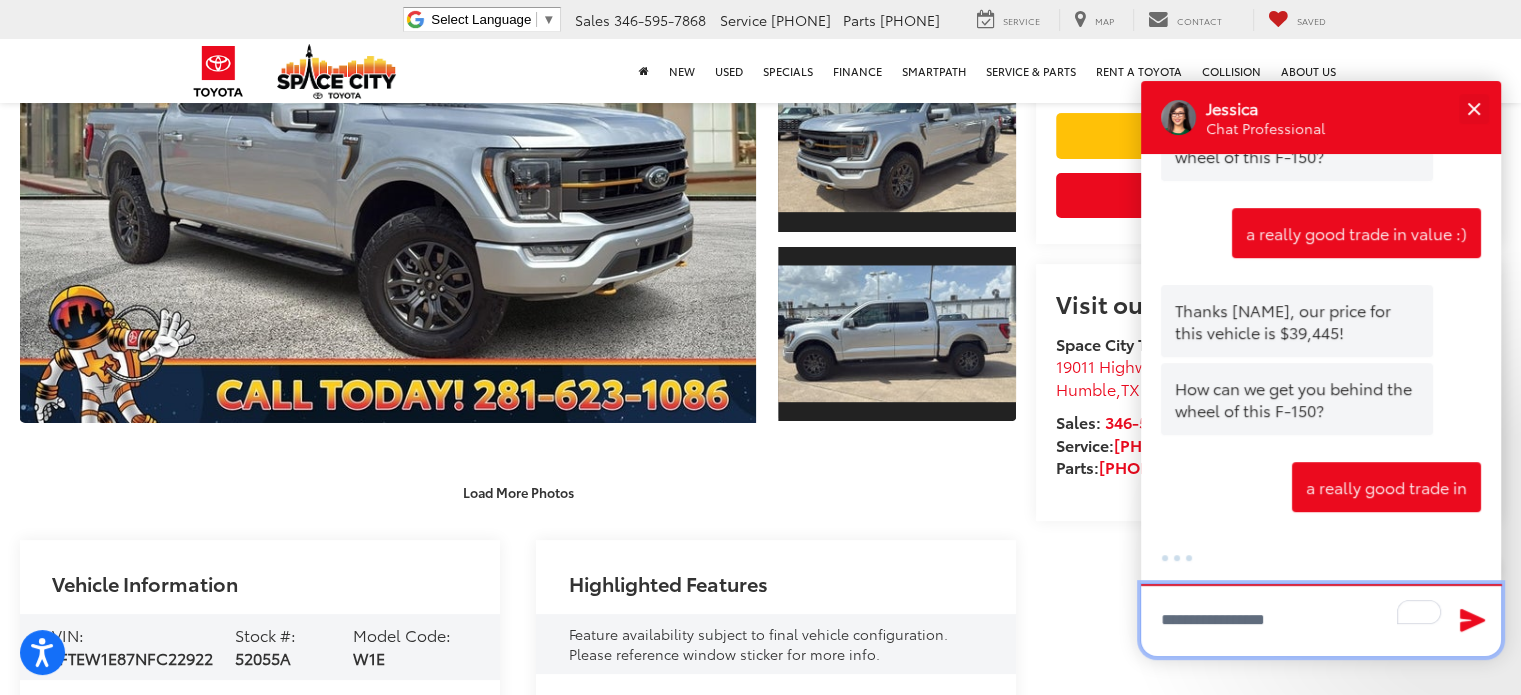 scroll, scrollTop: 662, scrollLeft: 0, axis: vertical 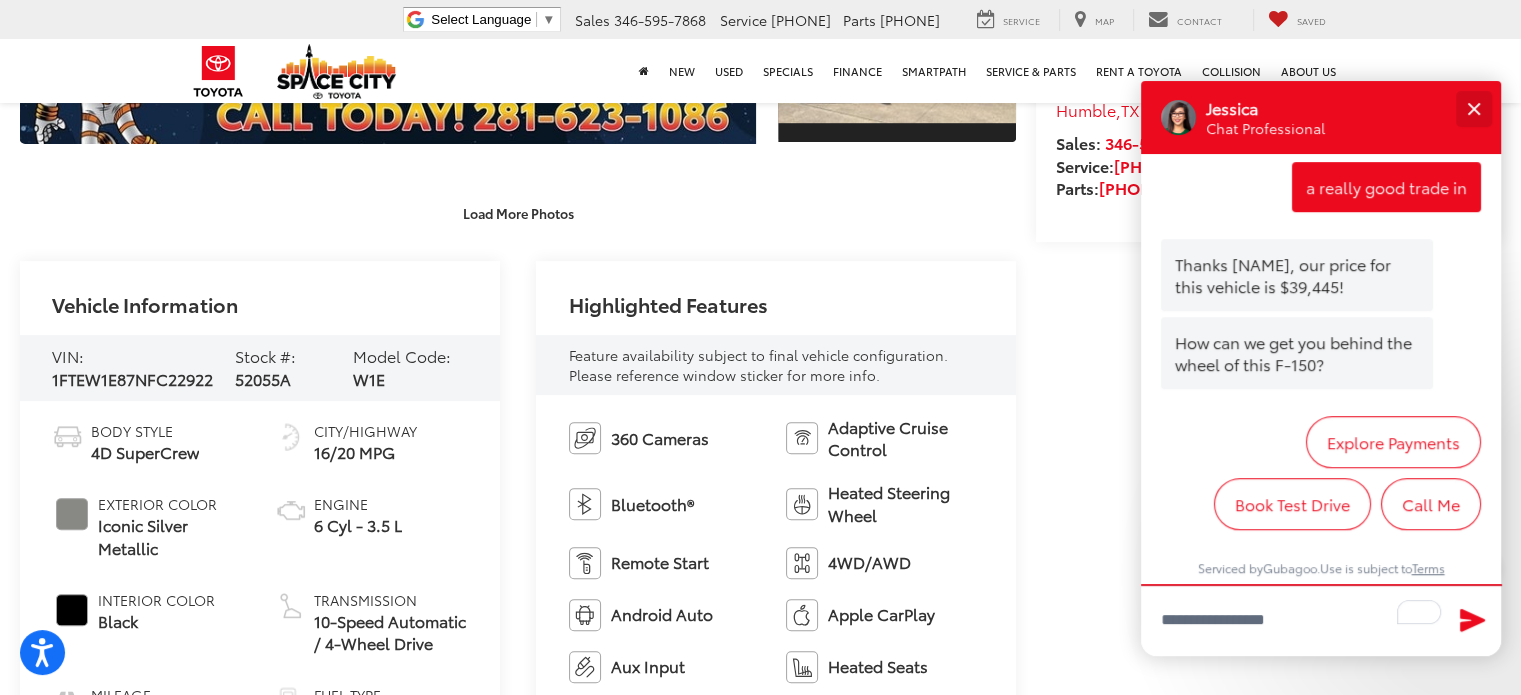 click at bounding box center (1473, 108) 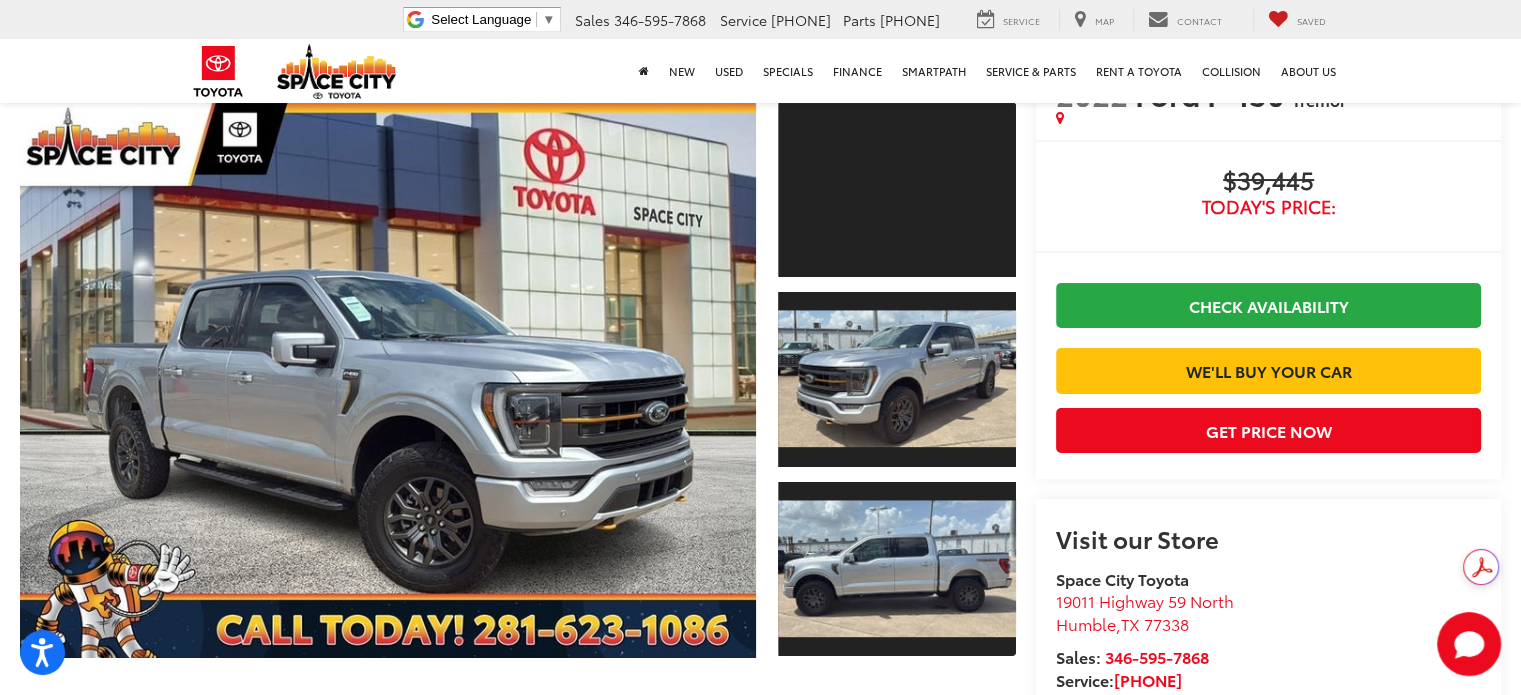 scroll, scrollTop: 80, scrollLeft: 0, axis: vertical 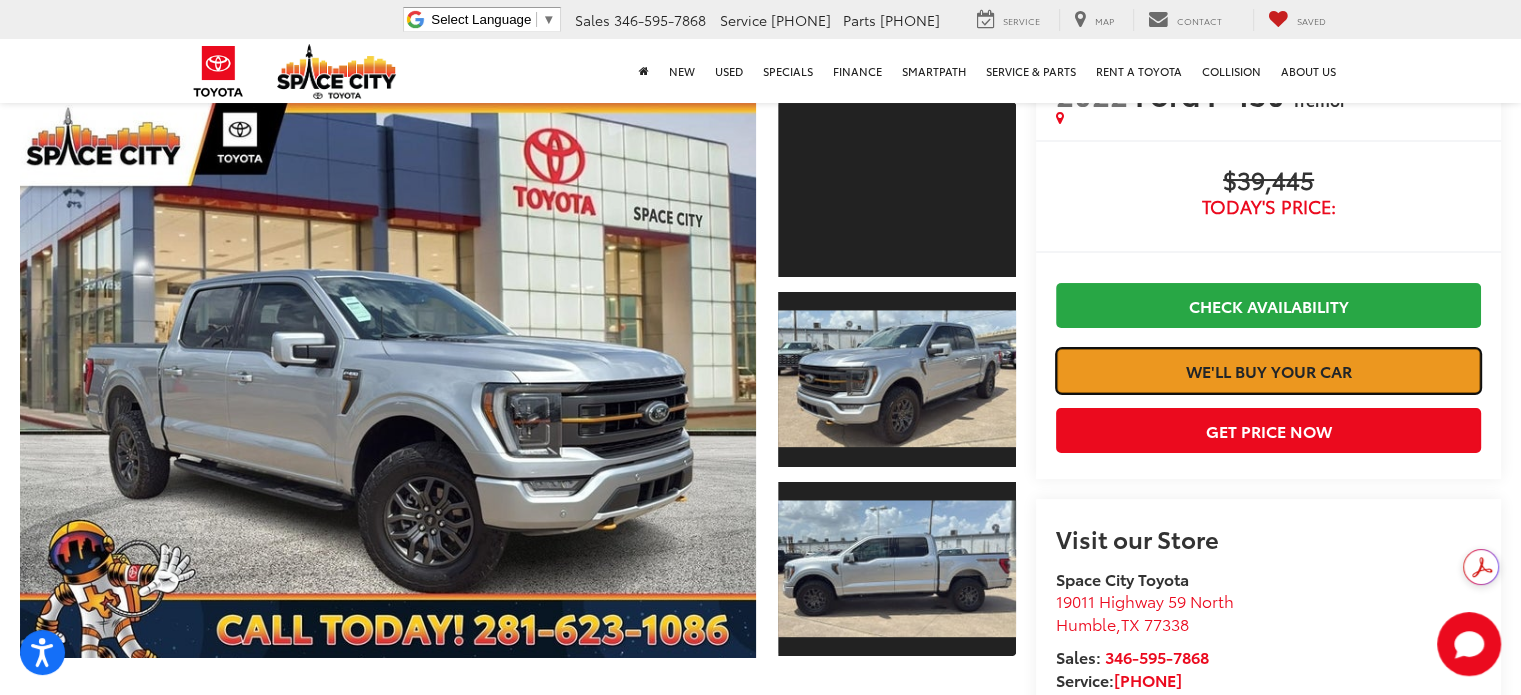 click on "We'll Buy Your Car" at bounding box center [1268, 370] 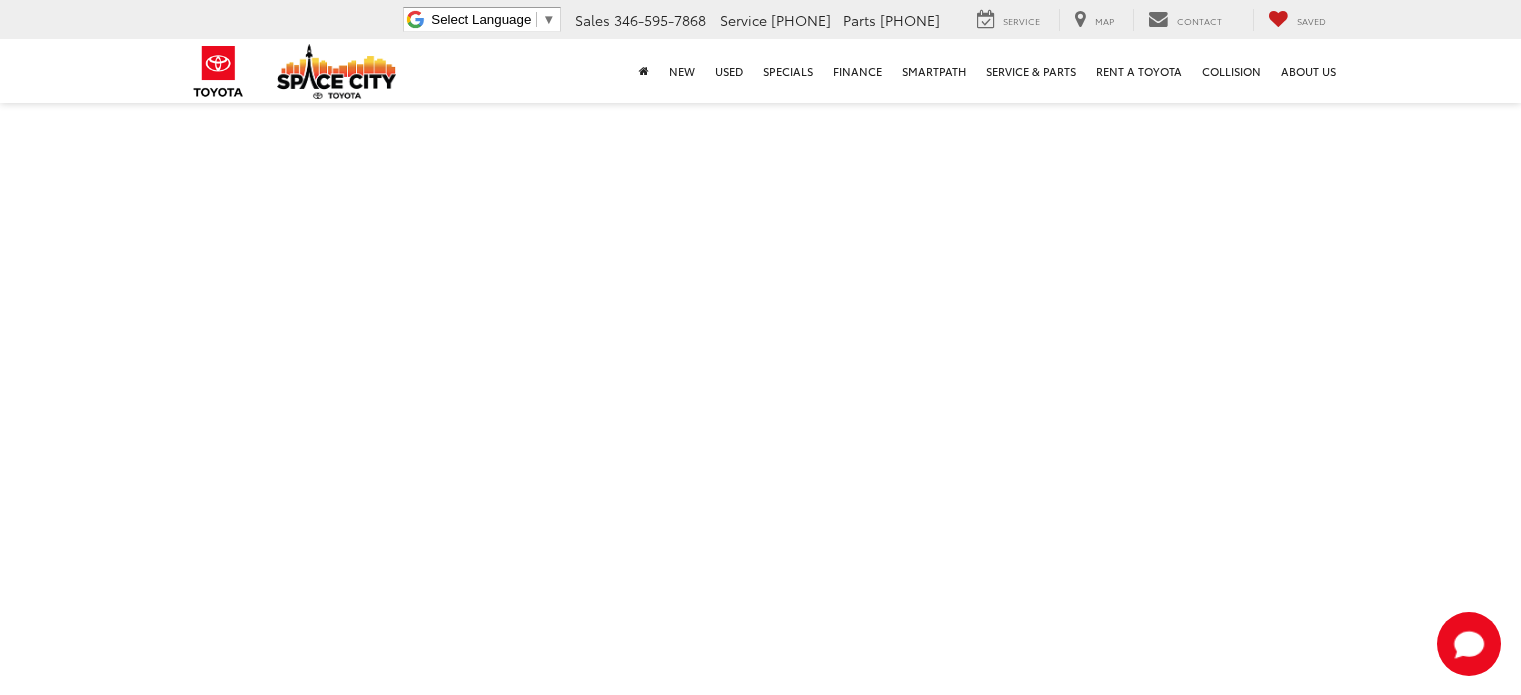 scroll, scrollTop: 0, scrollLeft: 0, axis: both 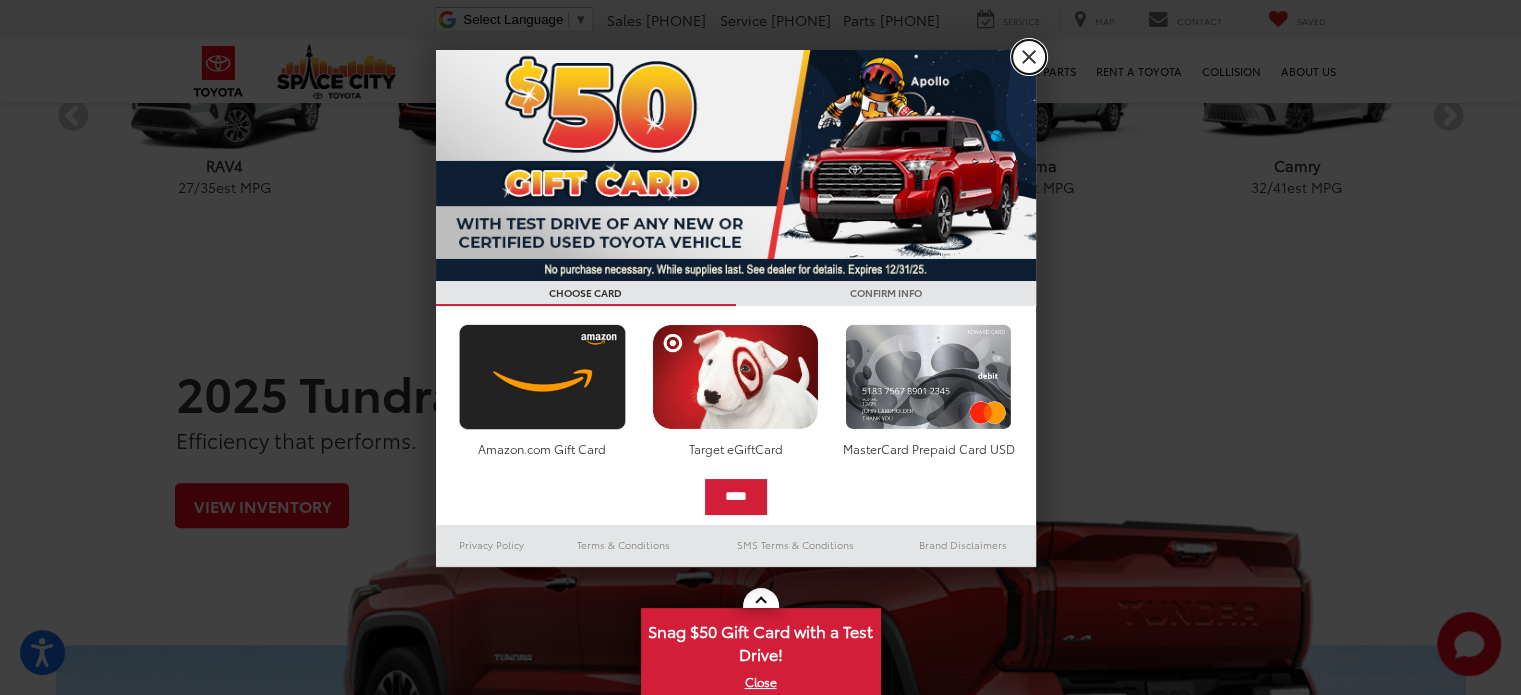click on "X" at bounding box center [1029, 57] 